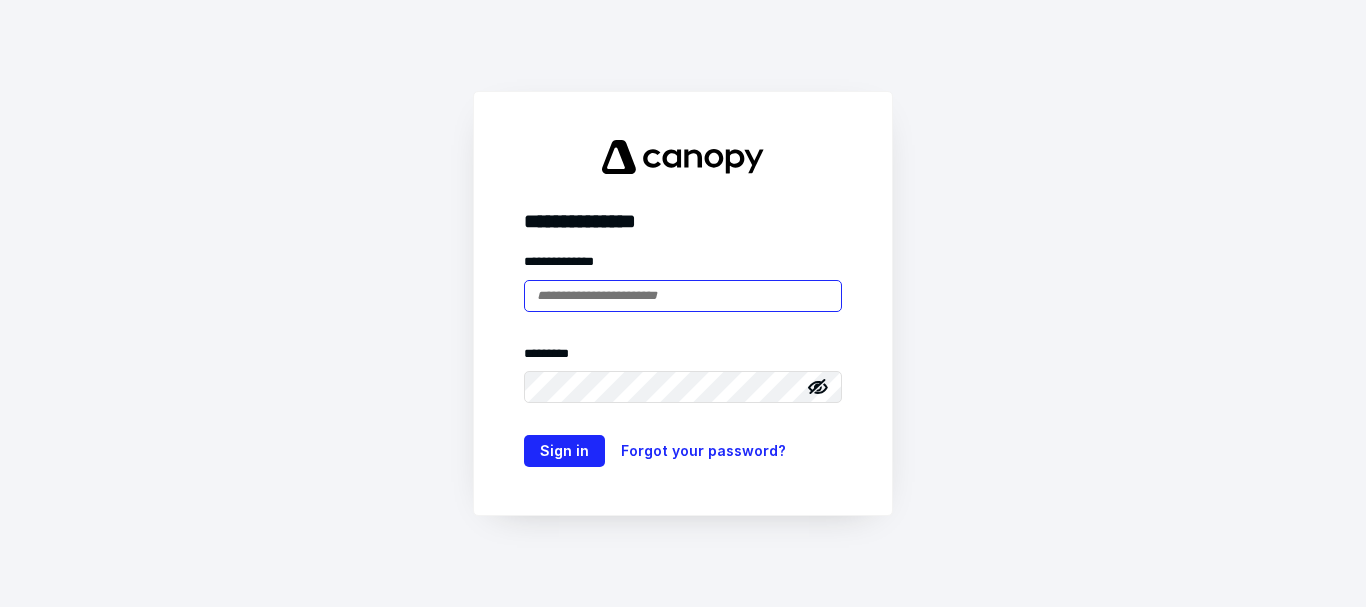 scroll, scrollTop: 0, scrollLeft: 0, axis: both 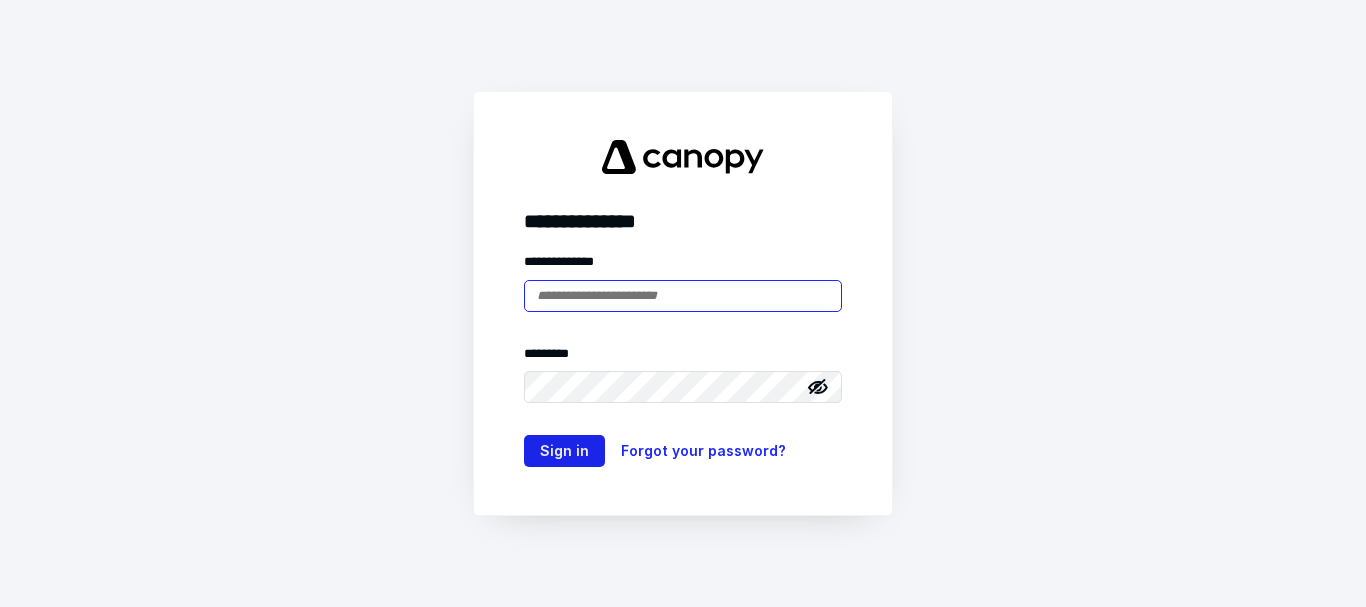 type on "**********" 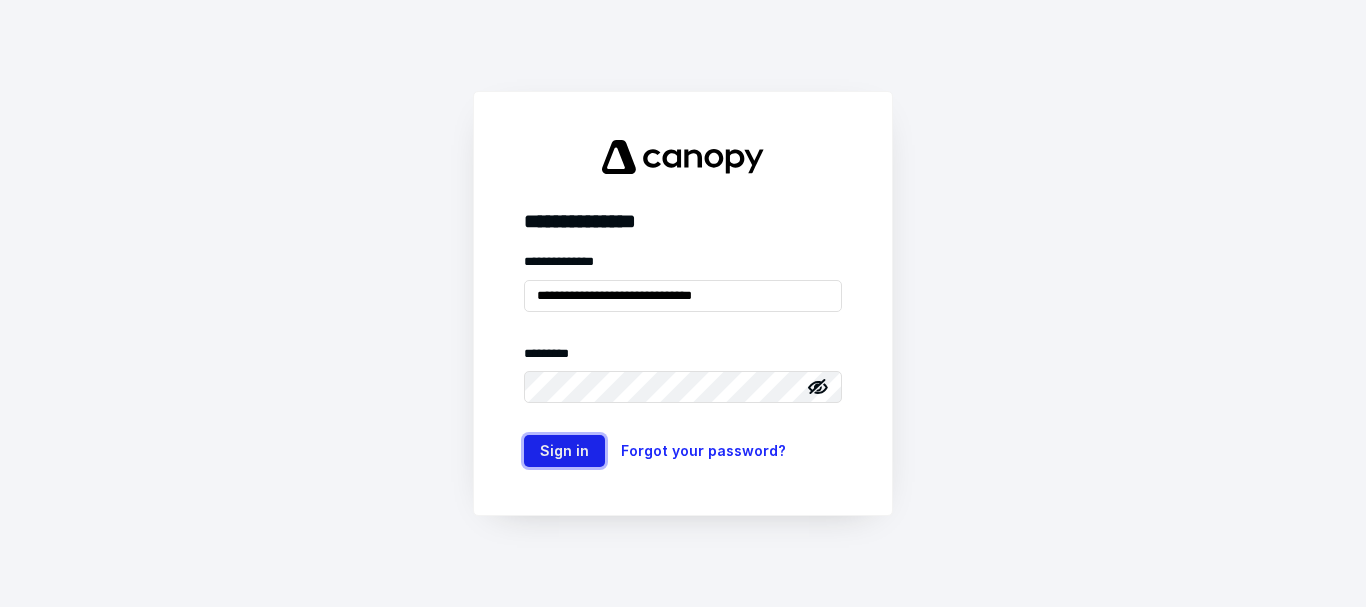 click on "Sign in" at bounding box center [564, 451] 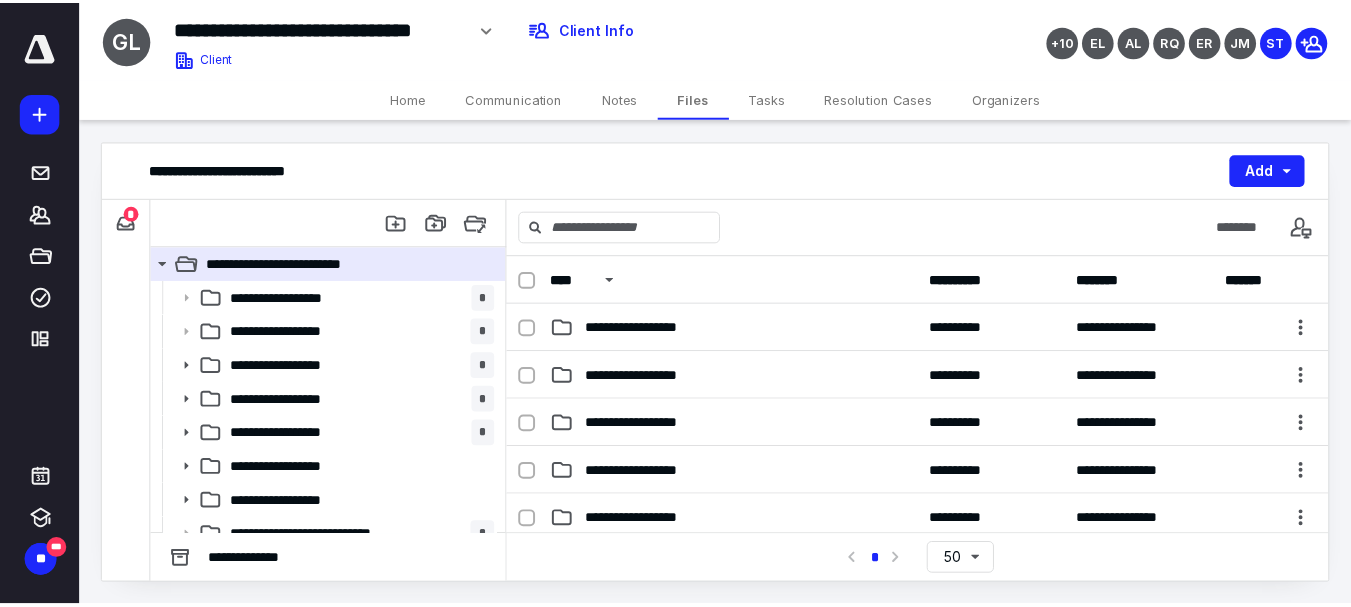scroll, scrollTop: 0, scrollLeft: 0, axis: both 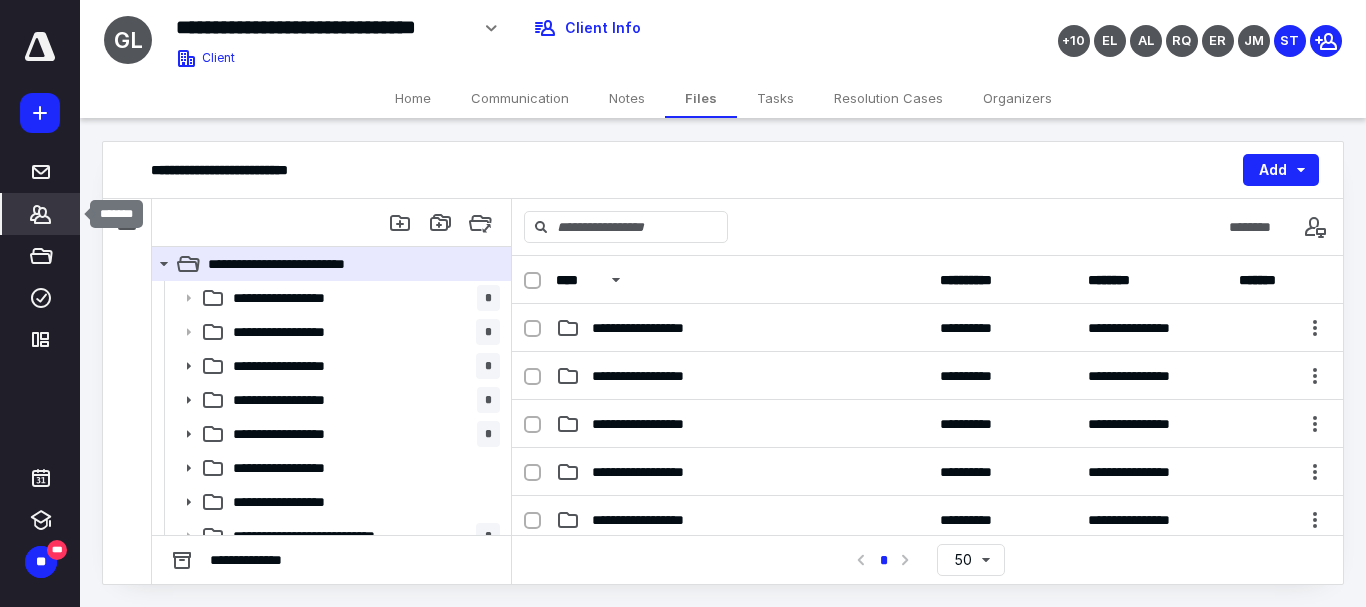click 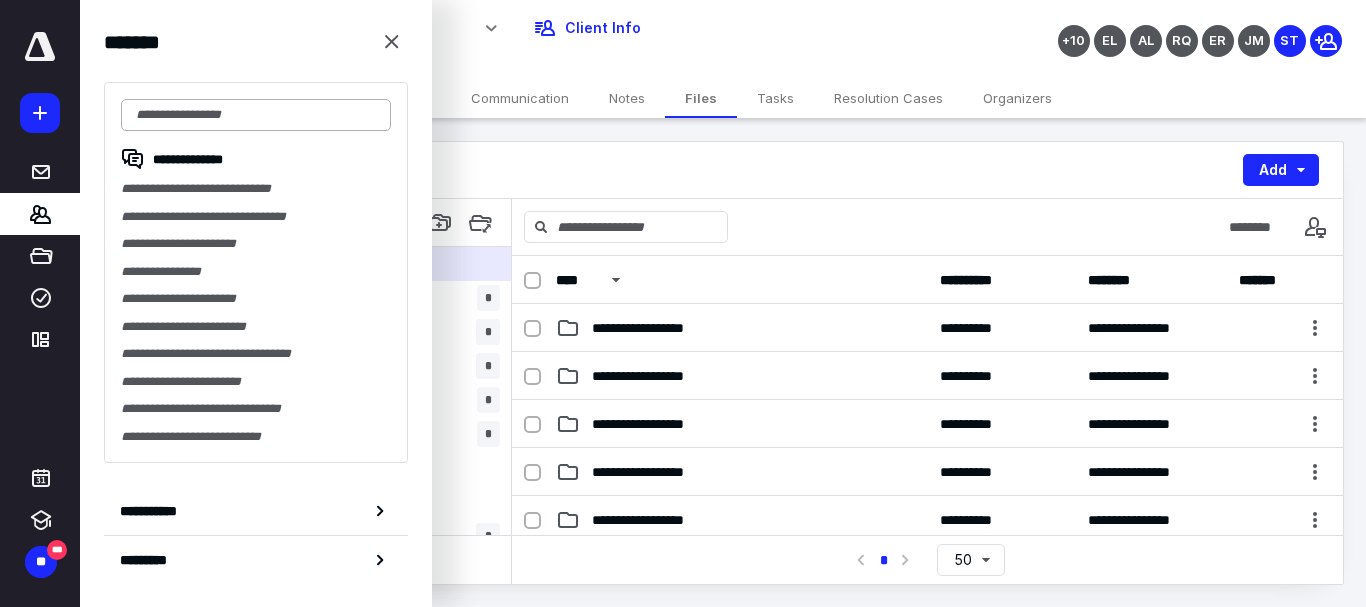 click at bounding box center (256, 115) 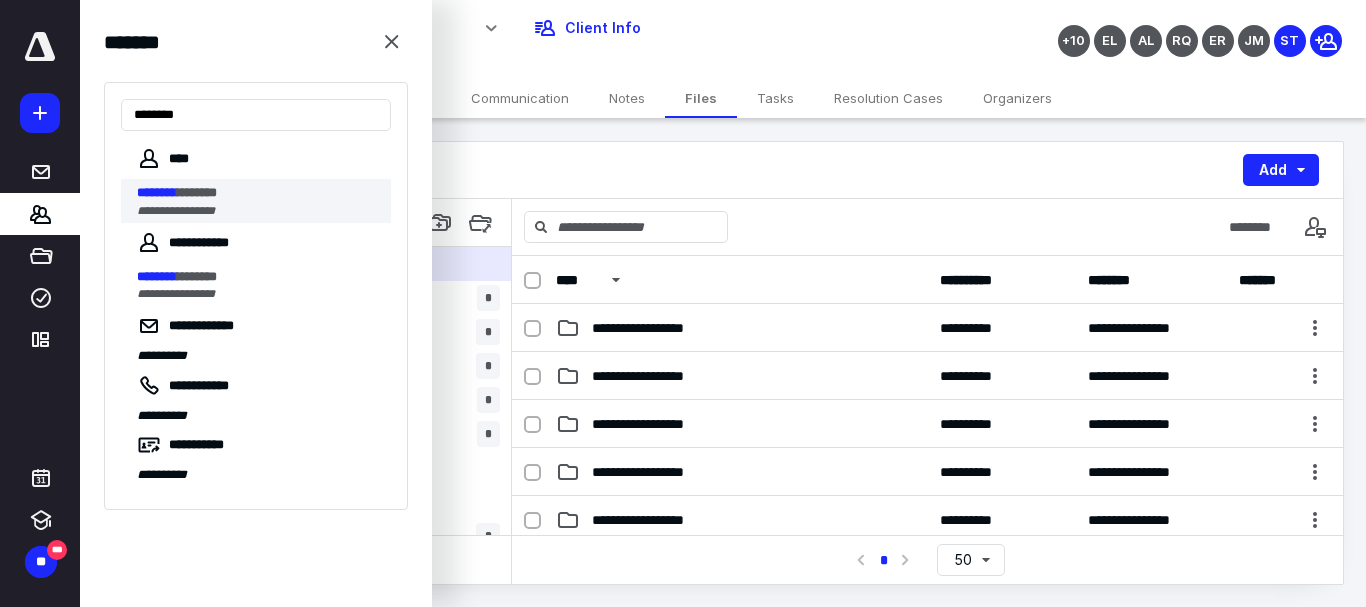 type on "********" 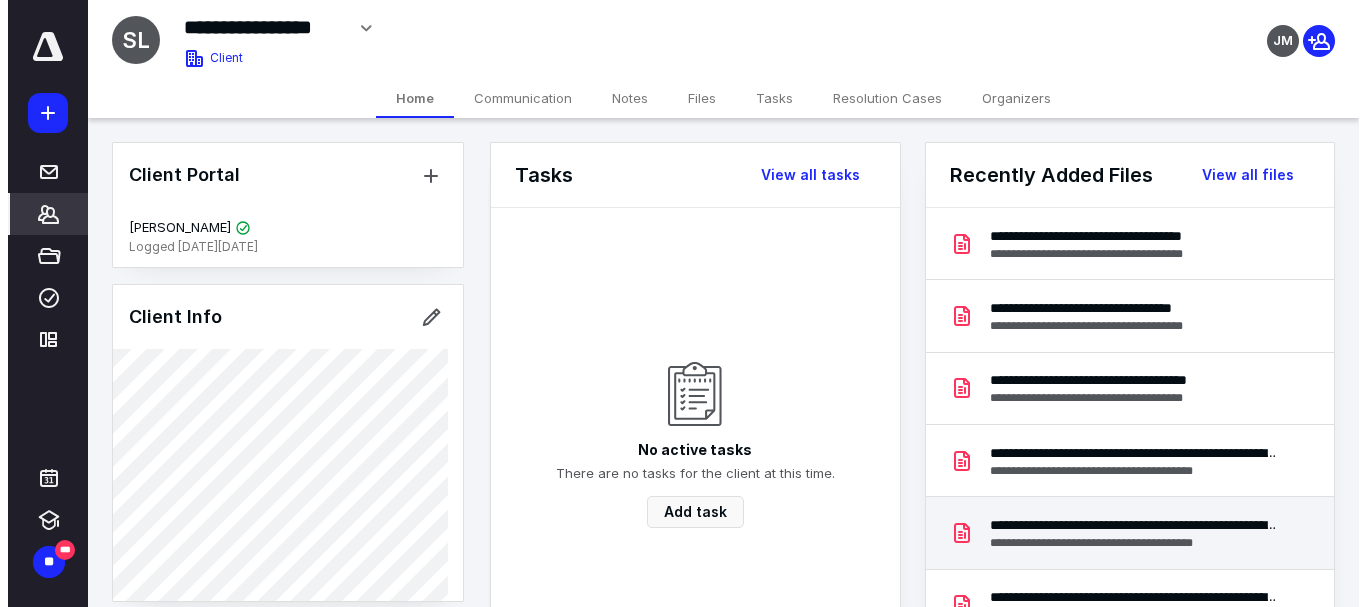 scroll, scrollTop: 100, scrollLeft: 0, axis: vertical 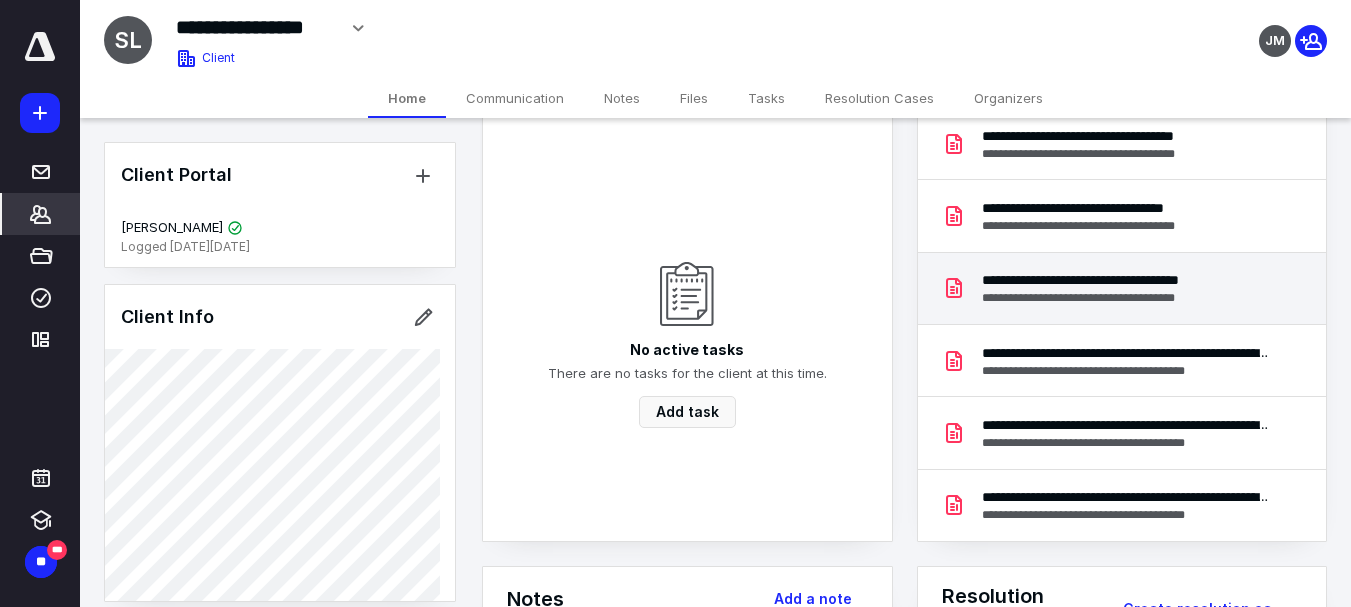 click on "**********" at bounding box center [1122, 280] 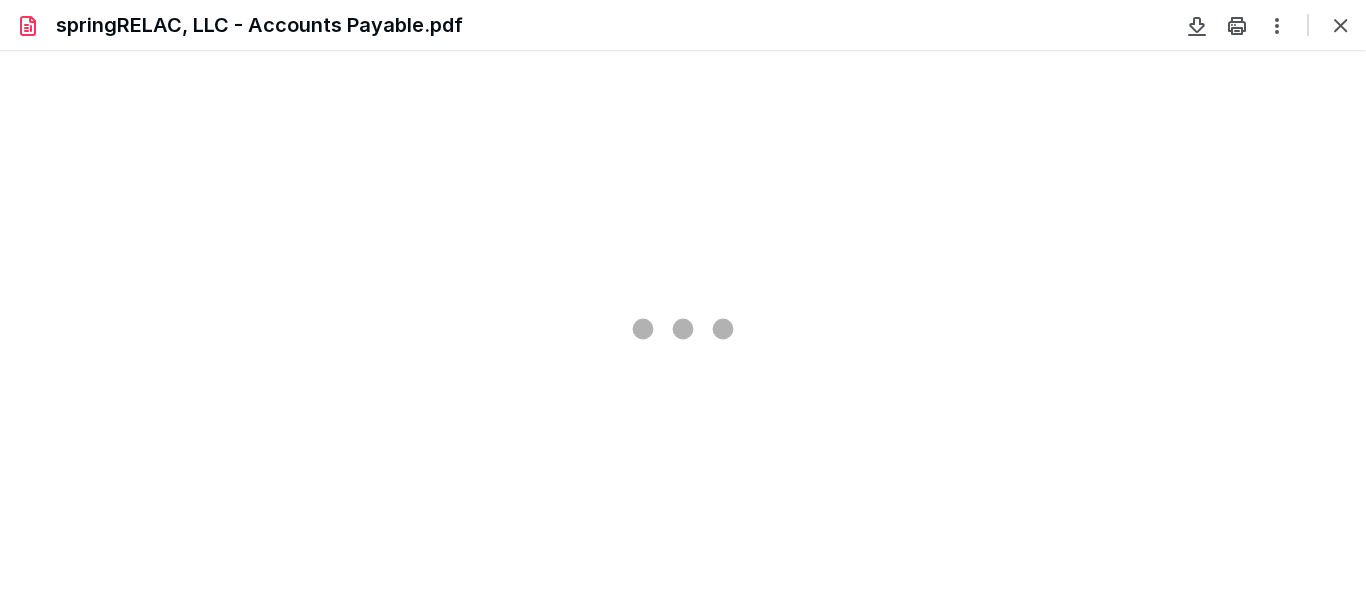 scroll, scrollTop: 0, scrollLeft: 0, axis: both 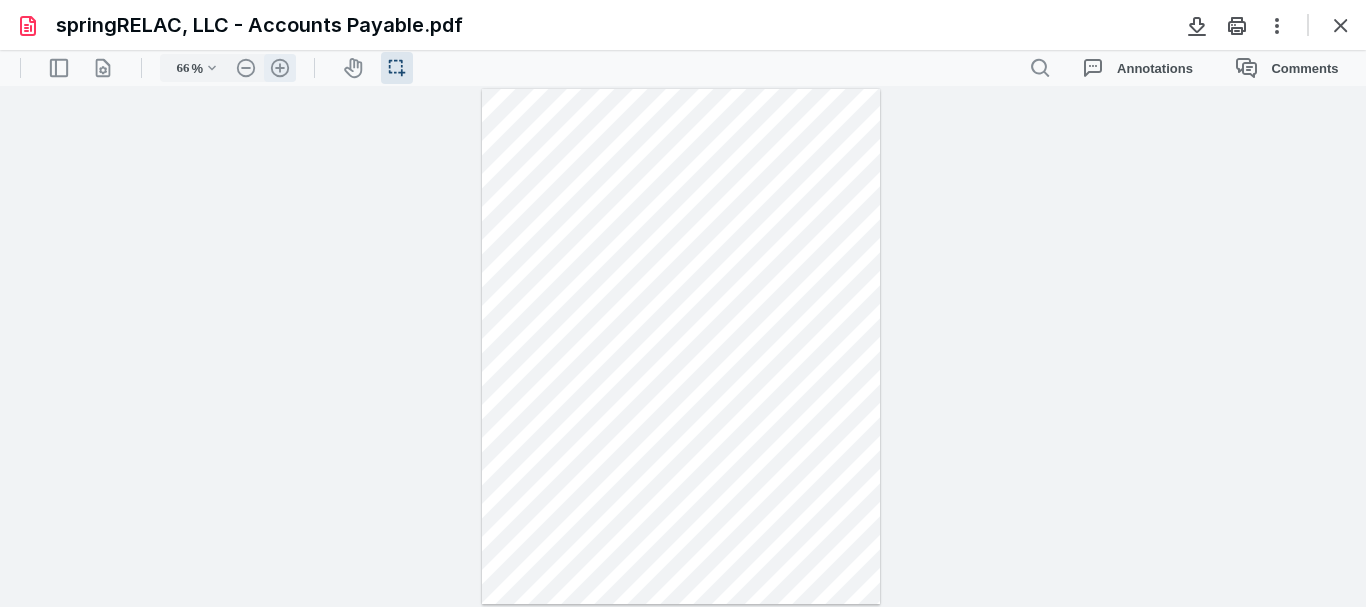 click on ".cls-1{fill:#abb0c4;} icon - header - zoom - in - line" at bounding box center [280, 68] 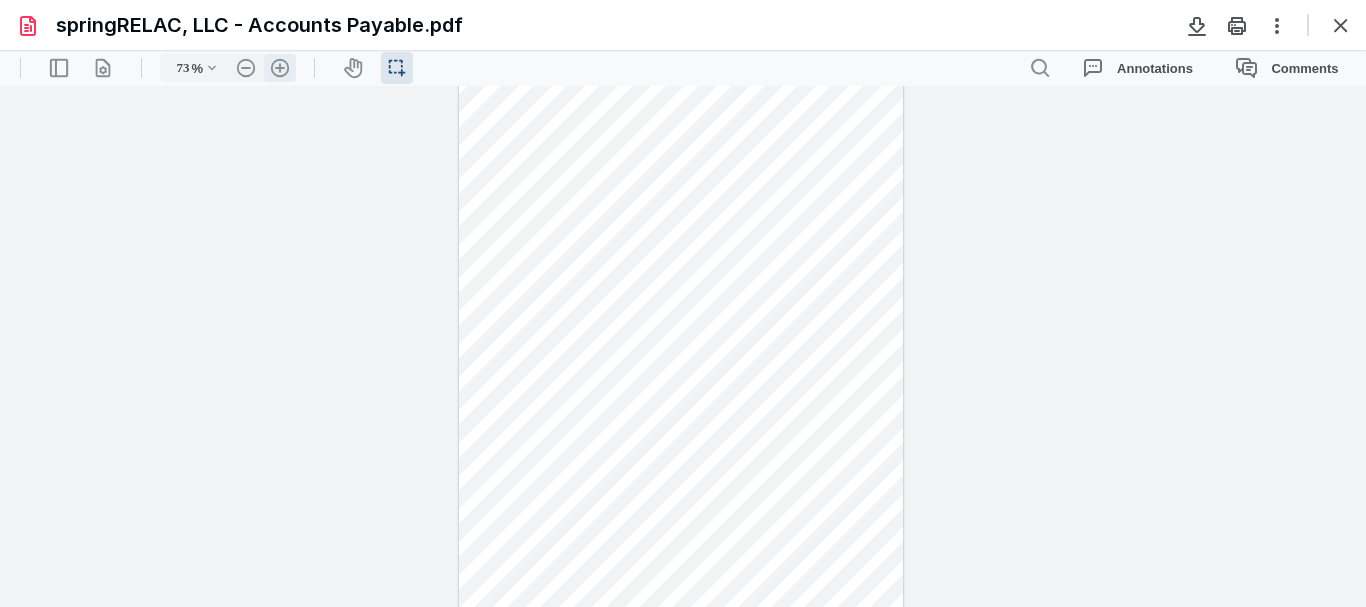 click on ".cls-1{fill:#abb0c4;} icon - header - zoom - in - line" at bounding box center [280, 68] 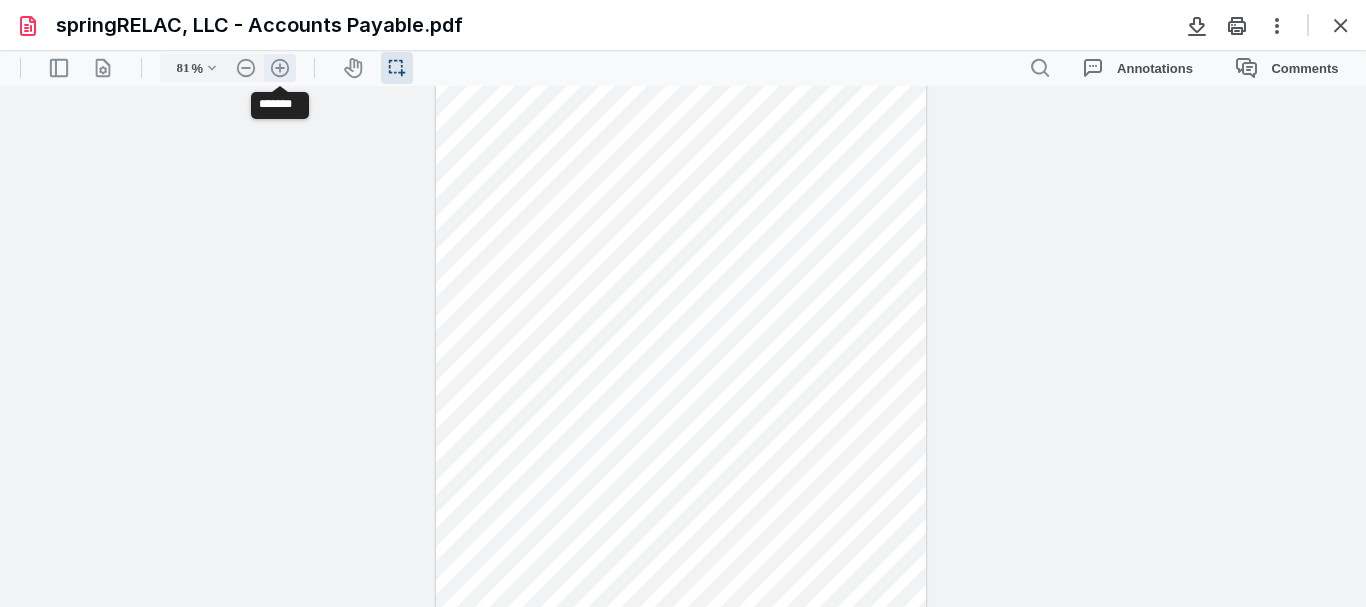 click on ".cls-1{fill:#abb0c4;} icon - header - zoom - in - line" at bounding box center (280, 68) 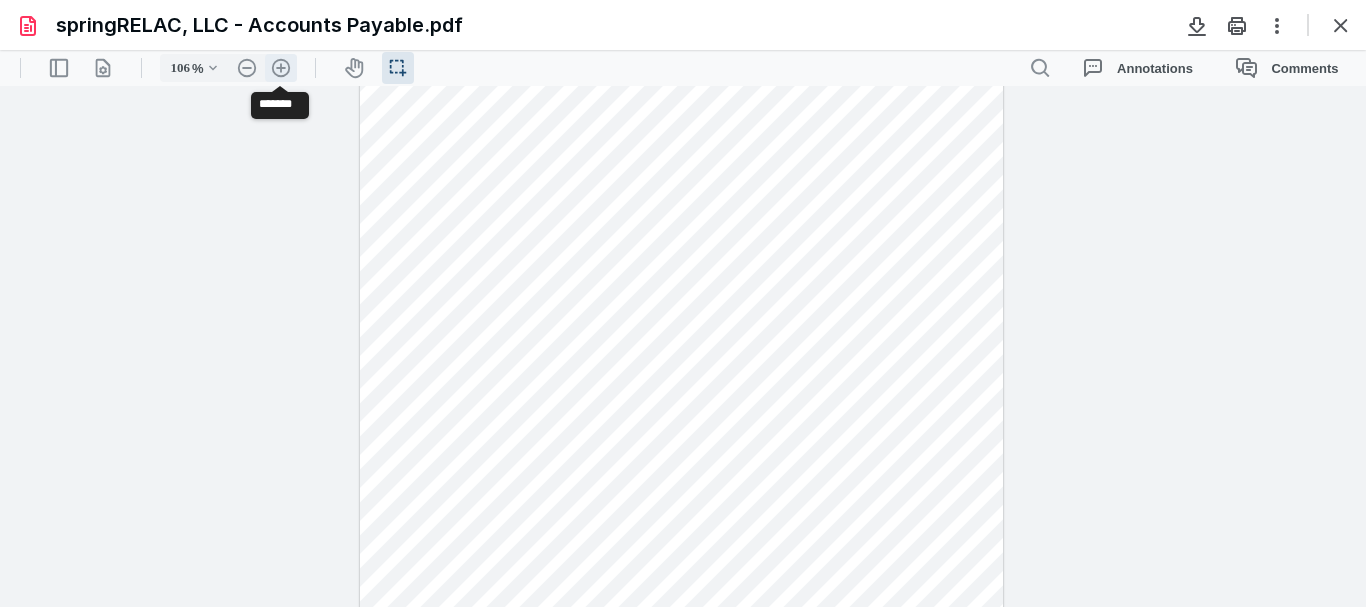 click on ".cls-1{fill:#abb0c4;} icon - header - zoom - in - line" at bounding box center (281, 68) 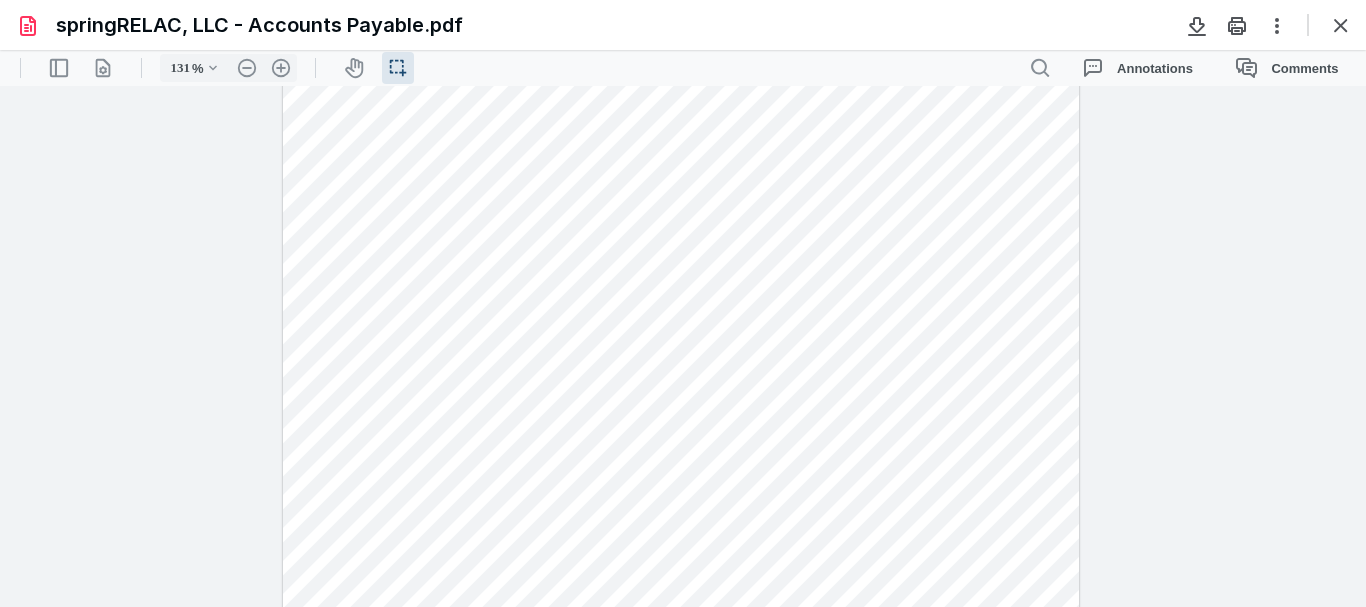 scroll, scrollTop: 0, scrollLeft: 0, axis: both 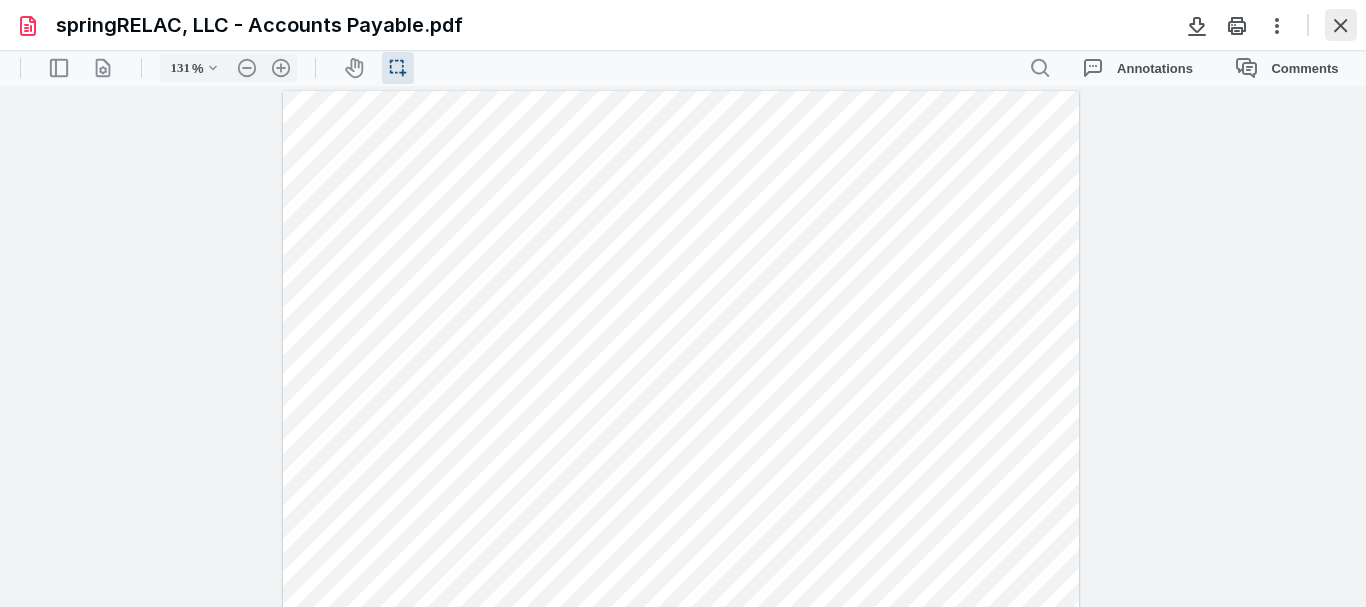 click at bounding box center (1341, 25) 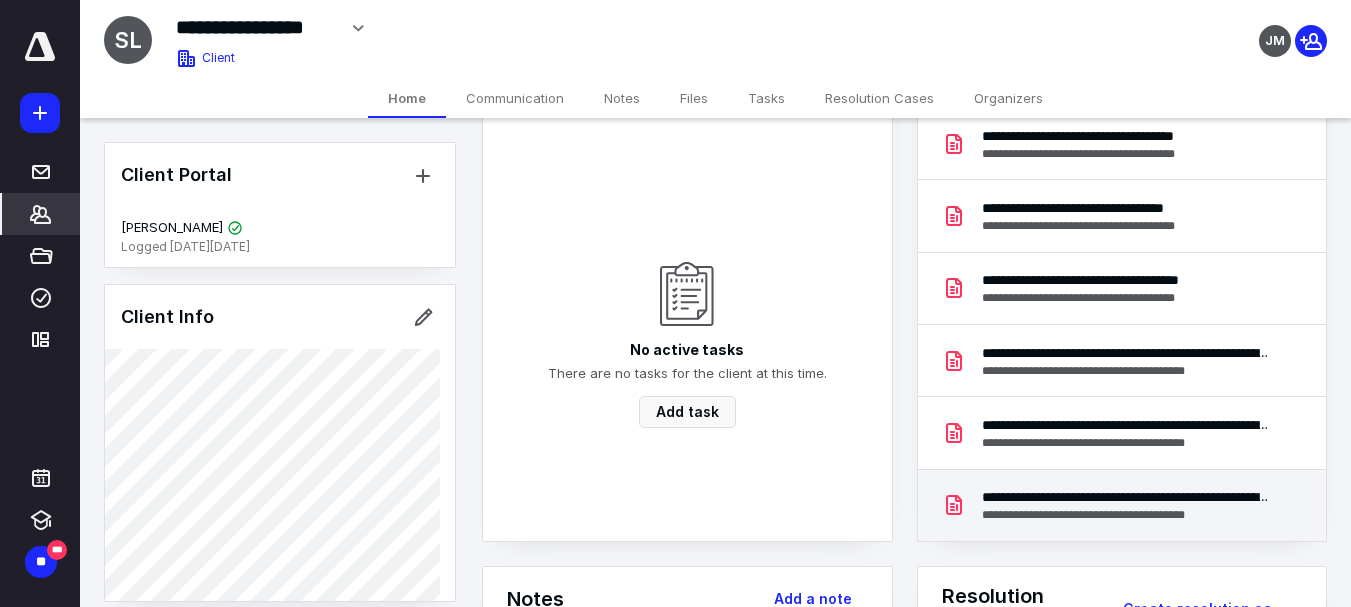 click on "**********" at bounding box center [1126, 497] 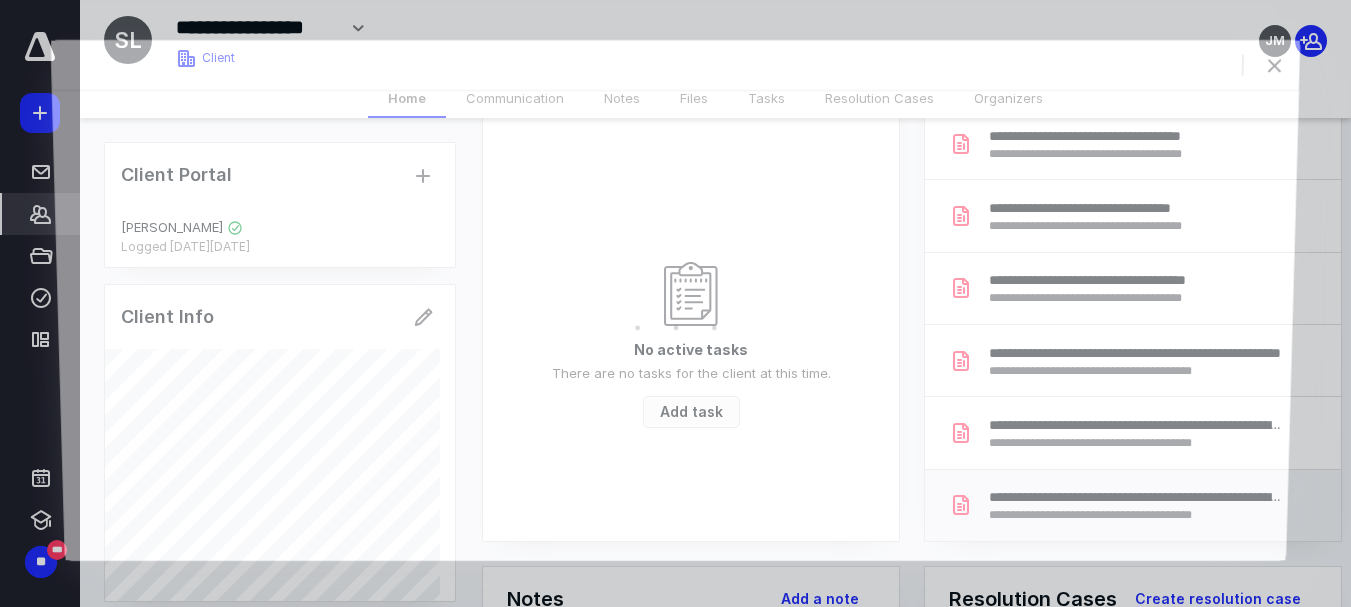 click at bounding box center [676, 325] 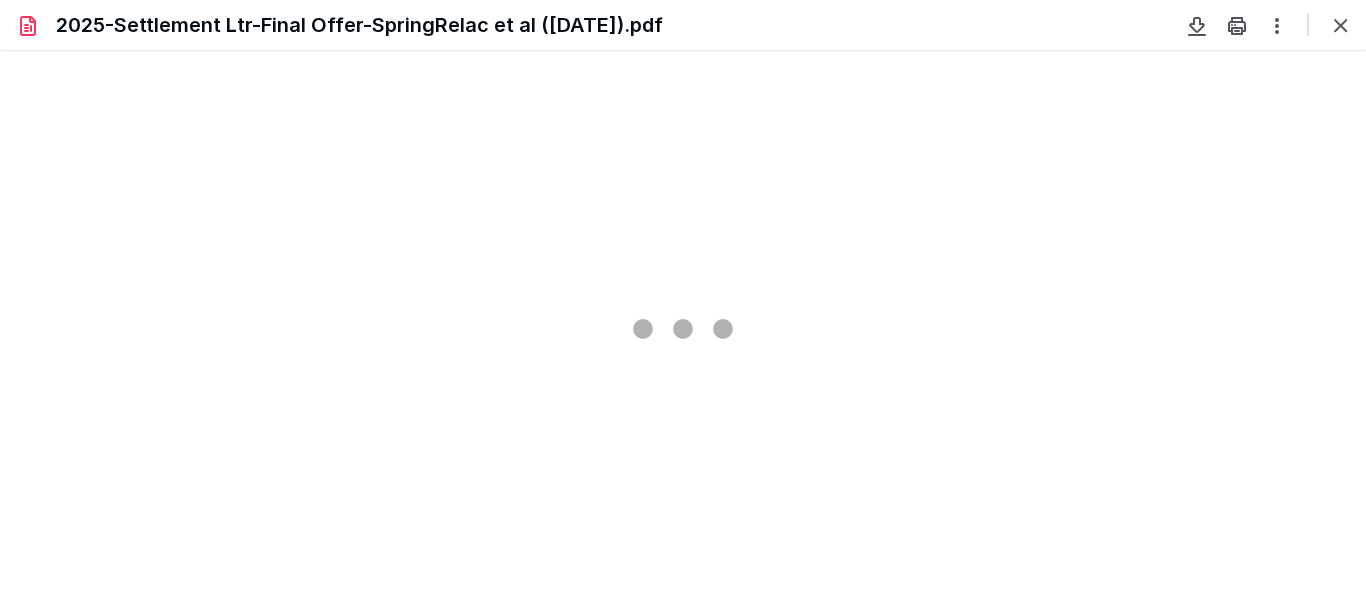 scroll, scrollTop: 0, scrollLeft: 0, axis: both 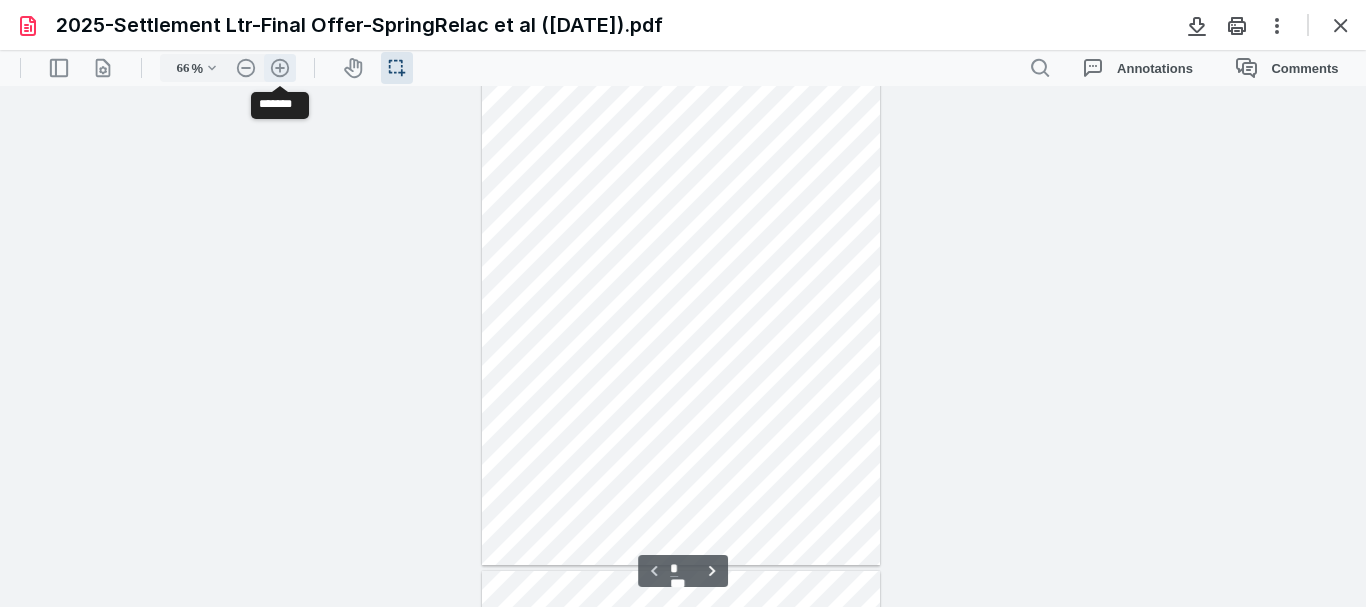 click on ".cls-1{fill:#abb0c4;} icon - header - zoom - in - line" at bounding box center (280, 68) 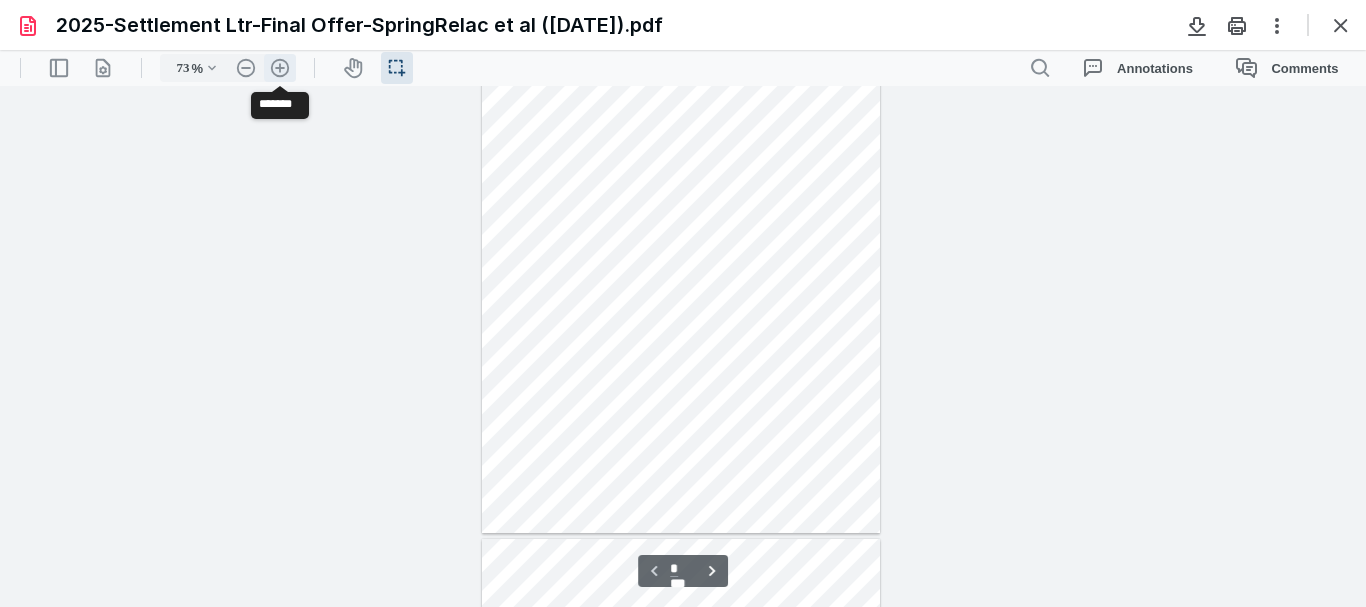 click on ".cls-1{fill:#abb0c4;} icon - header - zoom - in - line" at bounding box center (280, 68) 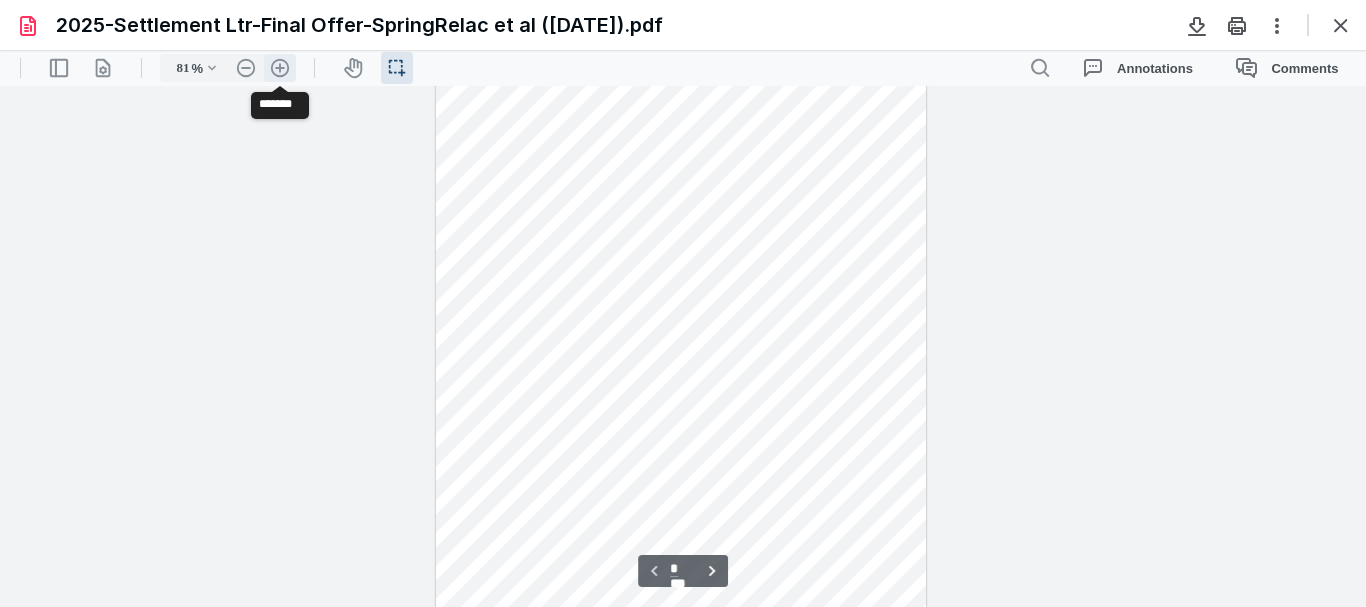 click on ".cls-1{fill:#abb0c4;} icon - header - zoom - in - line" at bounding box center [280, 68] 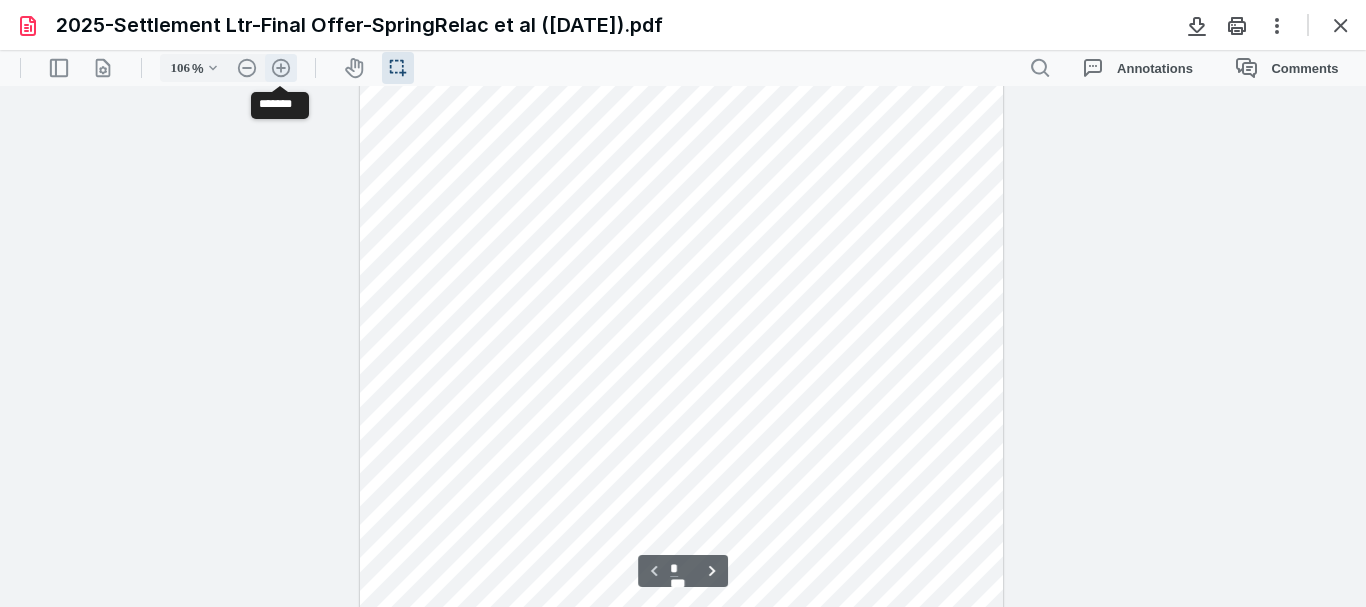 click on ".cls-1{fill:#abb0c4;} icon - header - zoom - in - line" at bounding box center [281, 68] 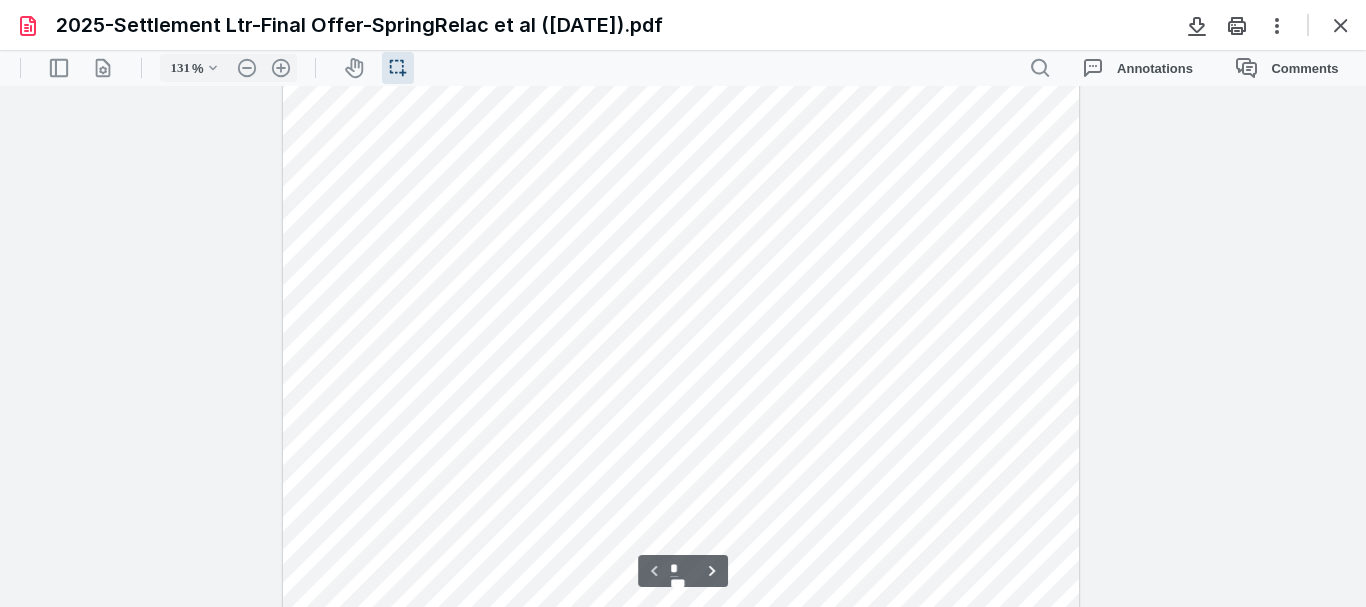 scroll, scrollTop: 19, scrollLeft: 0, axis: vertical 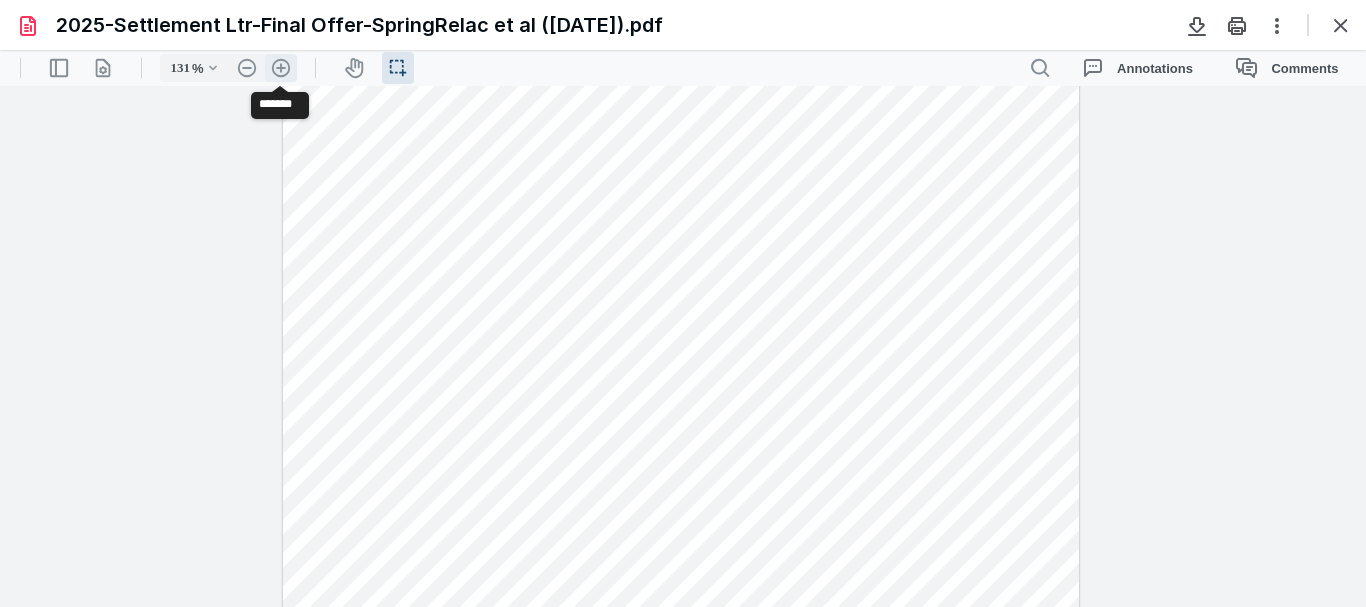 click on ".cls-1{fill:#abb0c4;} icon - header - zoom - in - line" at bounding box center (281, 68) 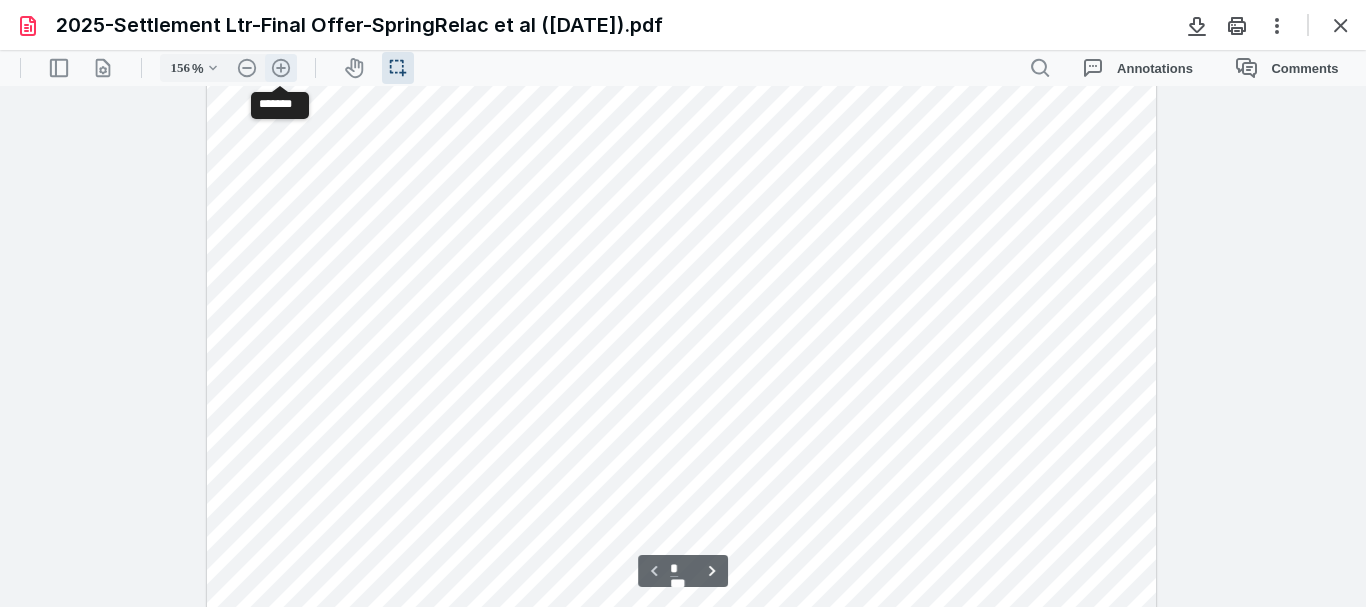 click on ".cls-1{fill:#abb0c4;} icon - header - zoom - in - line" at bounding box center [281, 68] 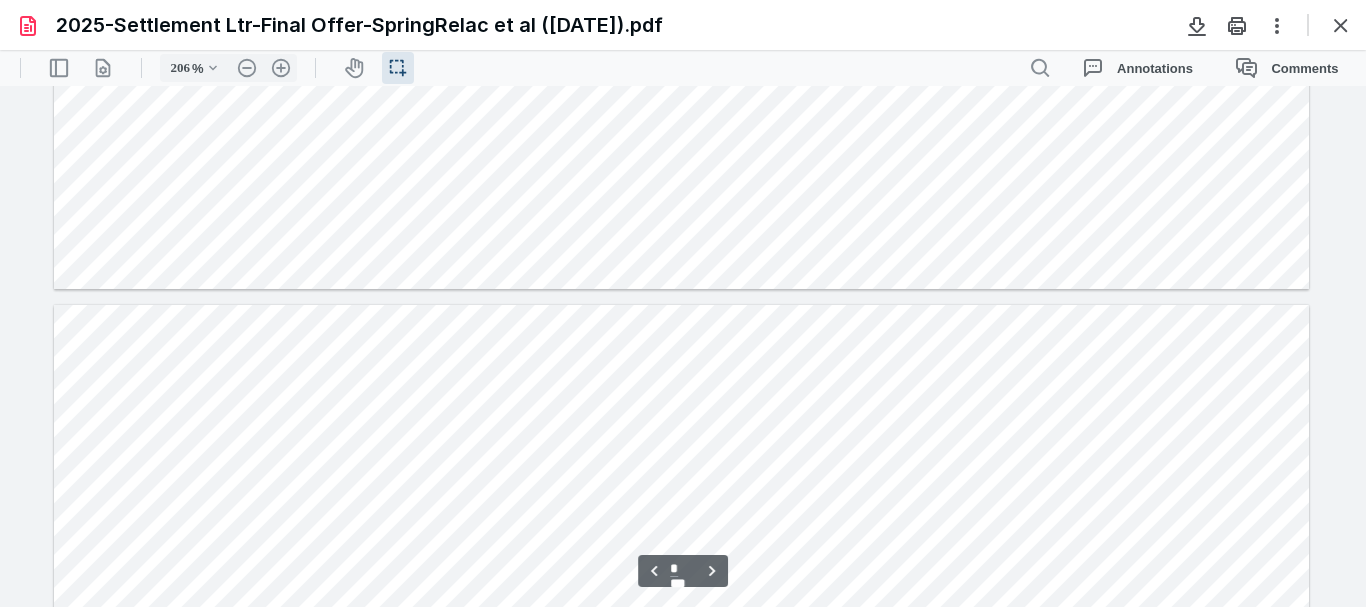 scroll, scrollTop: 3269, scrollLeft: 0, axis: vertical 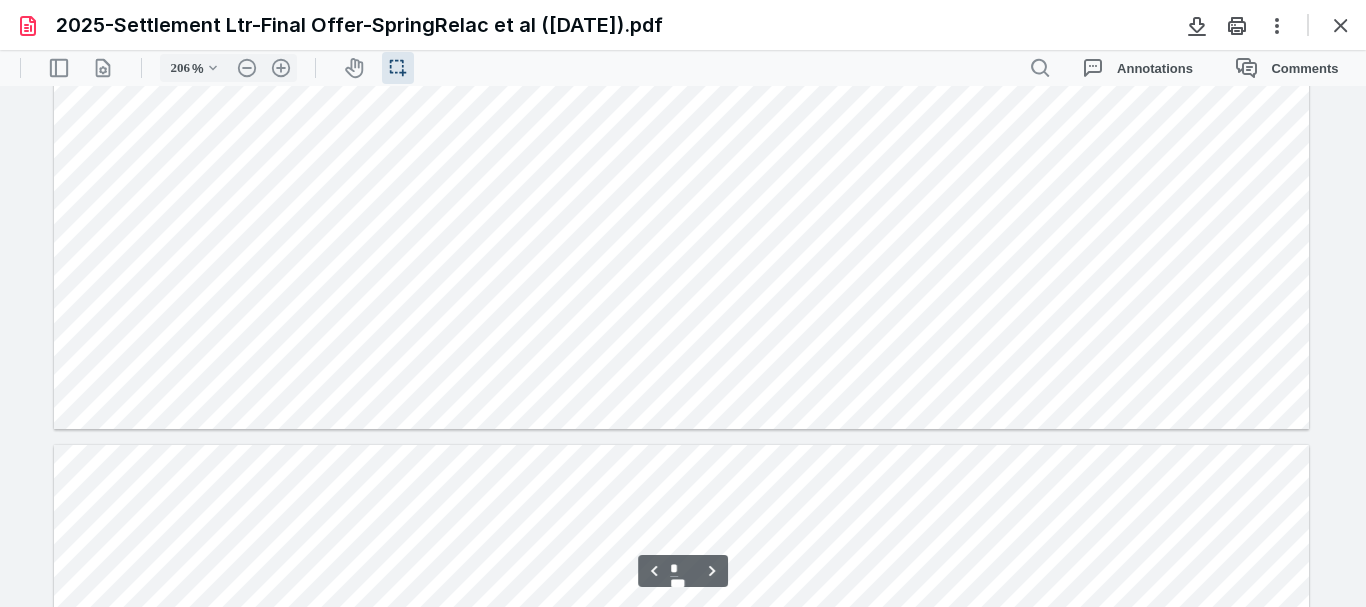 type on "*" 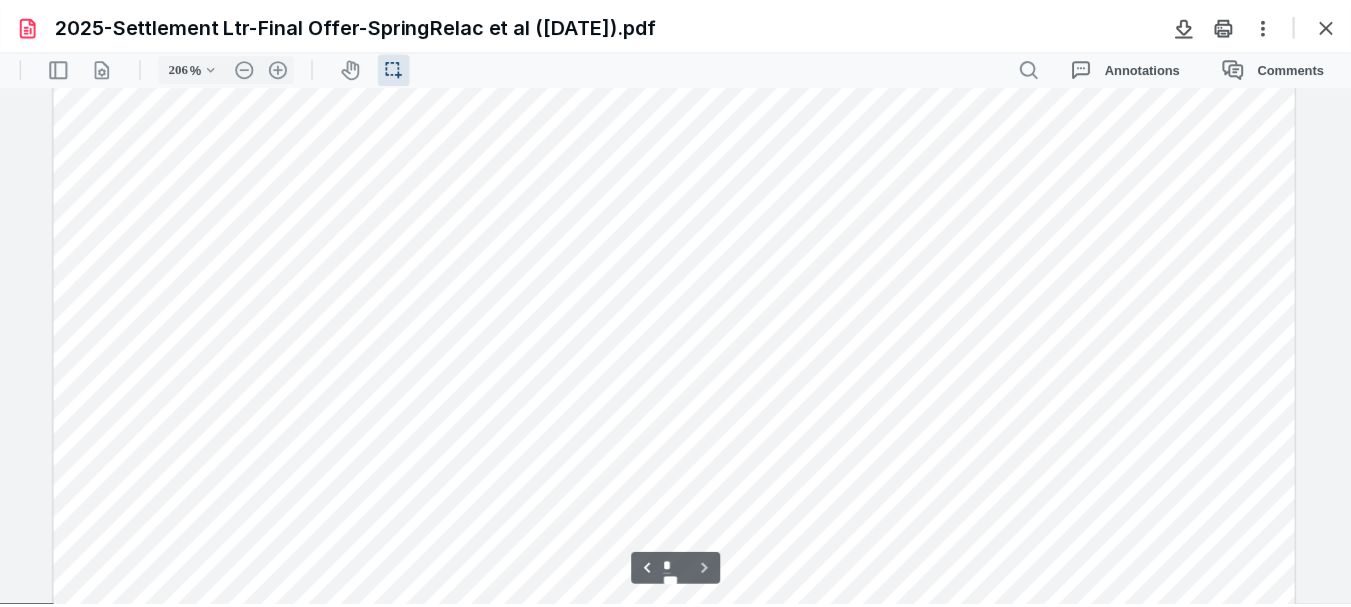 scroll, scrollTop: 4739, scrollLeft: 0, axis: vertical 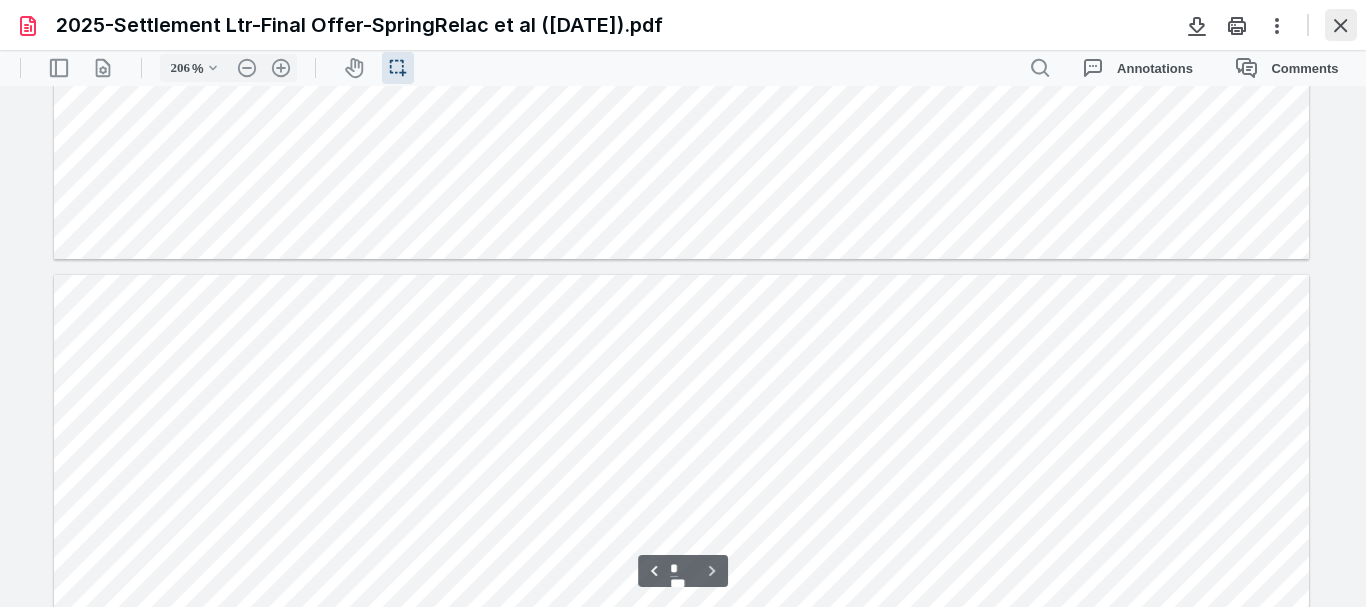 click at bounding box center (1341, 25) 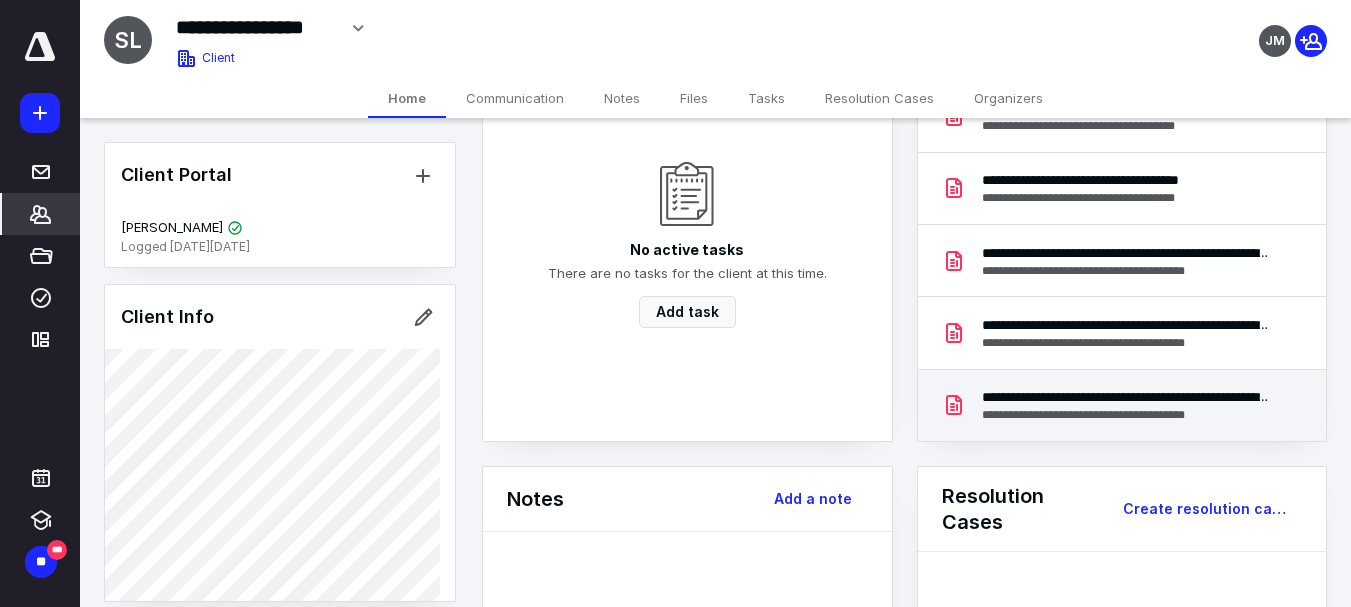scroll, scrollTop: 300, scrollLeft: 0, axis: vertical 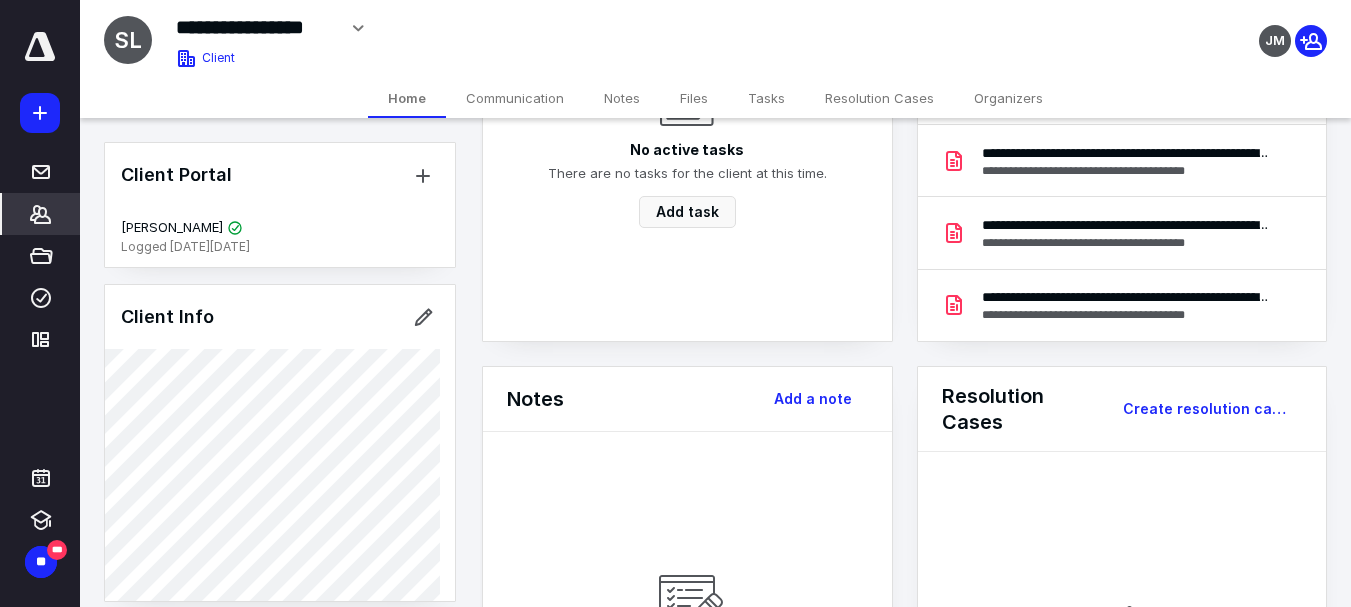 click on "Files" at bounding box center (694, 98) 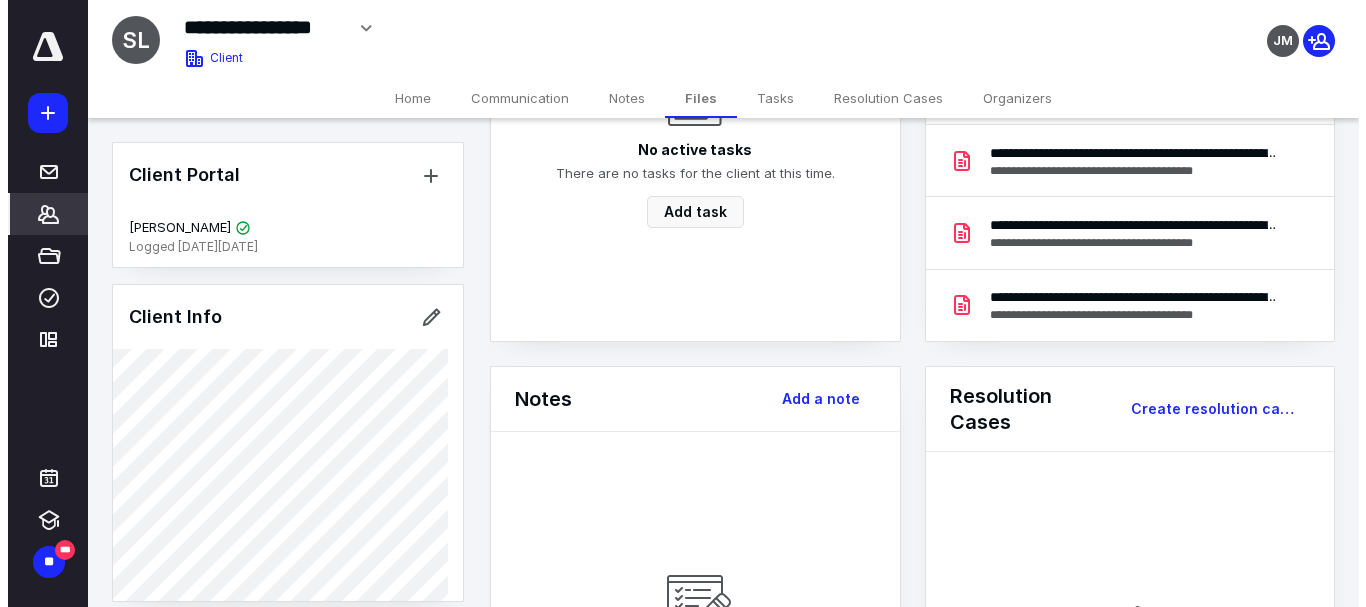 scroll, scrollTop: 0, scrollLeft: 0, axis: both 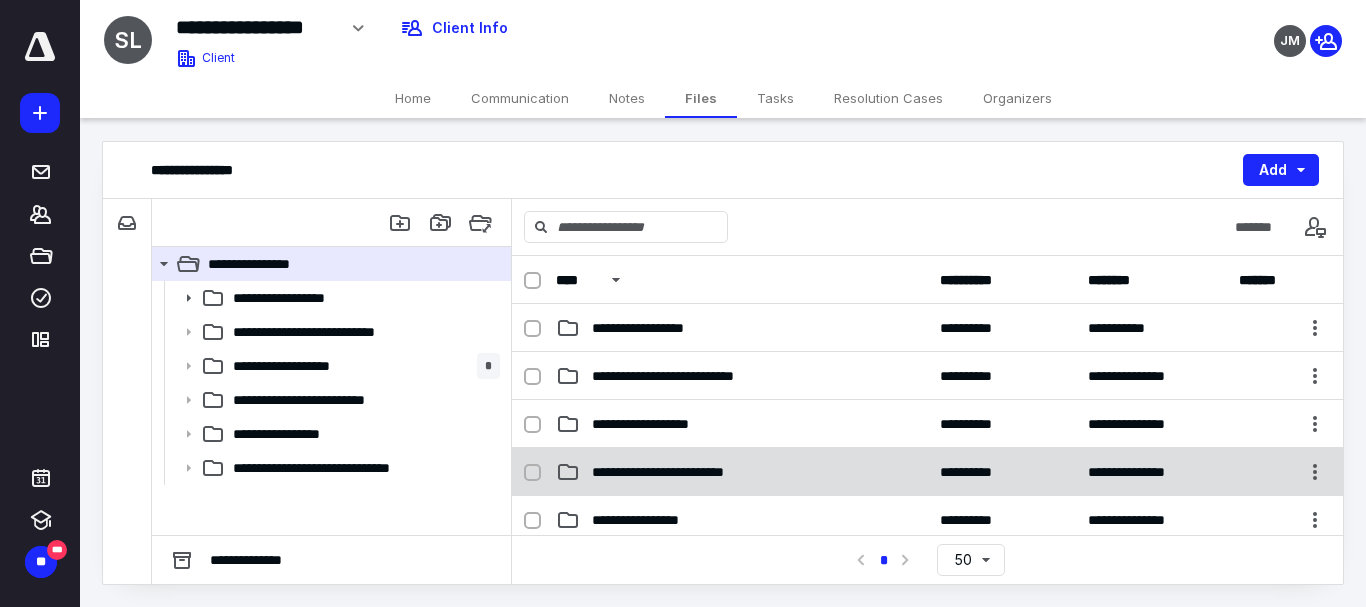 click on "**********" at bounding box center [742, 472] 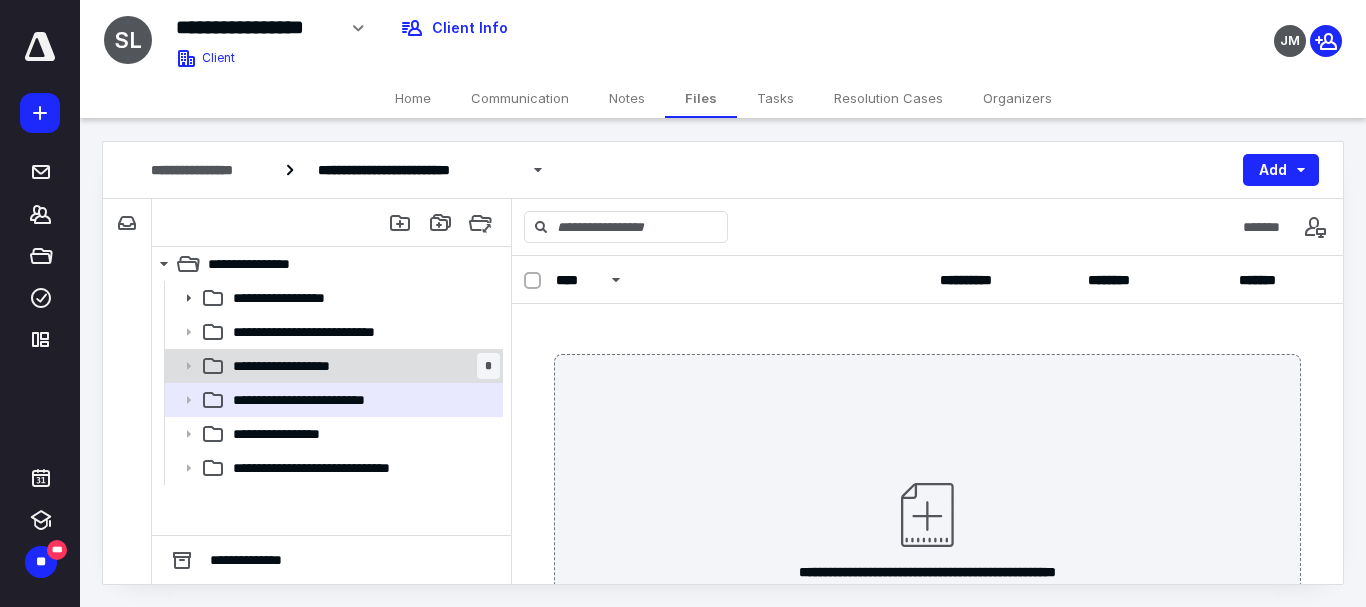 click on "**********" at bounding box center [362, 366] 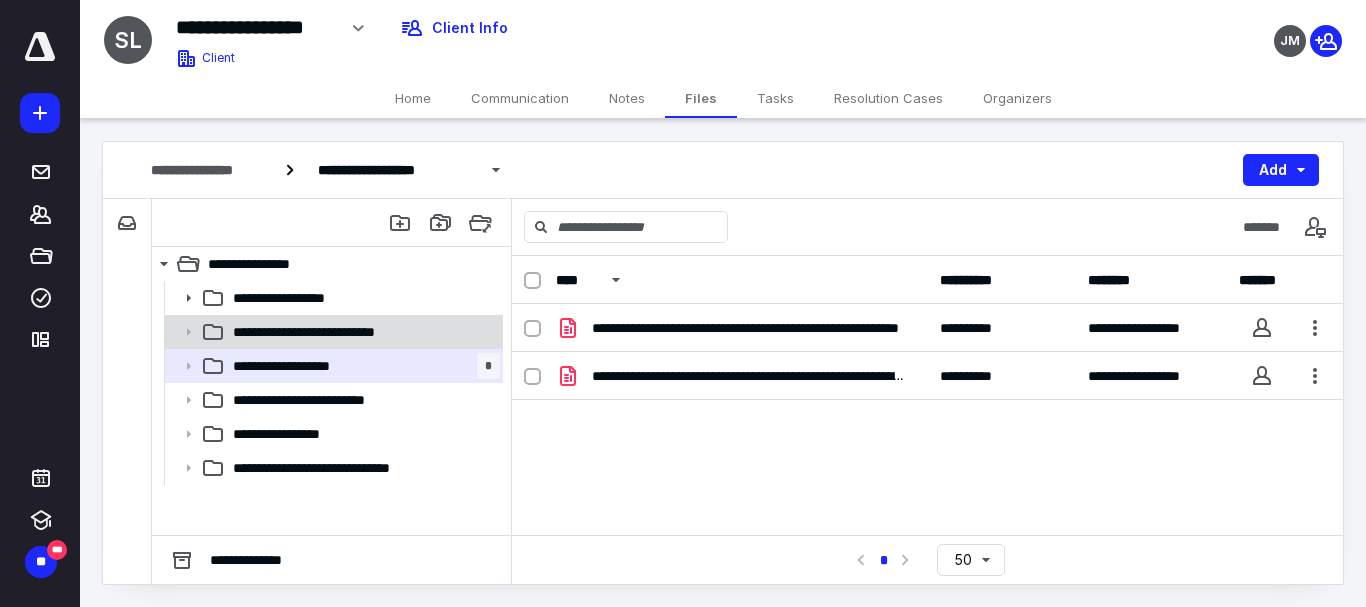 click on "**********" at bounding box center (332, 332) 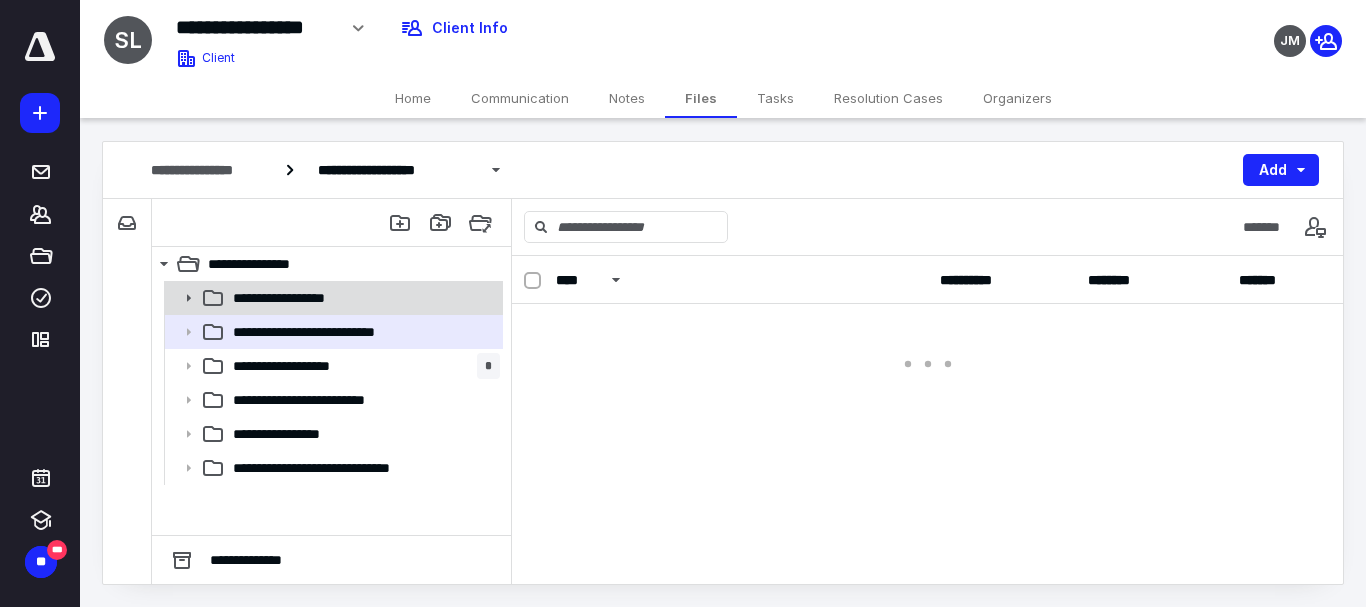 click on "**********" at bounding box center (303, 298) 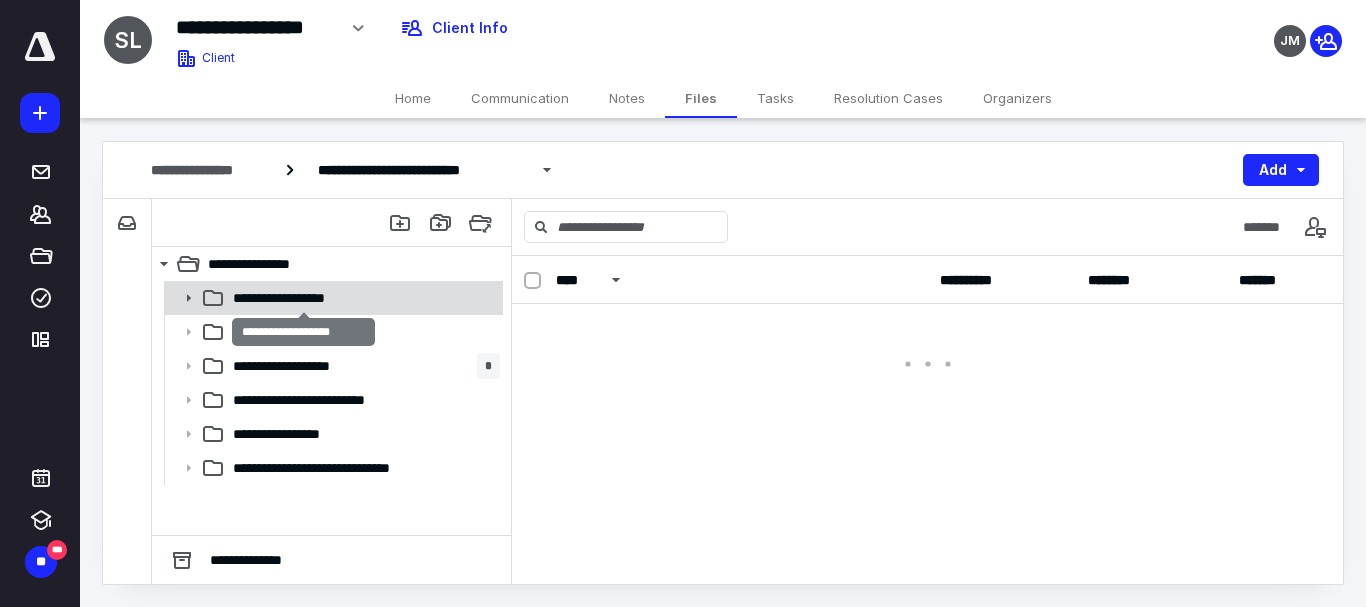 click on "**********" at bounding box center [303, 298] 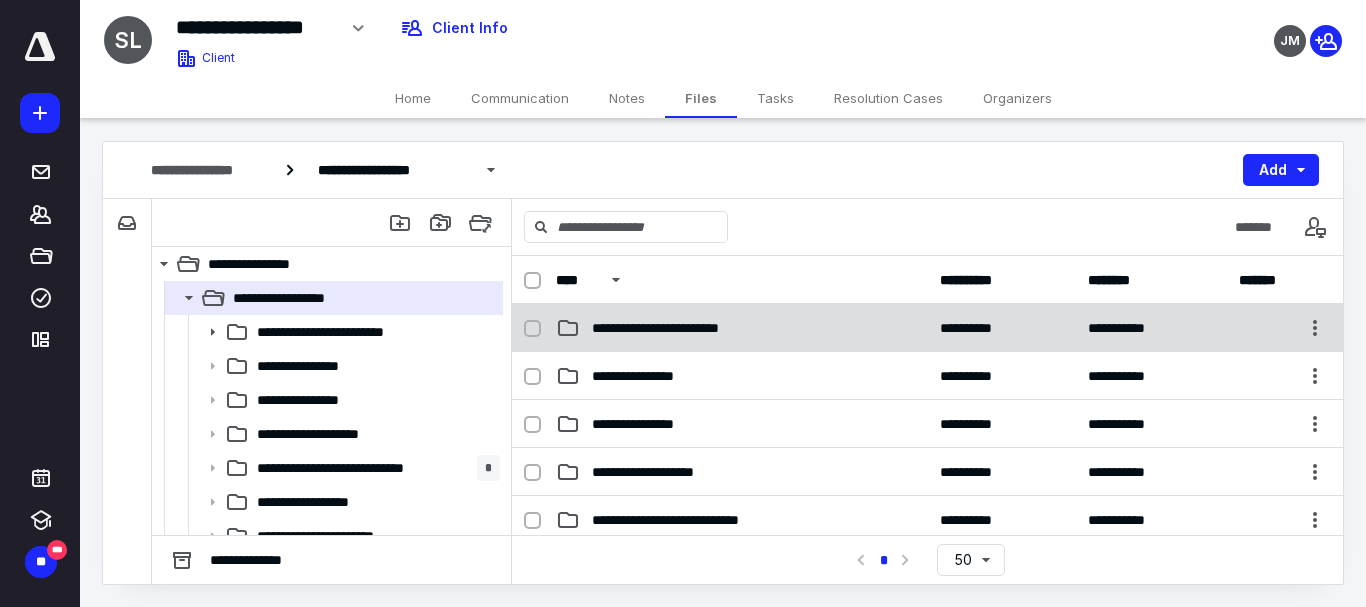 click on "**********" at bounding box center [688, 328] 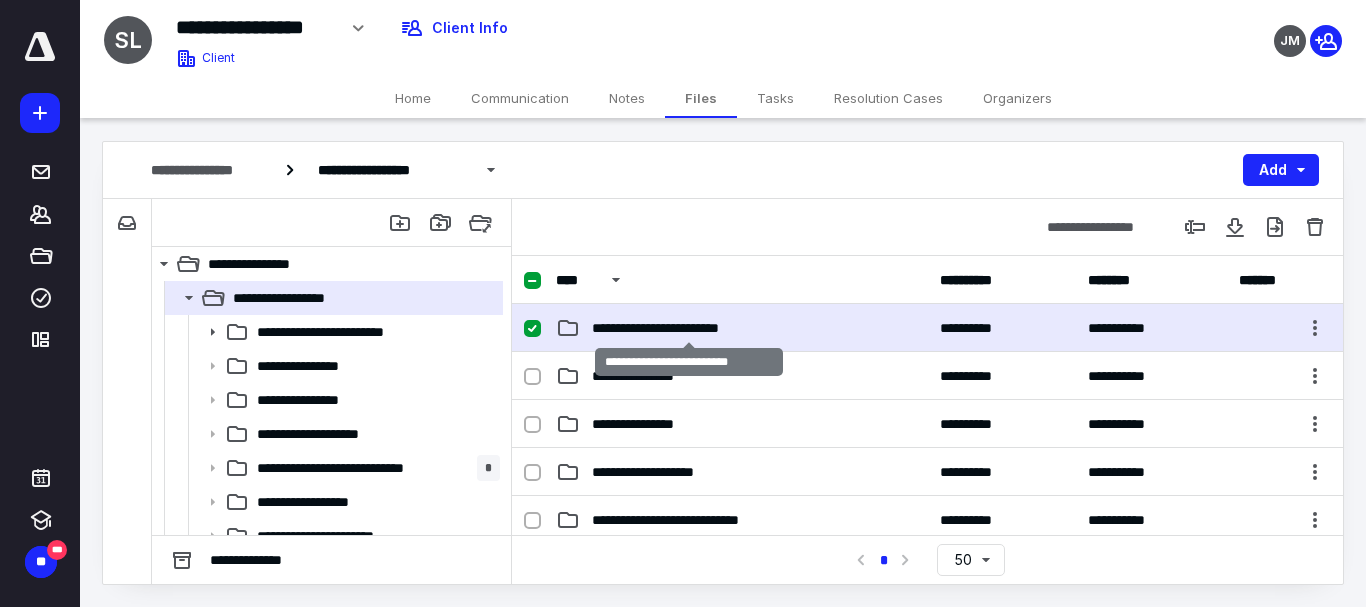 click on "**********" at bounding box center [688, 328] 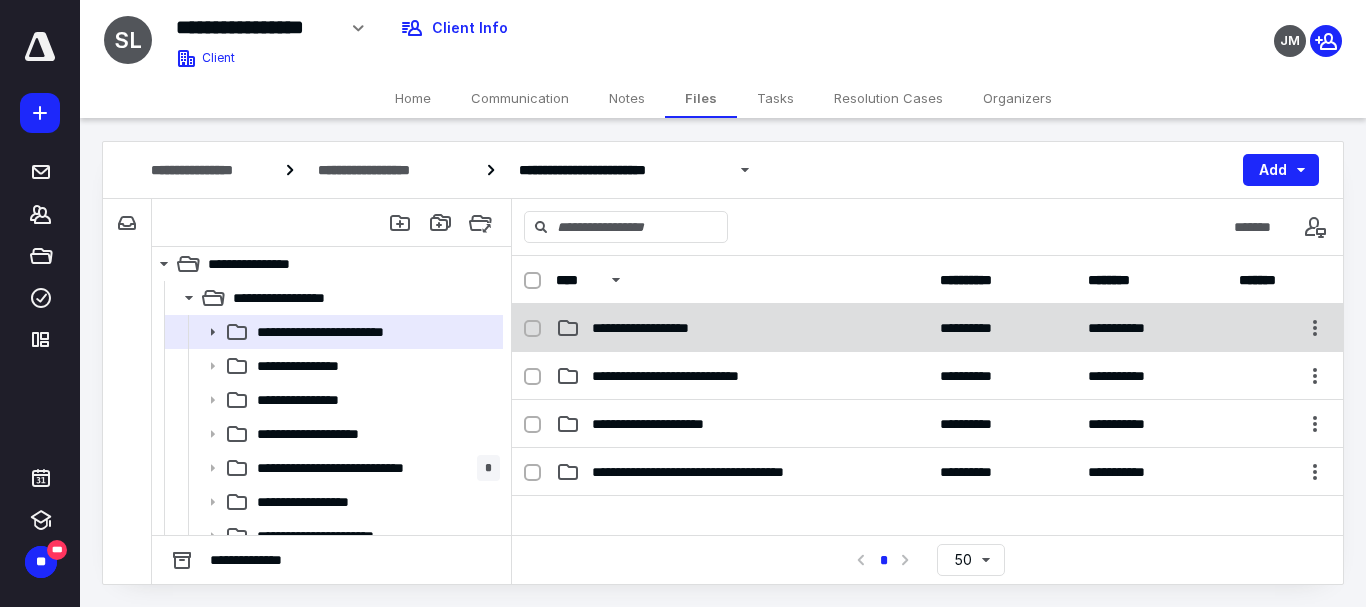 click on "**********" at bounding box center (660, 328) 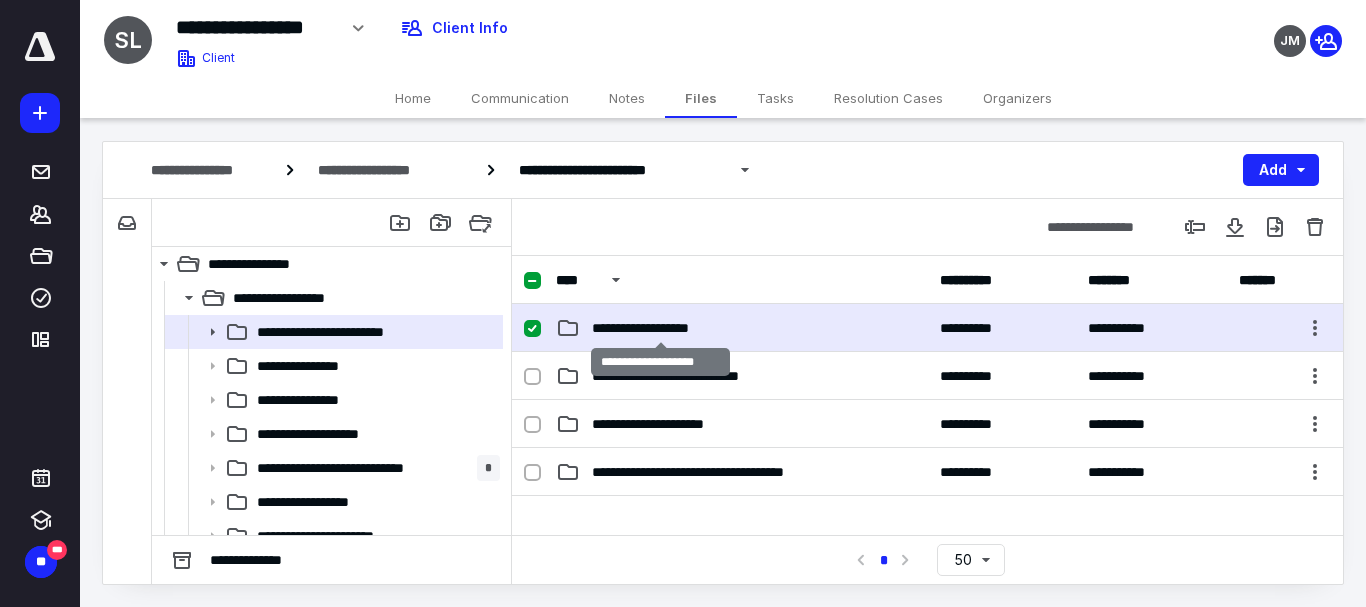 click on "**********" at bounding box center [660, 328] 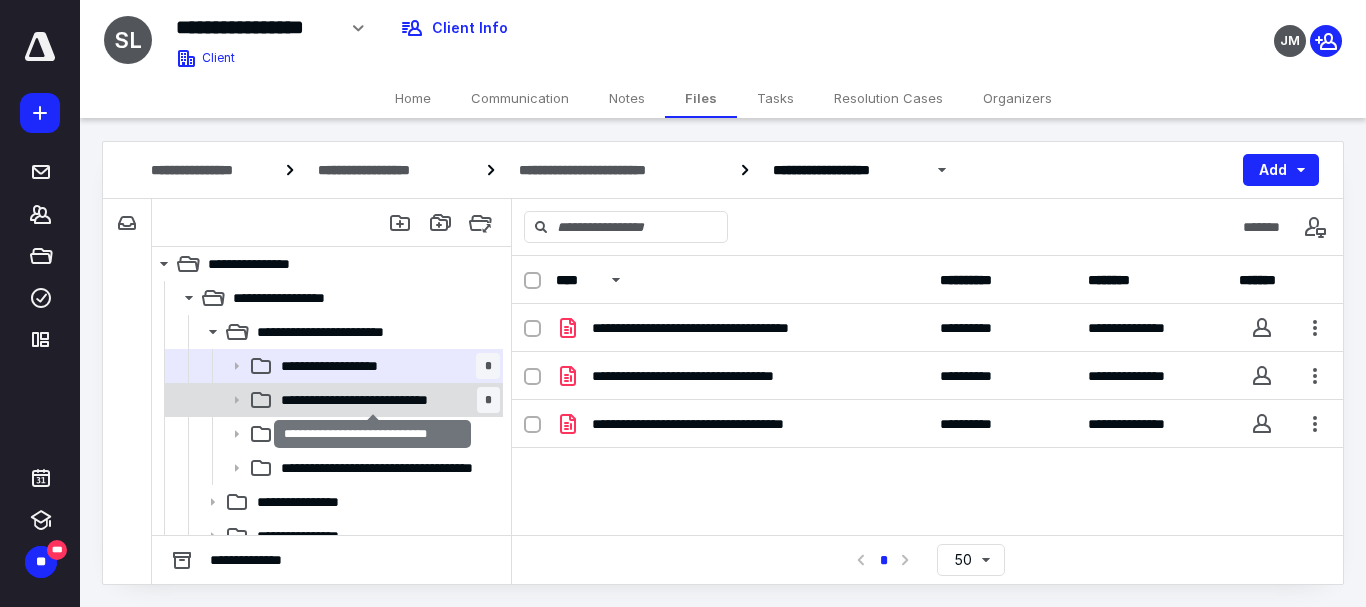 click on "**********" at bounding box center (373, 400) 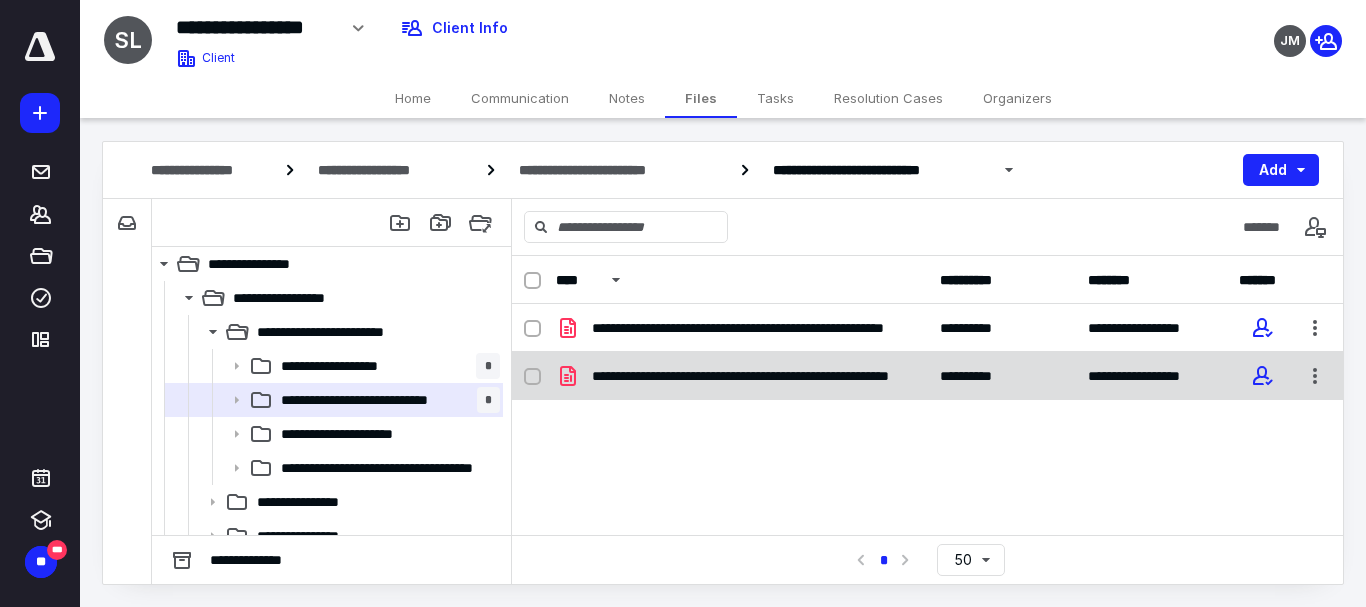 click on "**********" at bounding box center [750, 376] 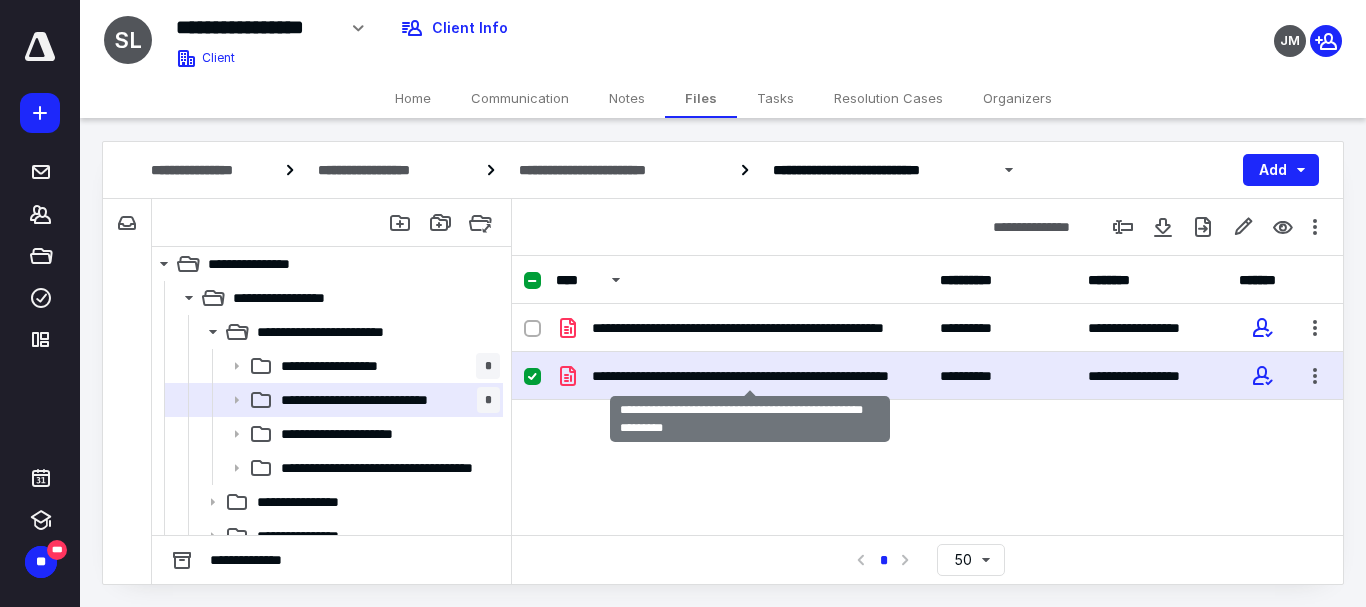 click on "**********" at bounding box center [750, 376] 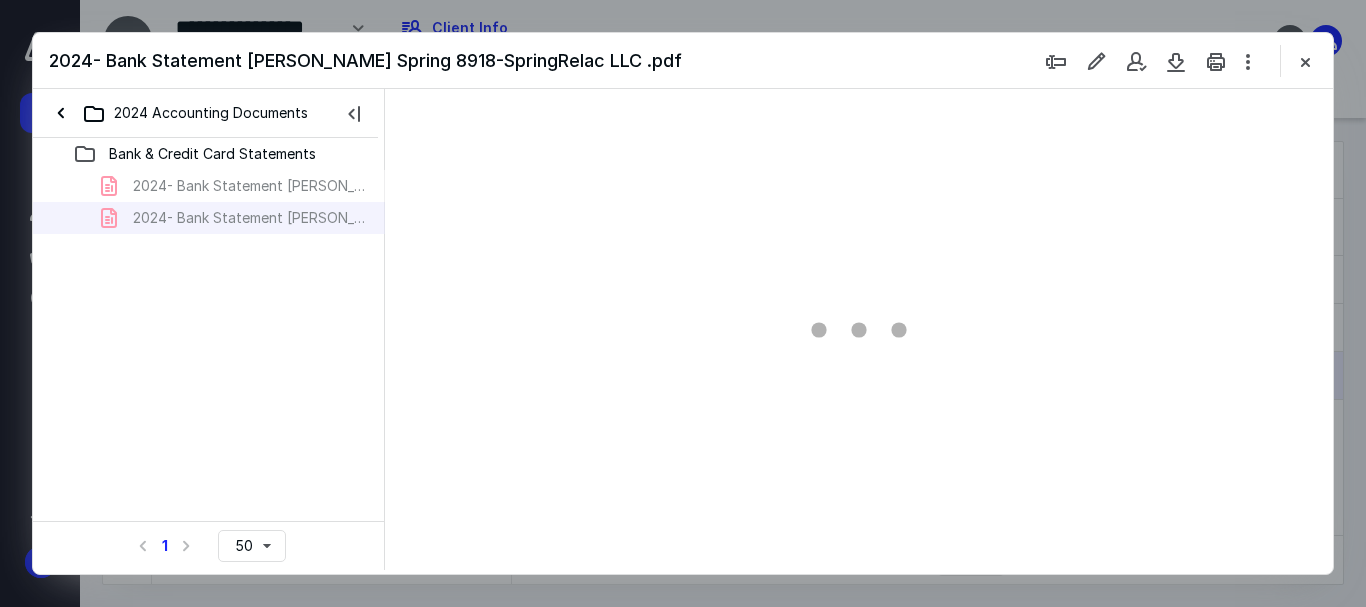 scroll, scrollTop: 0, scrollLeft: 0, axis: both 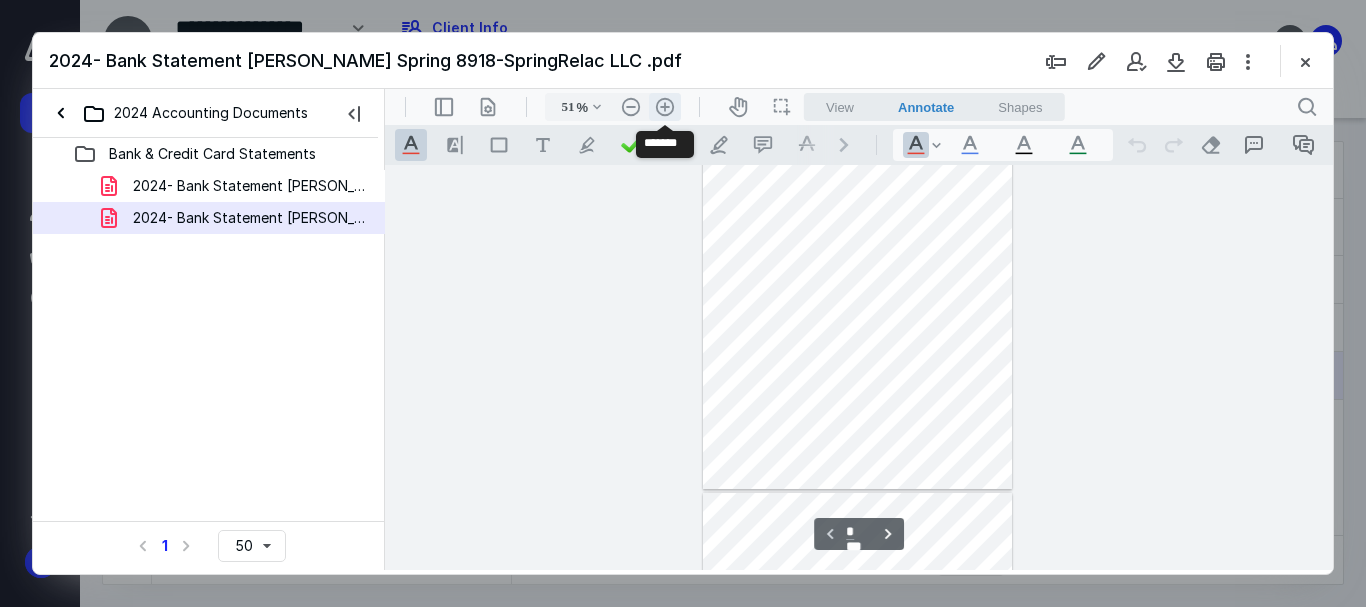 click on ".cls-1{fill:#abb0c4;} icon - header - zoom - in - line" at bounding box center [665, 107] 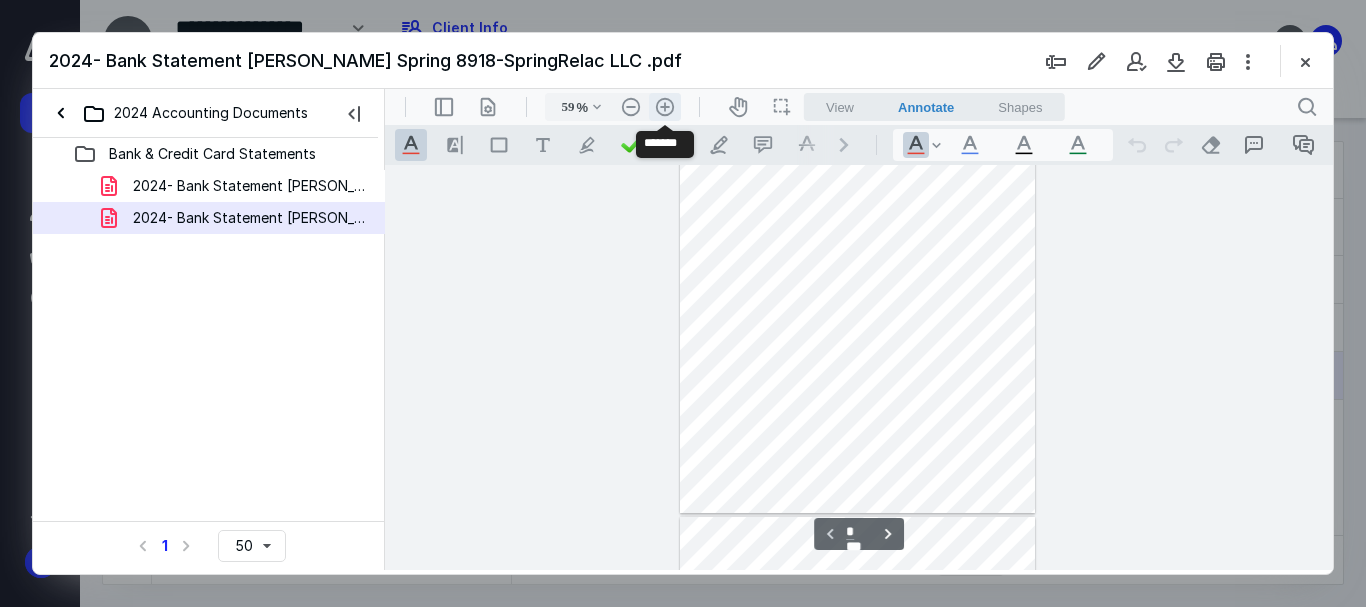 click on ".cls-1{fill:#abb0c4;} icon - header - zoom - in - line" at bounding box center (665, 107) 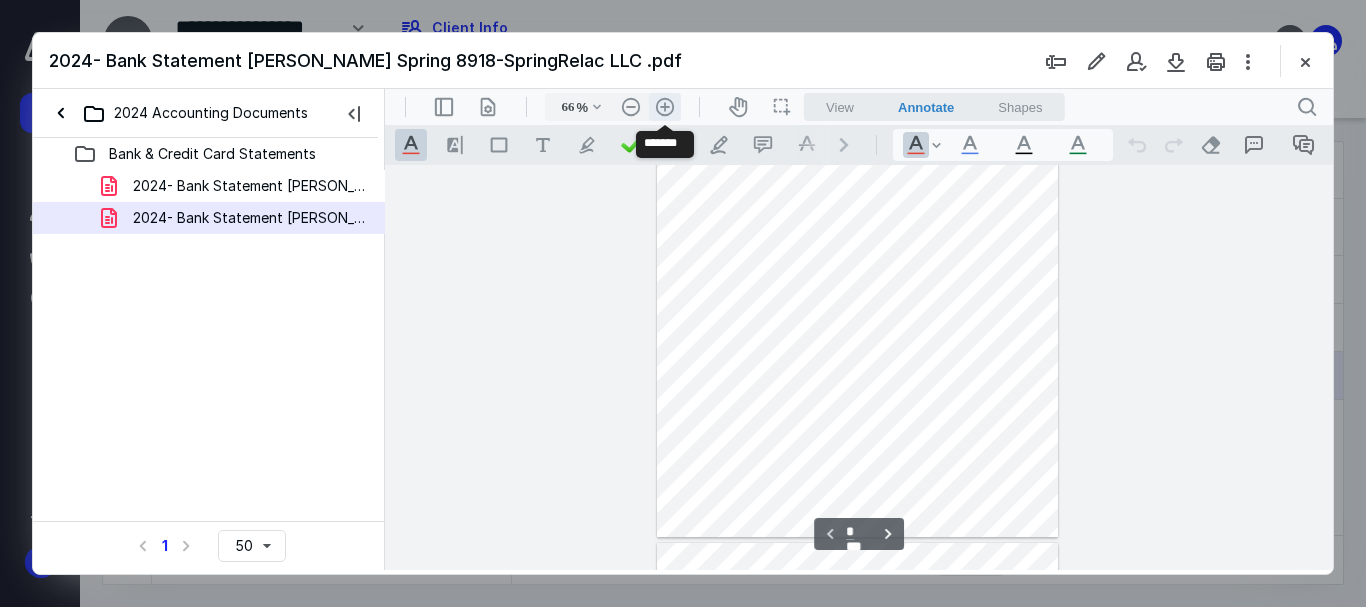click on ".cls-1{fill:#abb0c4;} icon - header - zoom - in - line" at bounding box center [665, 107] 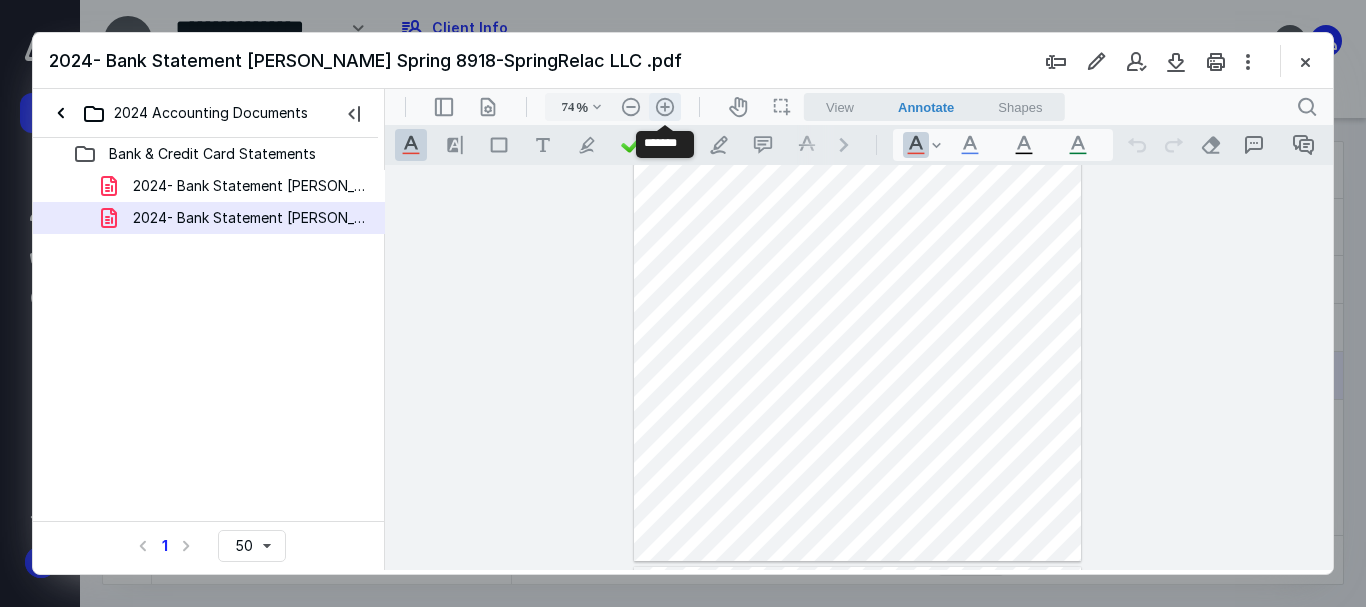 click on ".cls-1{fill:#abb0c4;} icon - header - zoom - in - line" at bounding box center (665, 107) 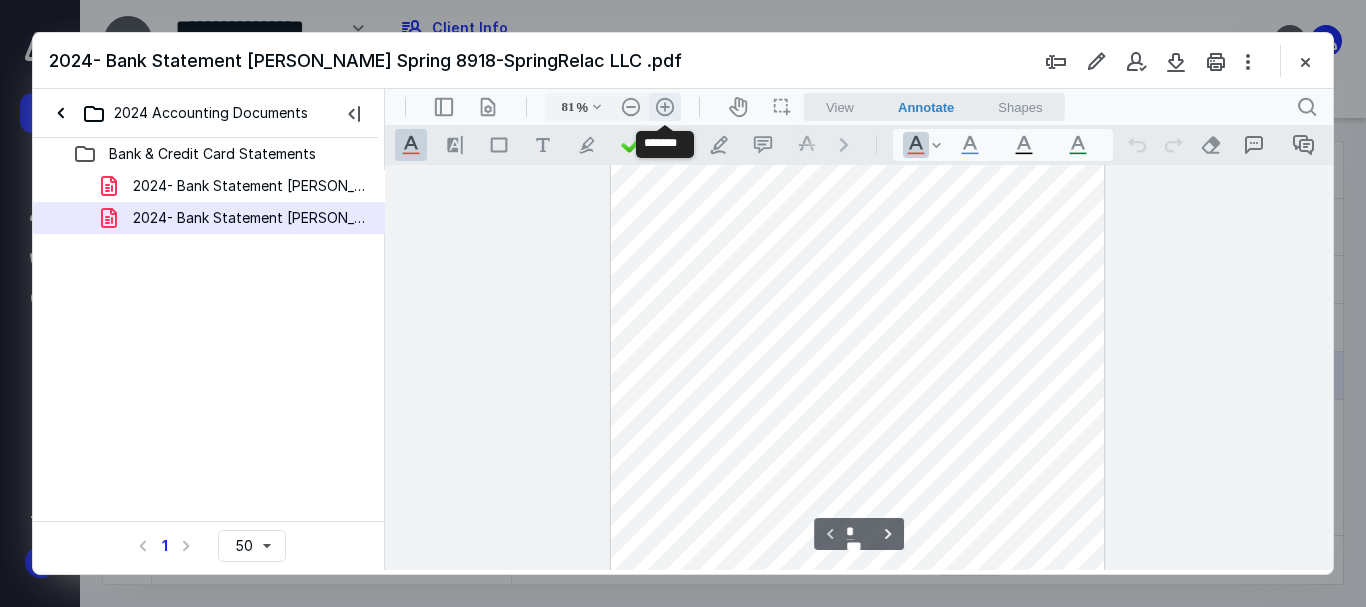 click on ".cls-1{fill:#abb0c4;} icon - header - zoom - in - line" at bounding box center (665, 107) 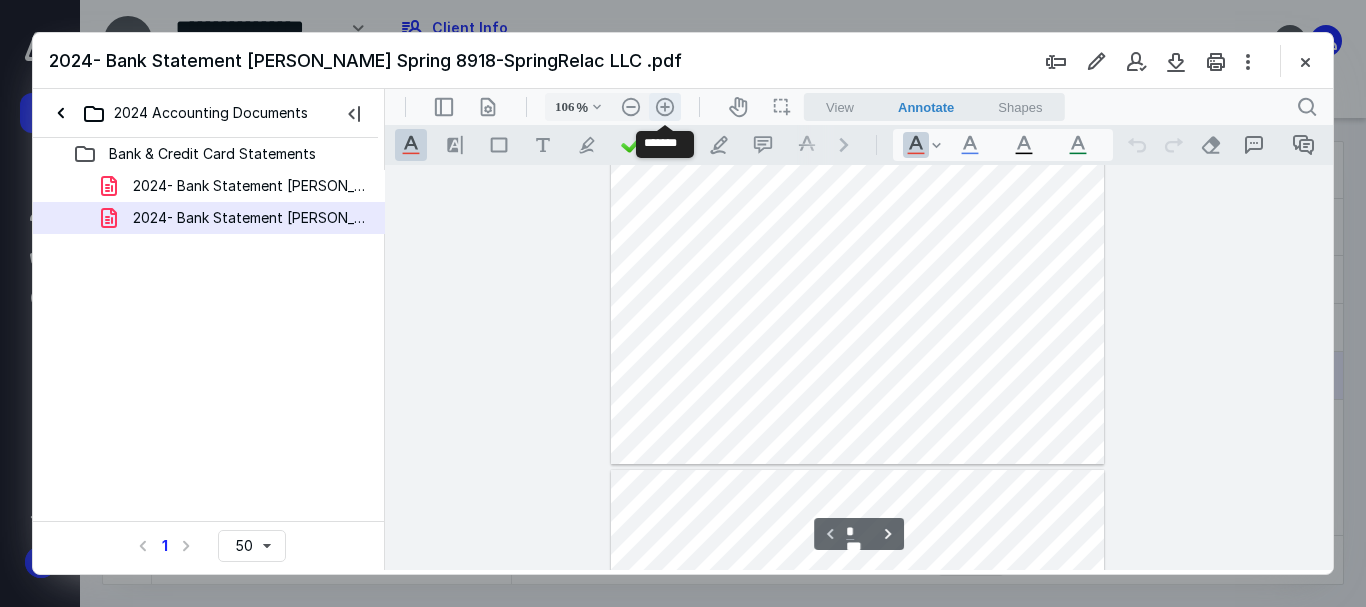 click on ".cls-1{fill:#abb0c4;} icon - header - zoom - in - line" at bounding box center [665, 107] 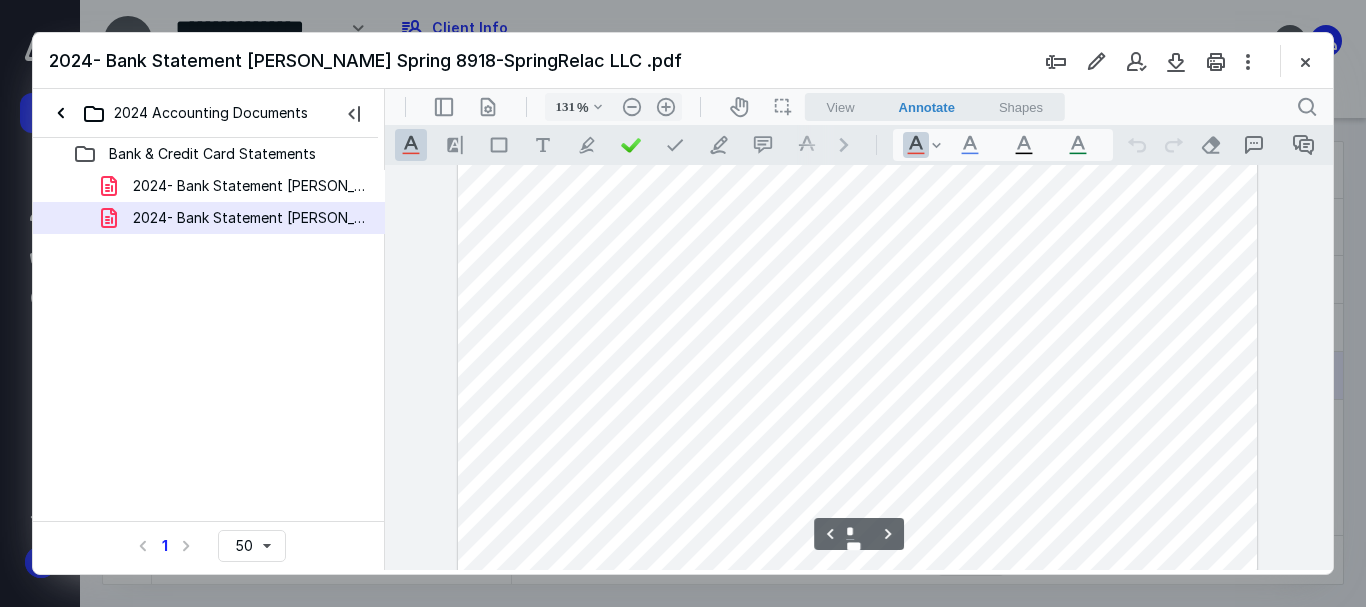 scroll, scrollTop: 1300, scrollLeft: 0, axis: vertical 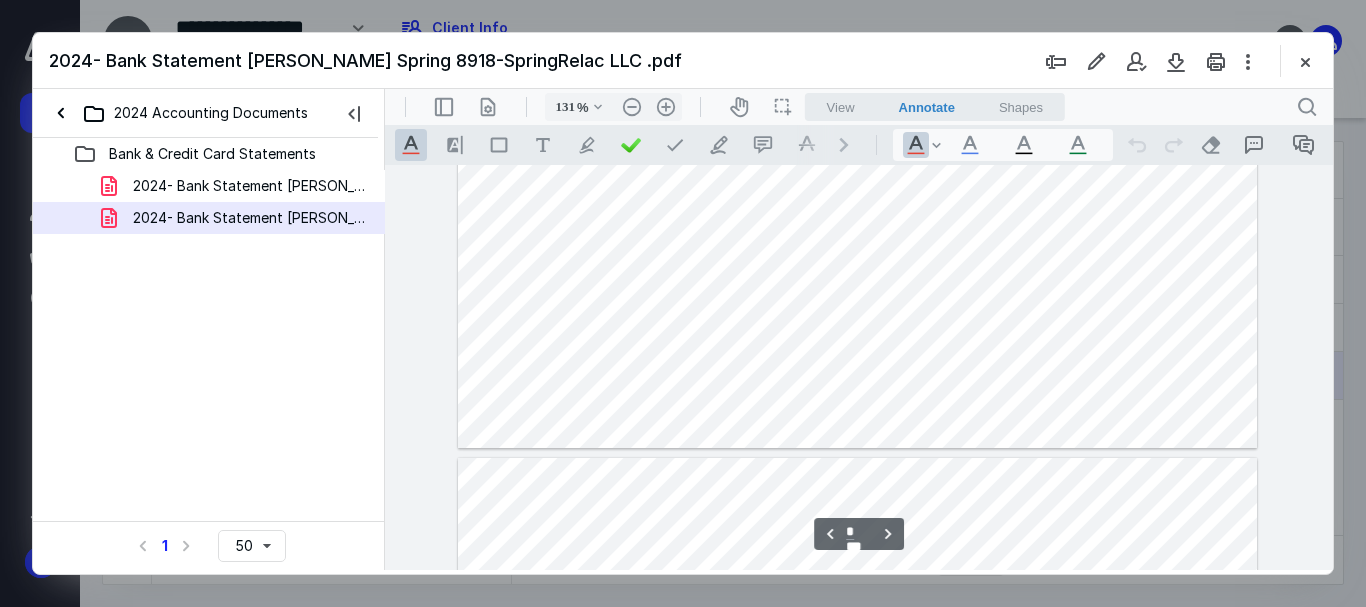 type on "*" 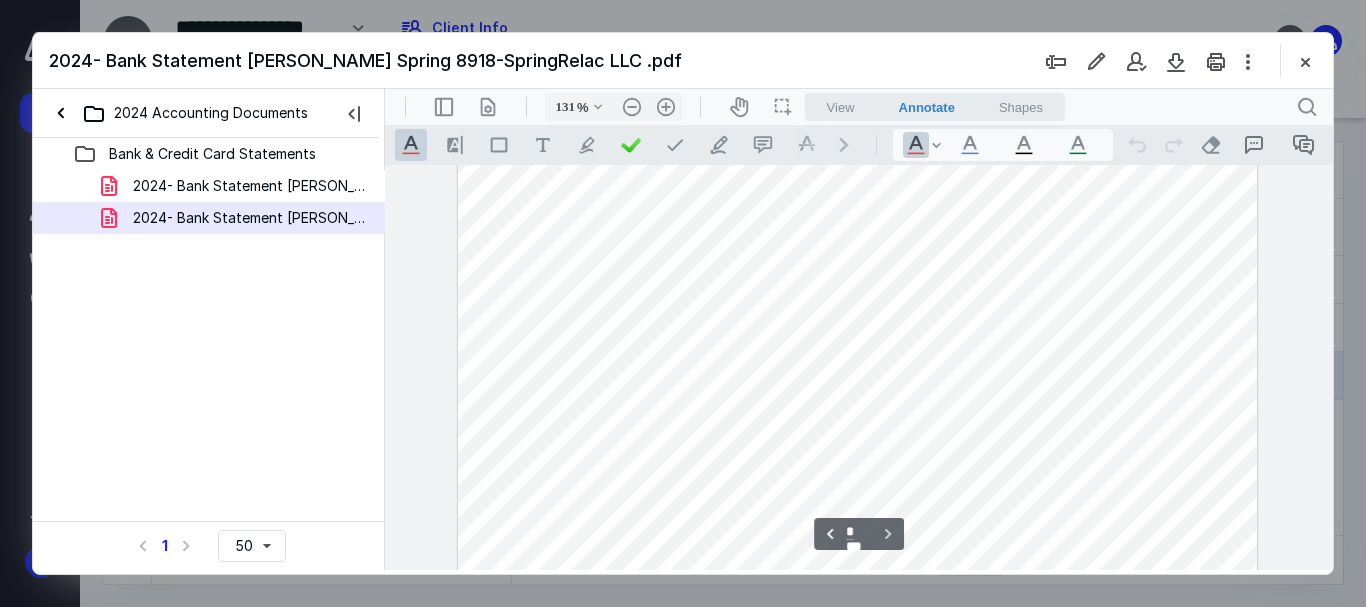 scroll, scrollTop: 2727, scrollLeft: 0, axis: vertical 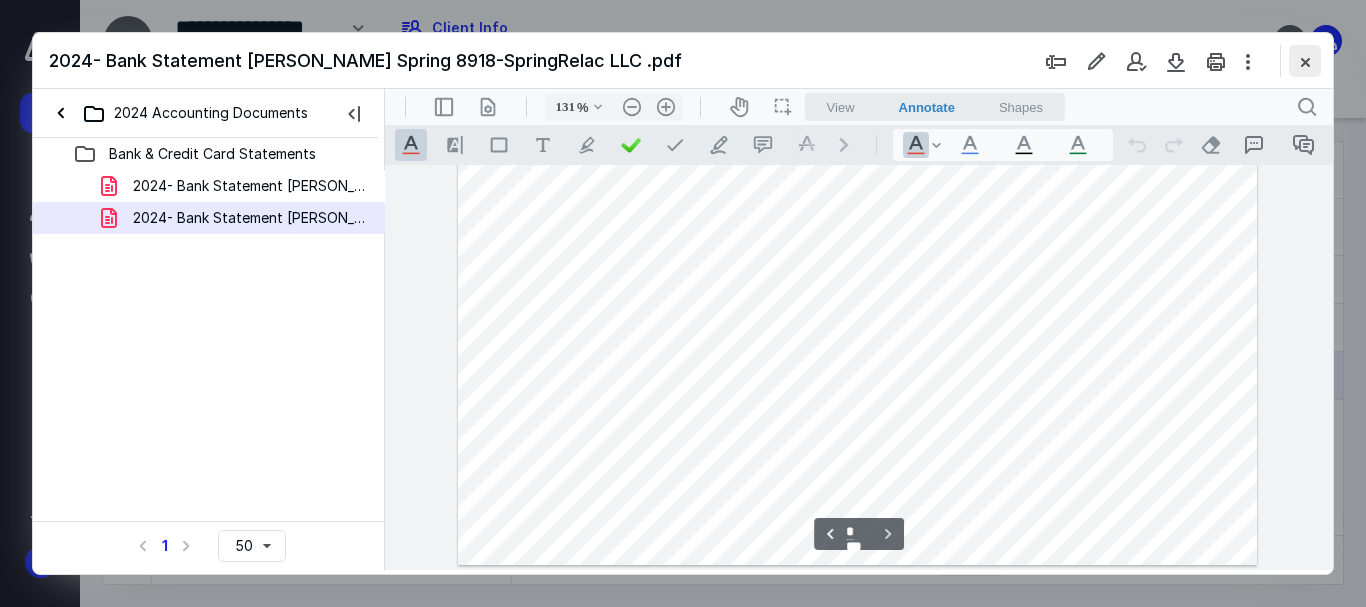 click at bounding box center [1305, 61] 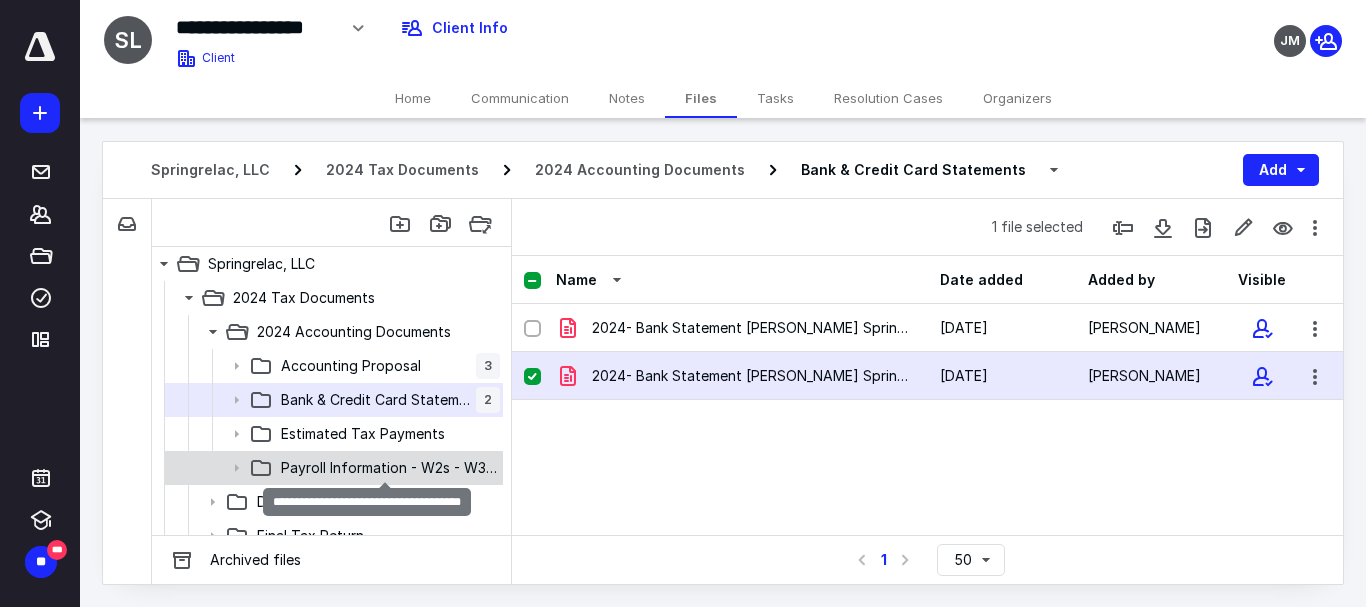 click on "Payroll Information - W2s - W3 - 1099s" at bounding box center (390, 468) 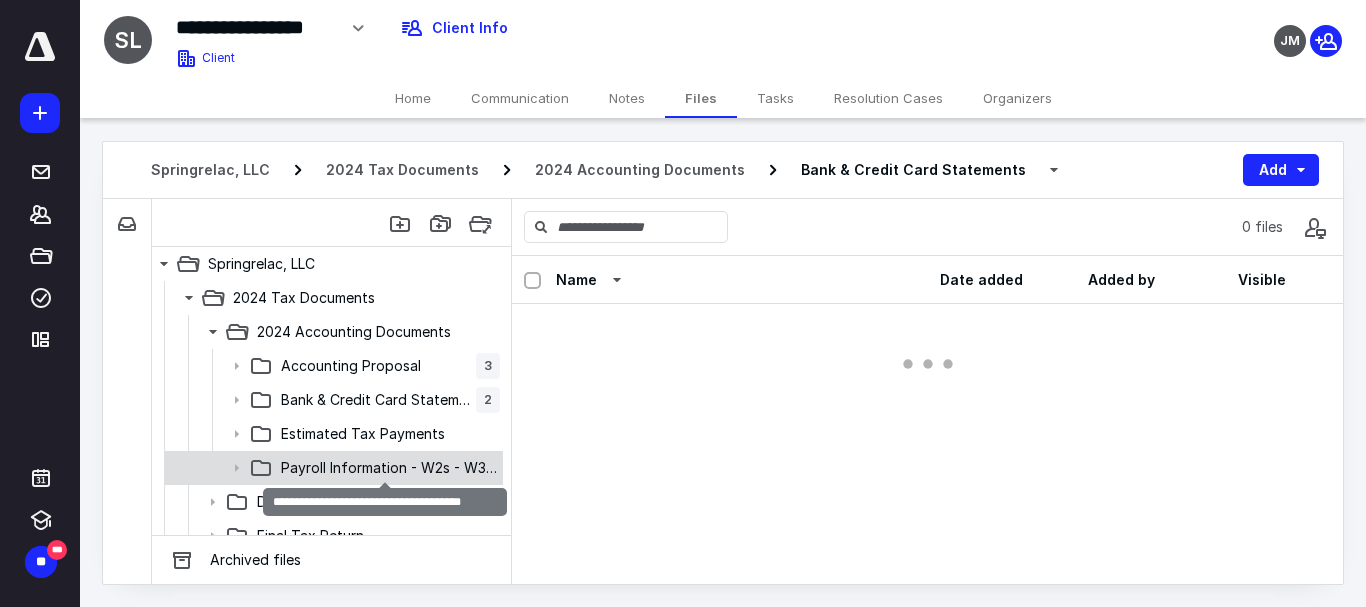 click on "Payroll Information - W2s - W3 - 1099s" at bounding box center [390, 468] 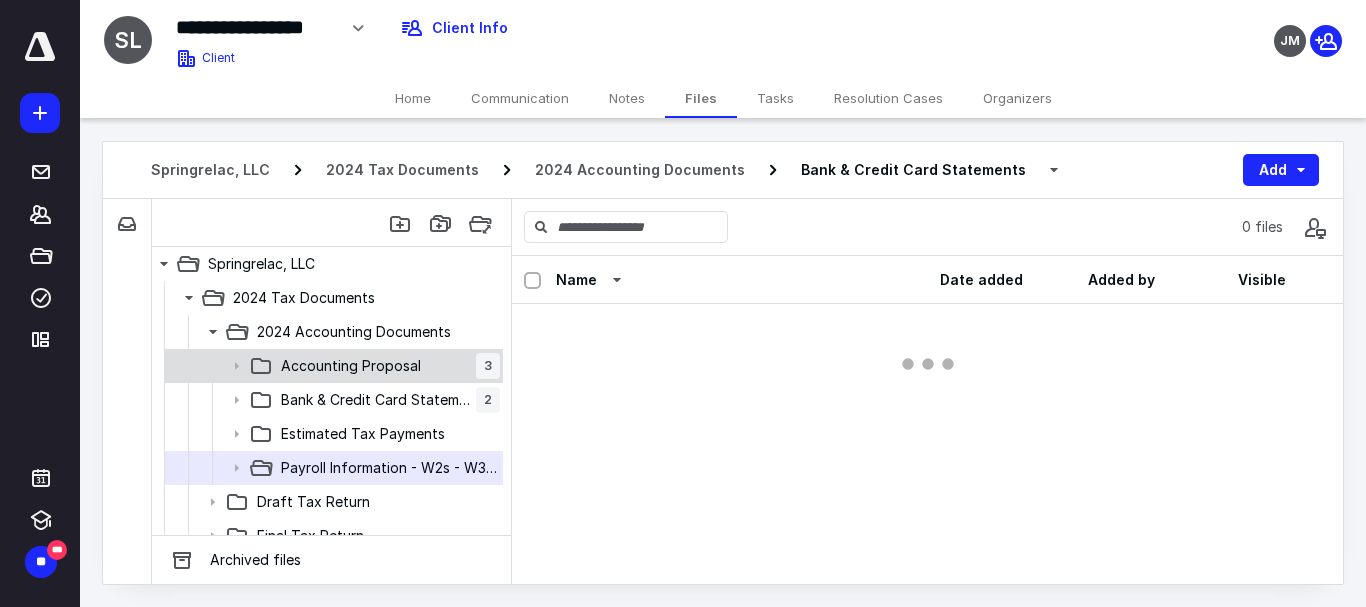 scroll, scrollTop: 200, scrollLeft: 0, axis: vertical 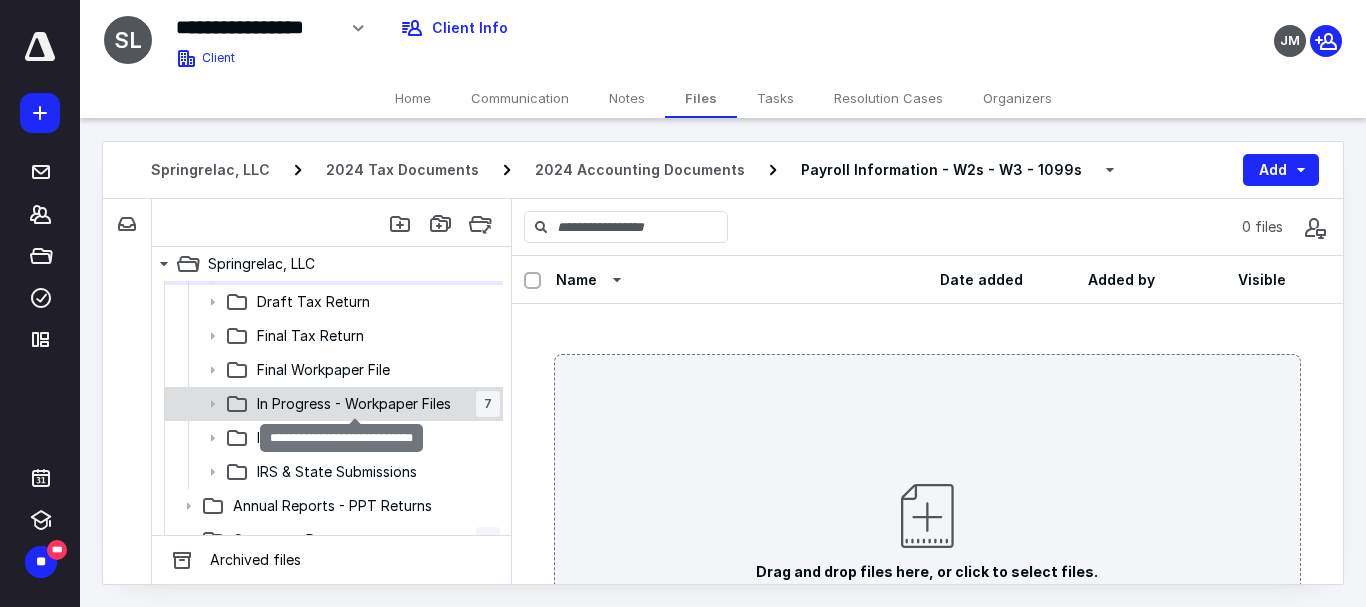 click on "In Progress - Workpaper Files" at bounding box center (354, 404) 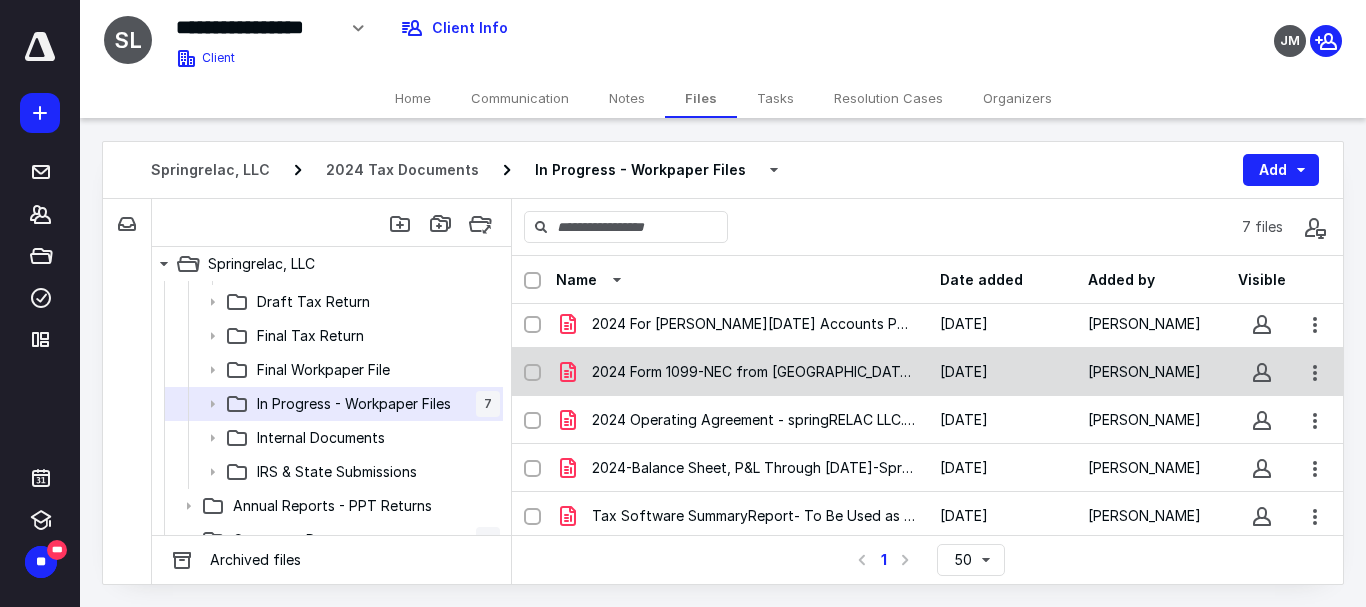 scroll, scrollTop: 105, scrollLeft: 0, axis: vertical 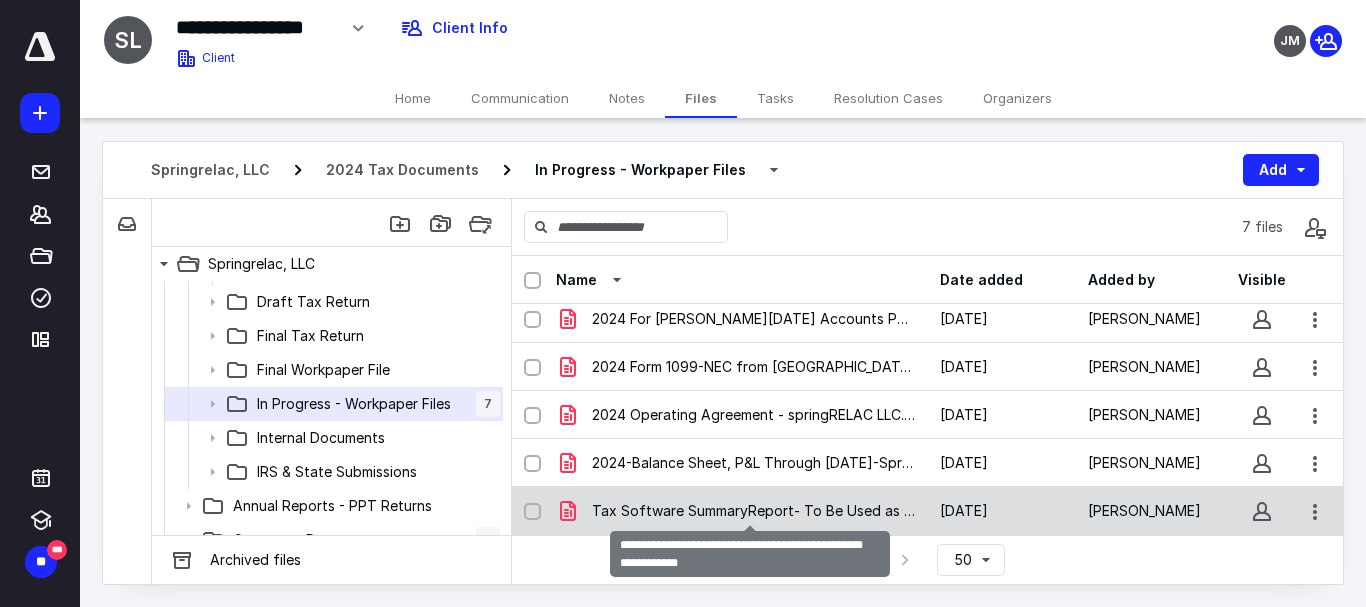 click on "Tax Software SummaryReport- To Be Used as a Substitute for.pdf" at bounding box center (754, 511) 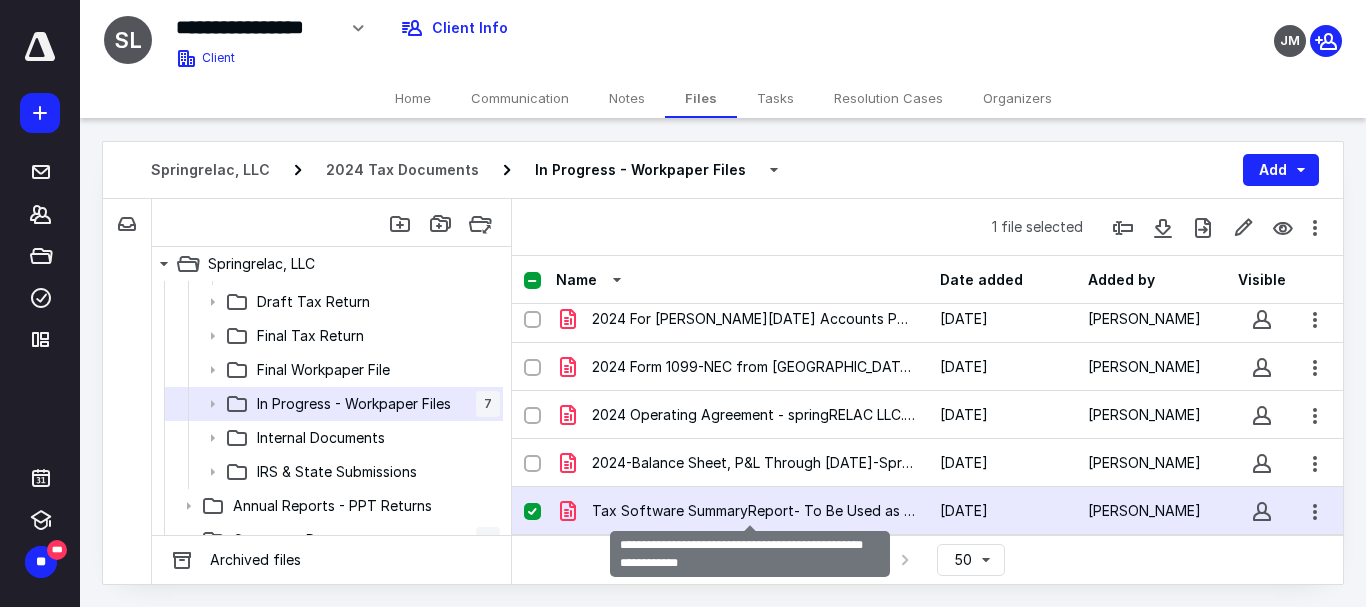 click on "Tax Software SummaryReport- To Be Used as a Substitute for.pdf" at bounding box center [754, 511] 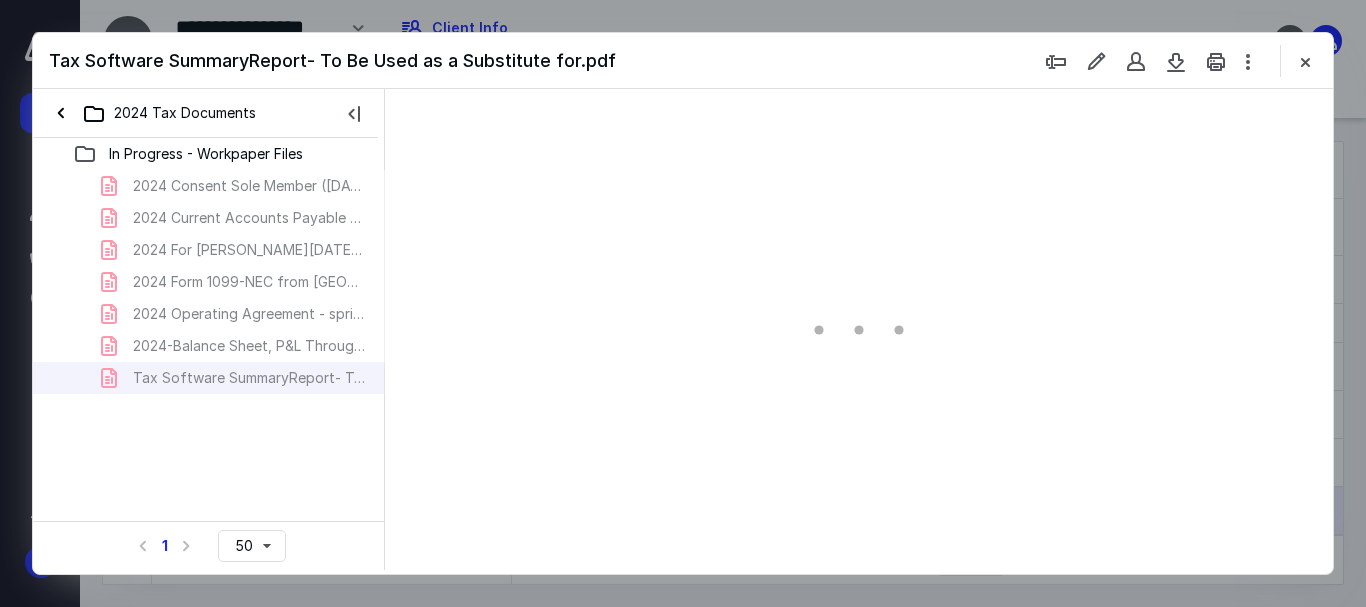 scroll, scrollTop: 0, scrollLeft: 0, axis: both 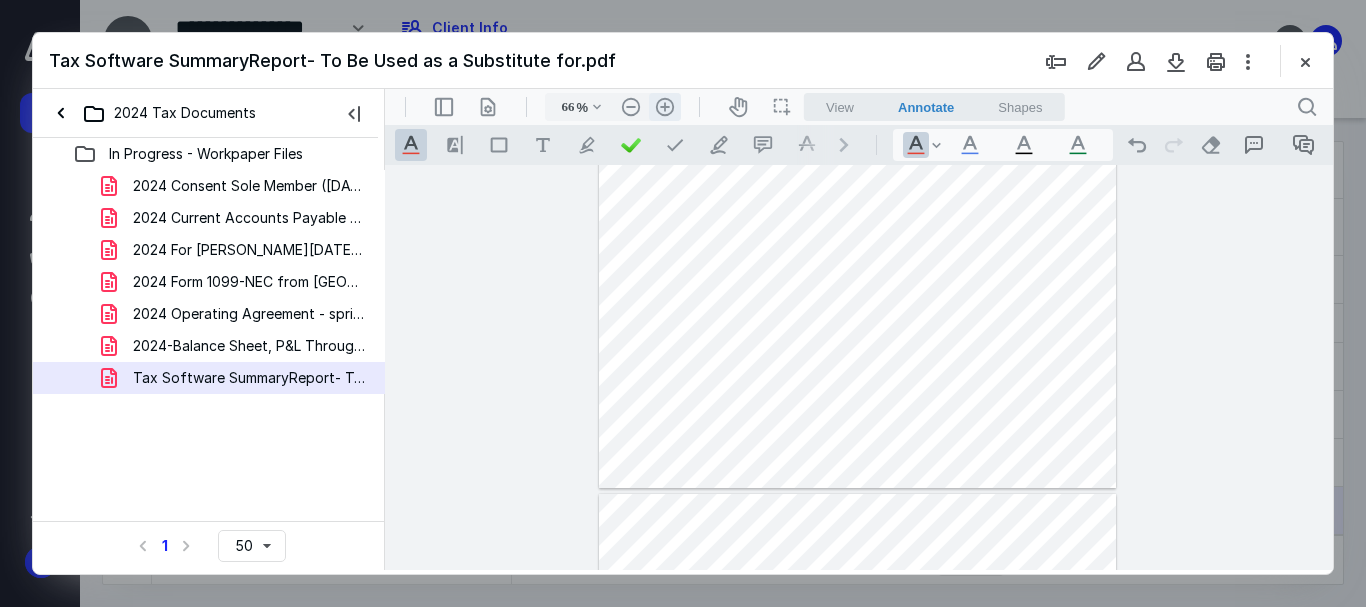 click on ".cls-1{fill:#abb0c4;} icon - header - zoom - in - line" at bounding box center (665, 107) 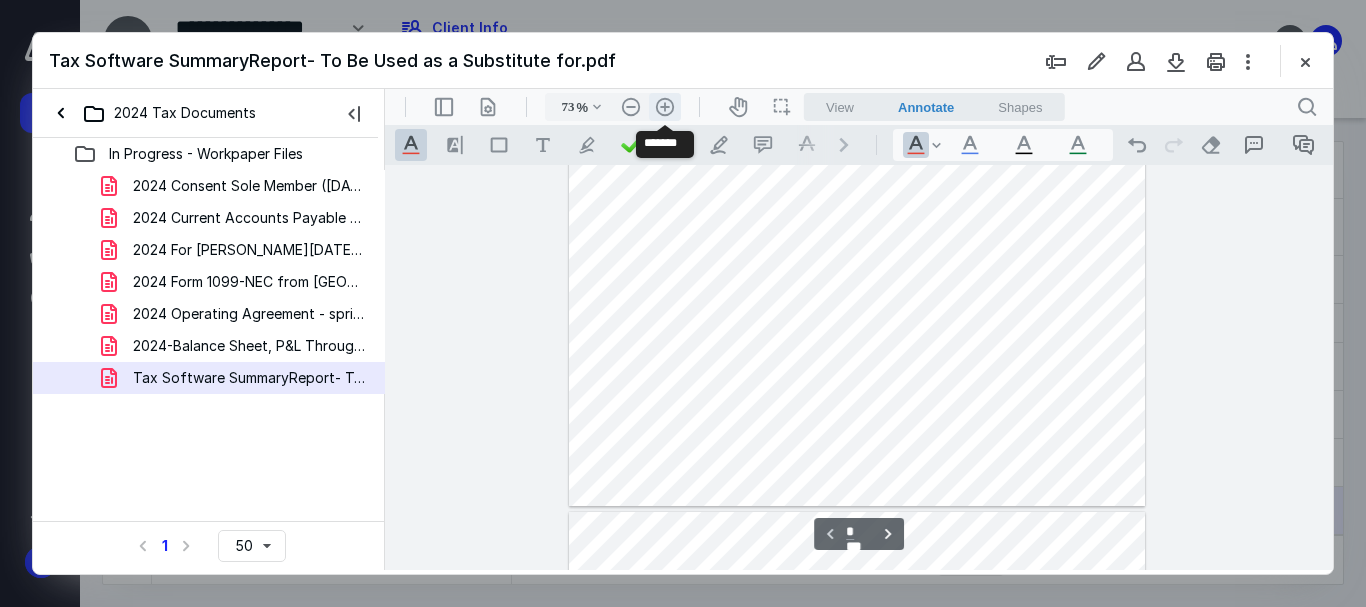 click on ".cls-1{fill:#abb0c4;} icon - header - zoom - in - line" at bounding box center [665, 107] 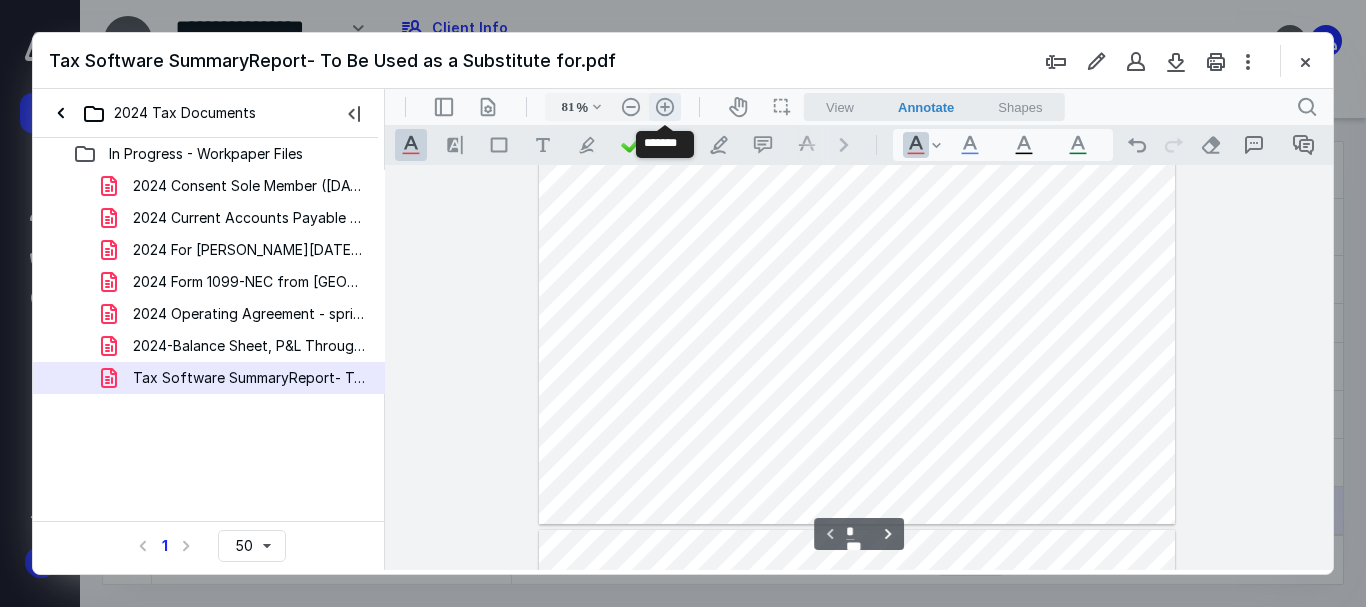 click on ".cls-1{fill:#abb0c4;} icon - header - zoom - in - line" at bounding box center [665, 107] 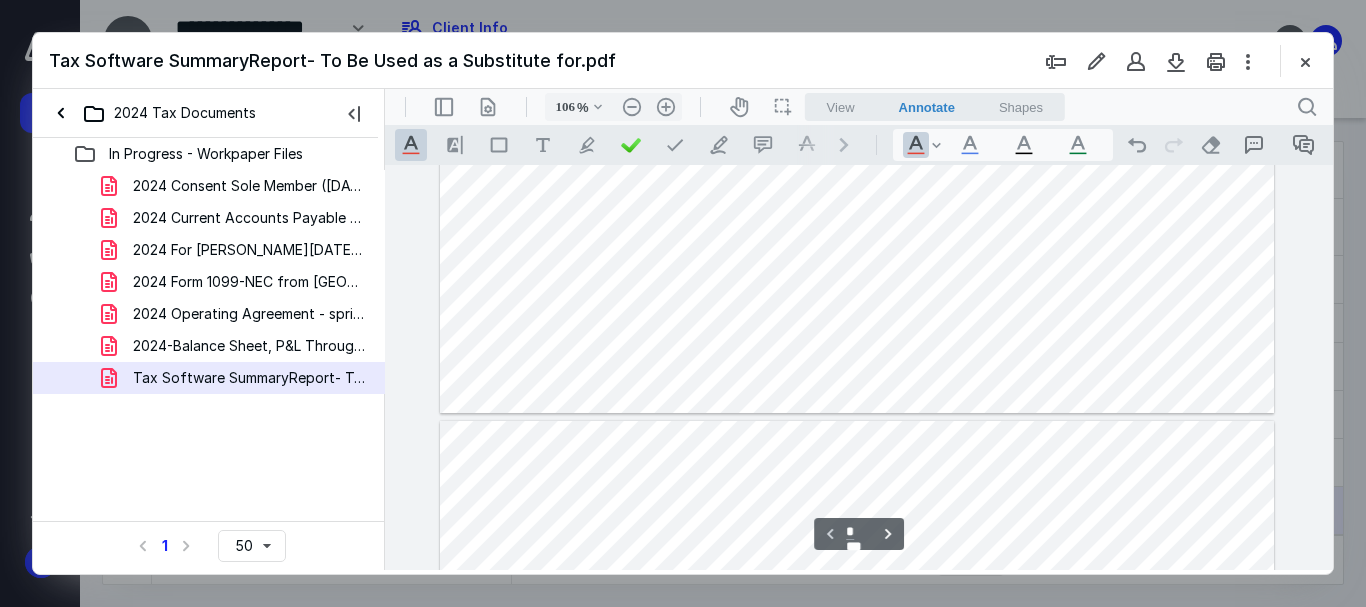 scroll, scrollTop: 700, scrollLeft: 0, axis: vertical 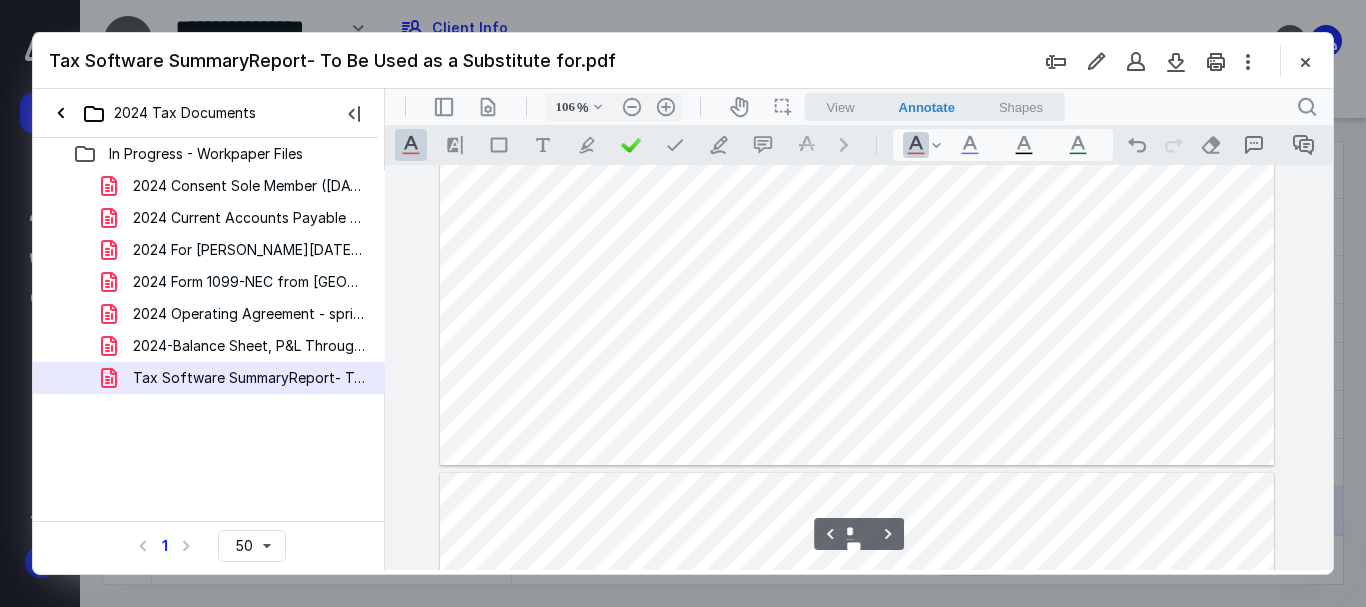 type on "*" 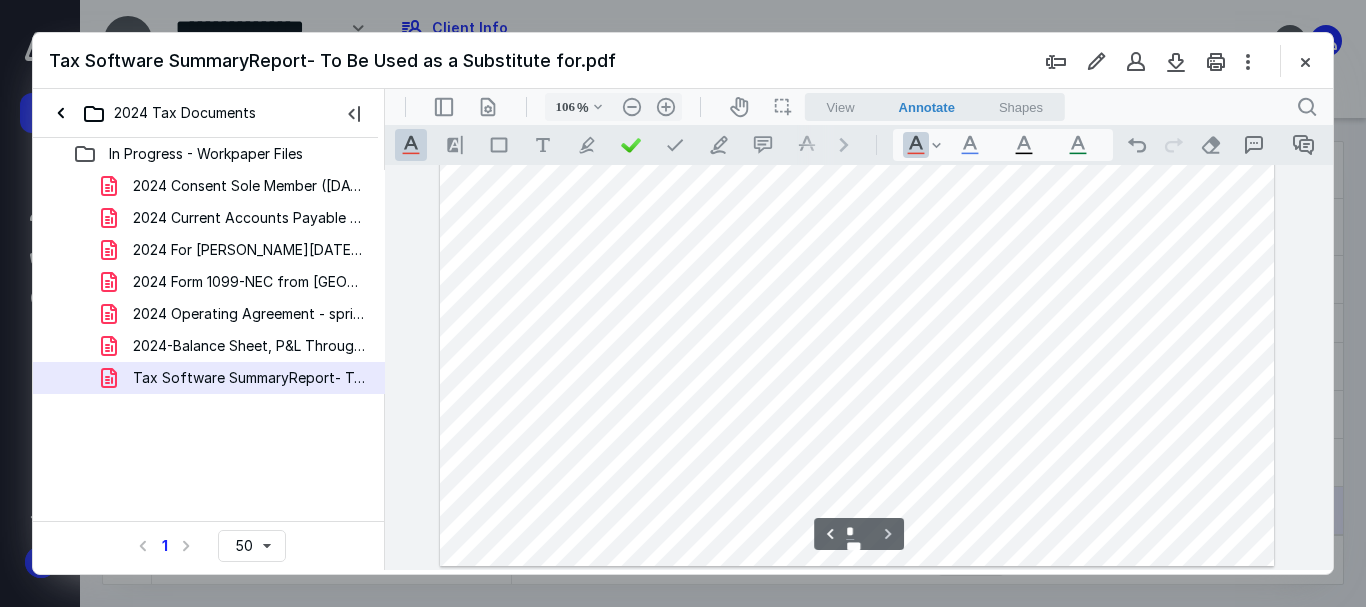 scroll, scrollTop: 1151, scrollLeft: 0, axis: vertical 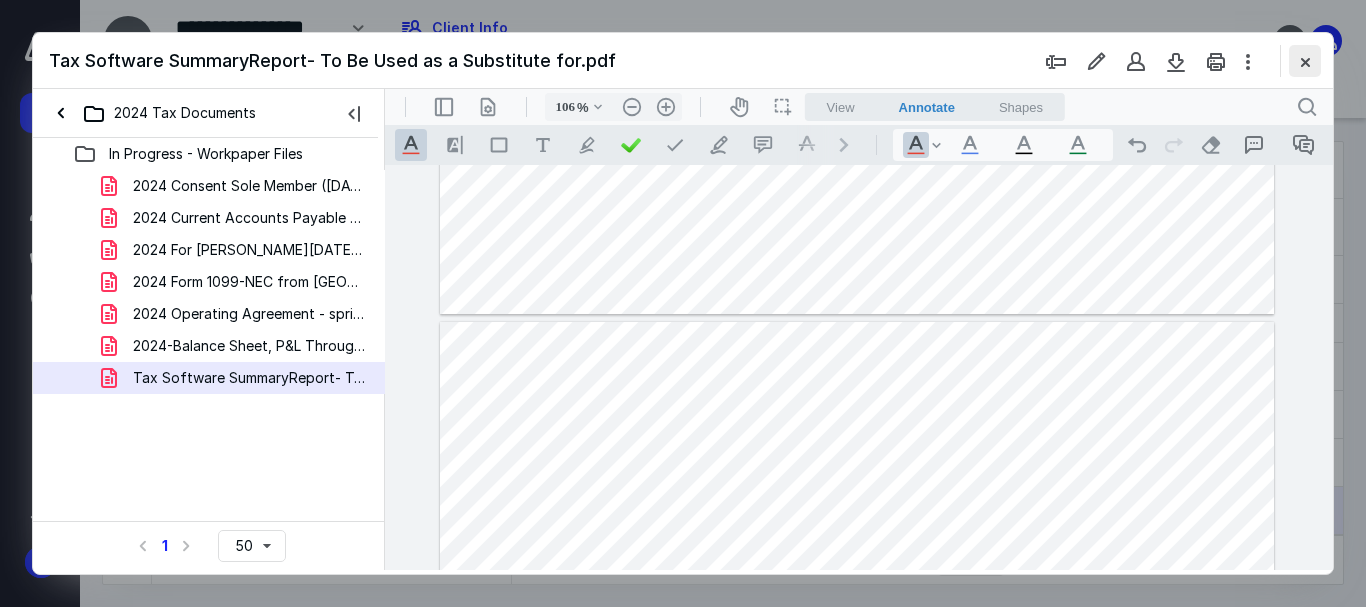 click at bounding box center (1305, 61) 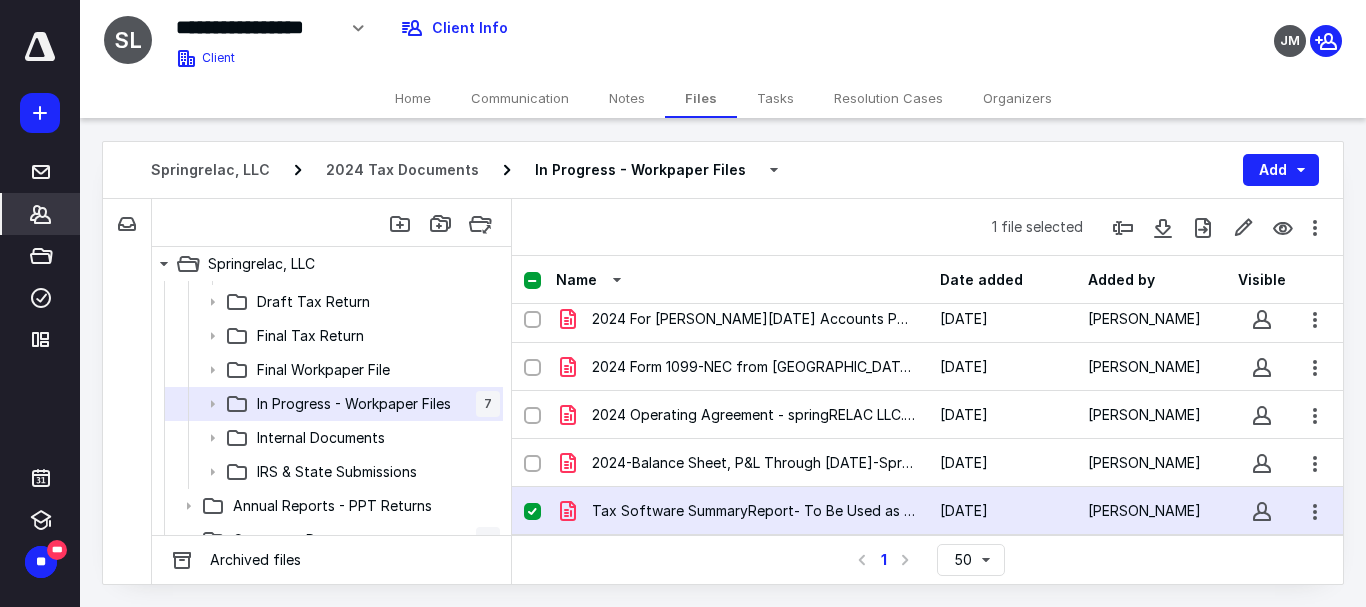 click on "*******" at bounding box center (41, 214) 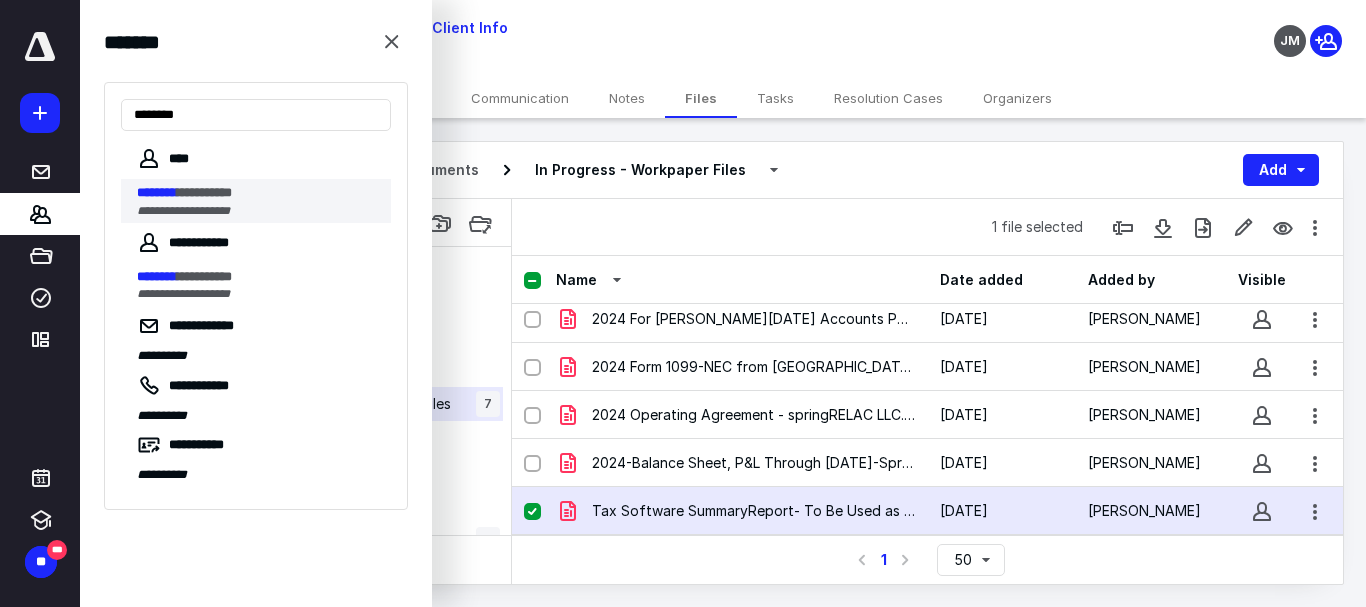 type on "********" 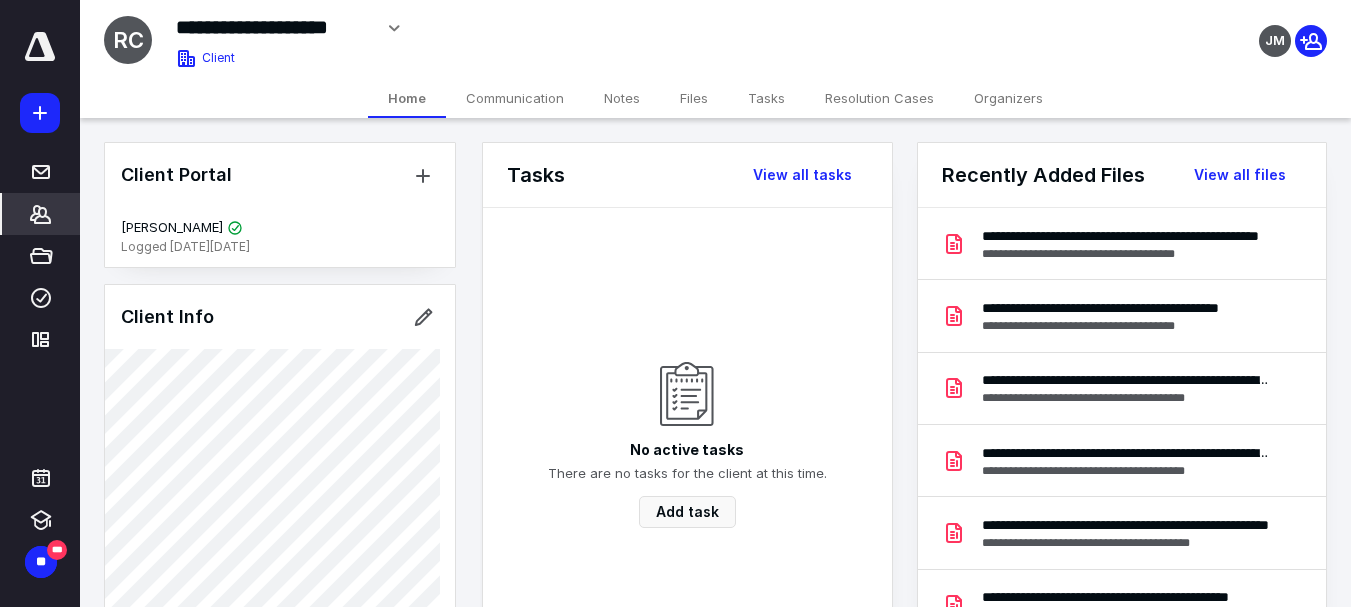 click on "Files" at bounding box center (694, 98) 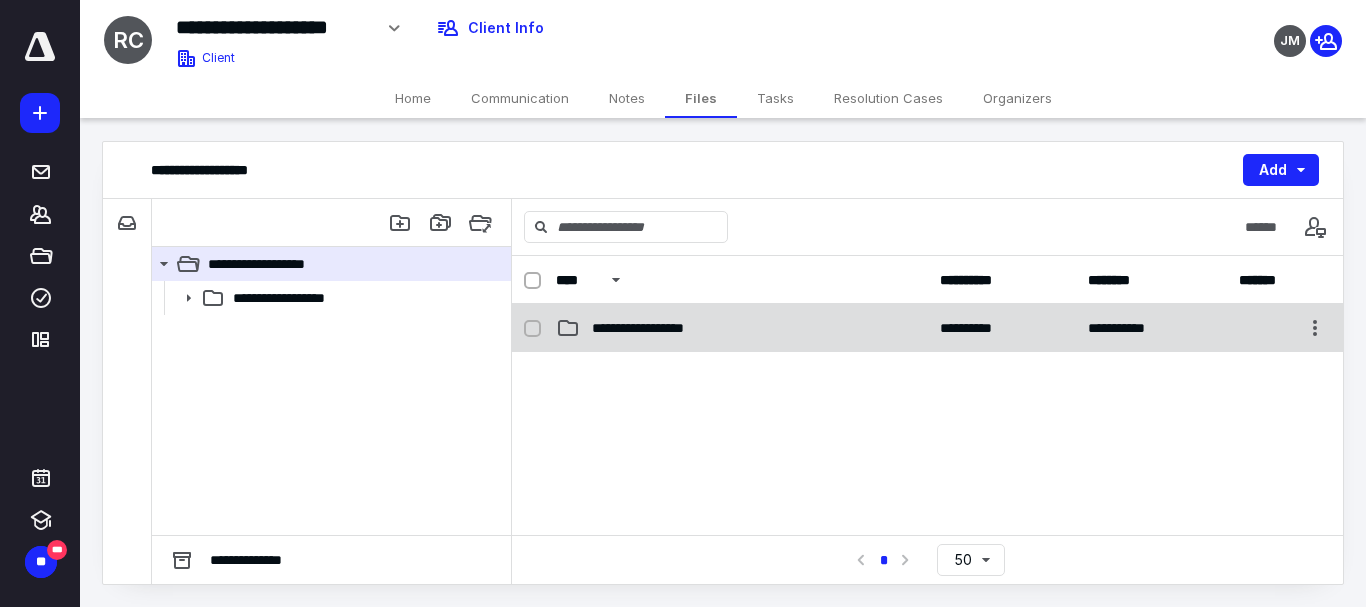 click on "**********" at bounding box center (662, 328) 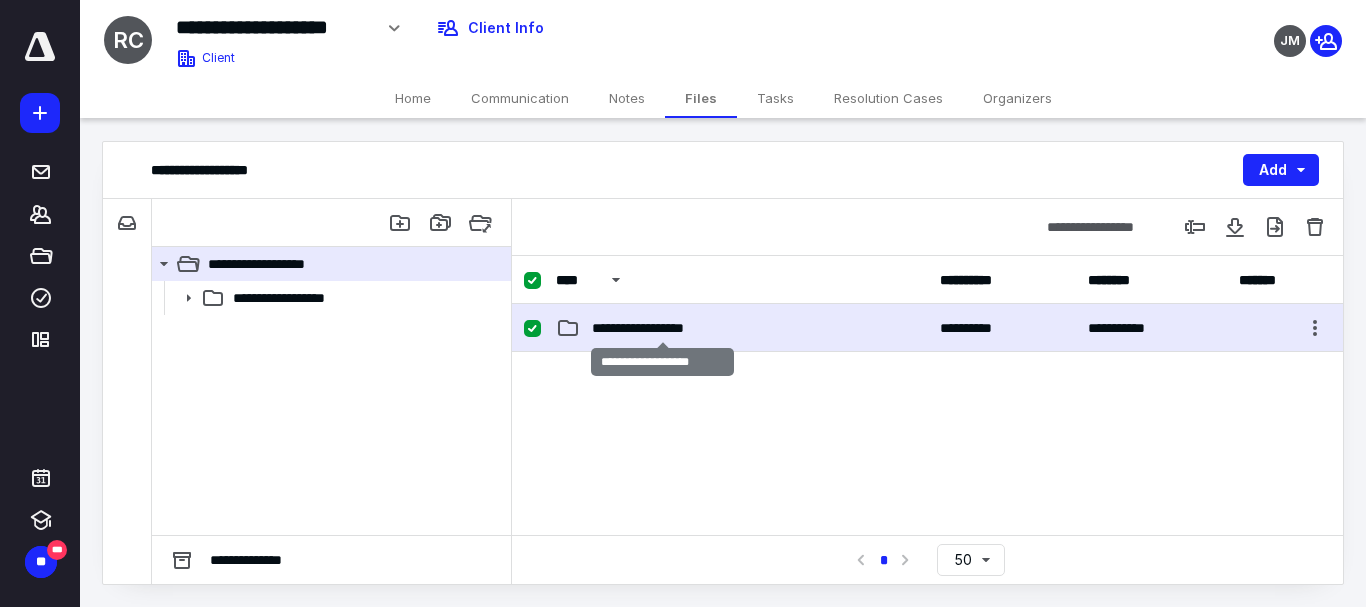 click on "**********" at bounding box center (662, 328) 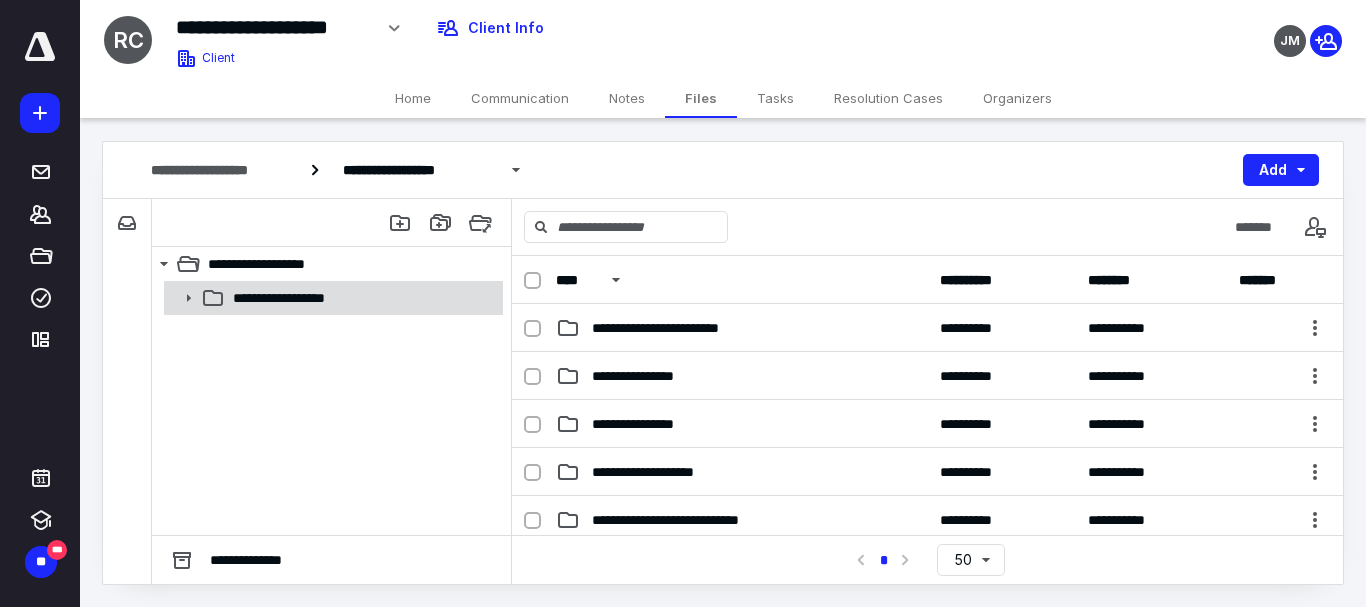 click 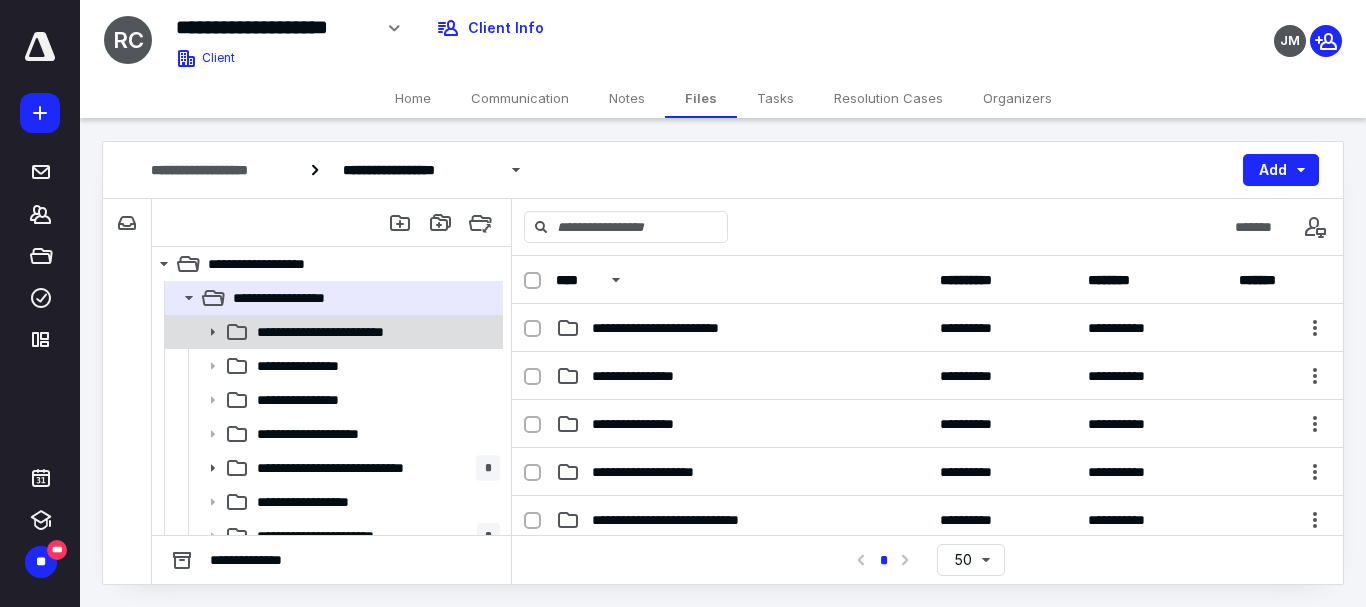 click on "**********" at bounding box center (332, 332) 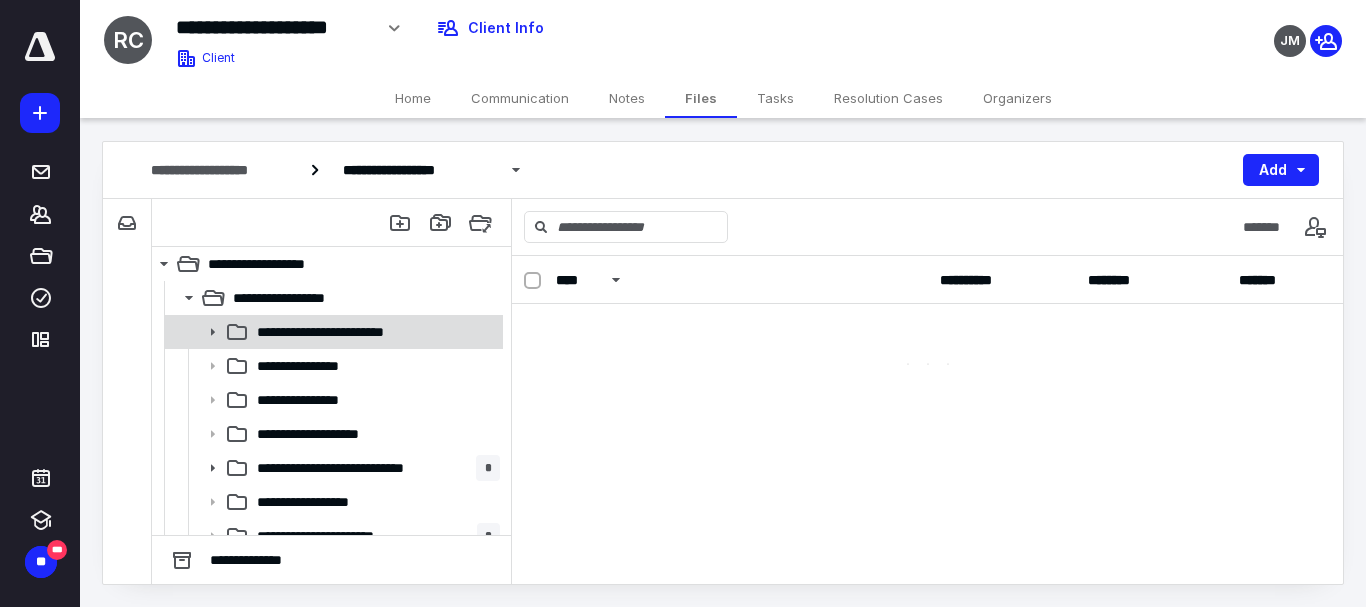click on "**********" at bounding box center [332, 332] 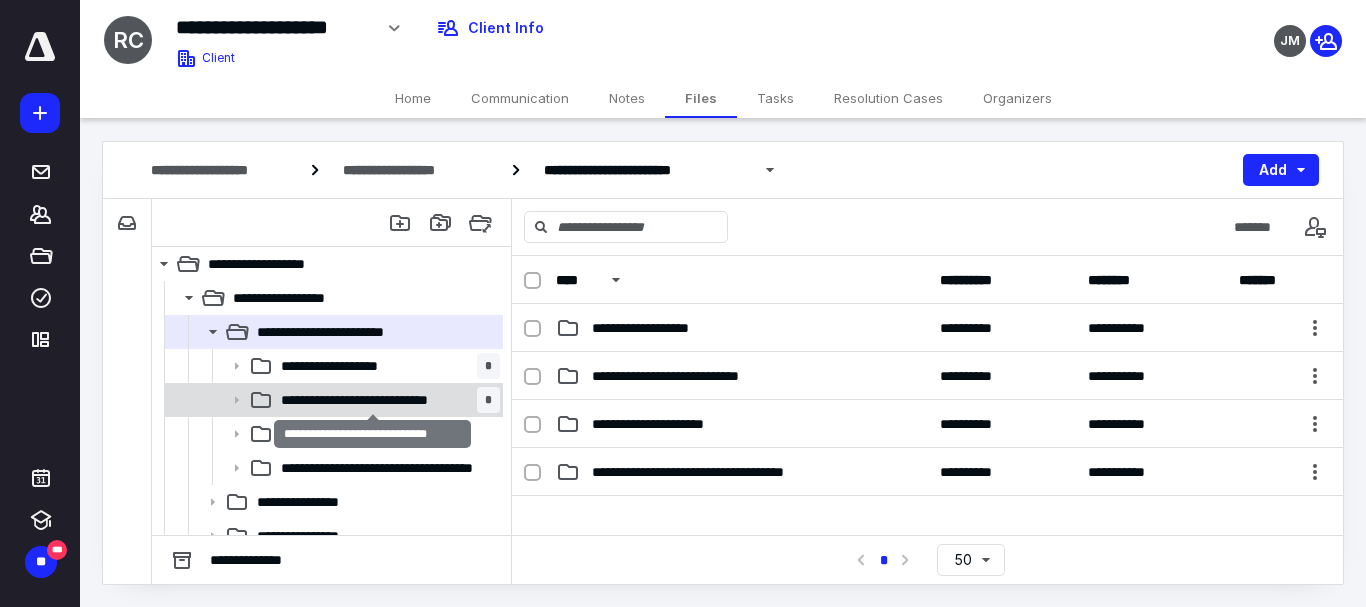 click on "**********" at bounding box center (373, 400) 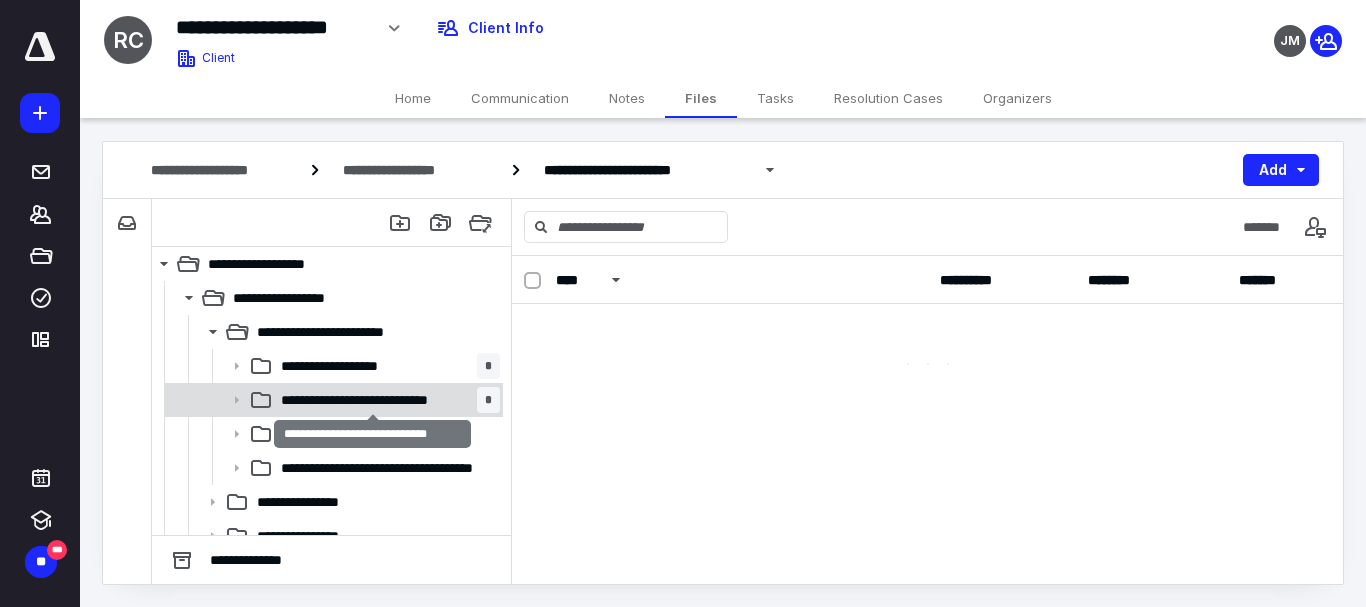 click on "**********" at bounding box center [373, 400] 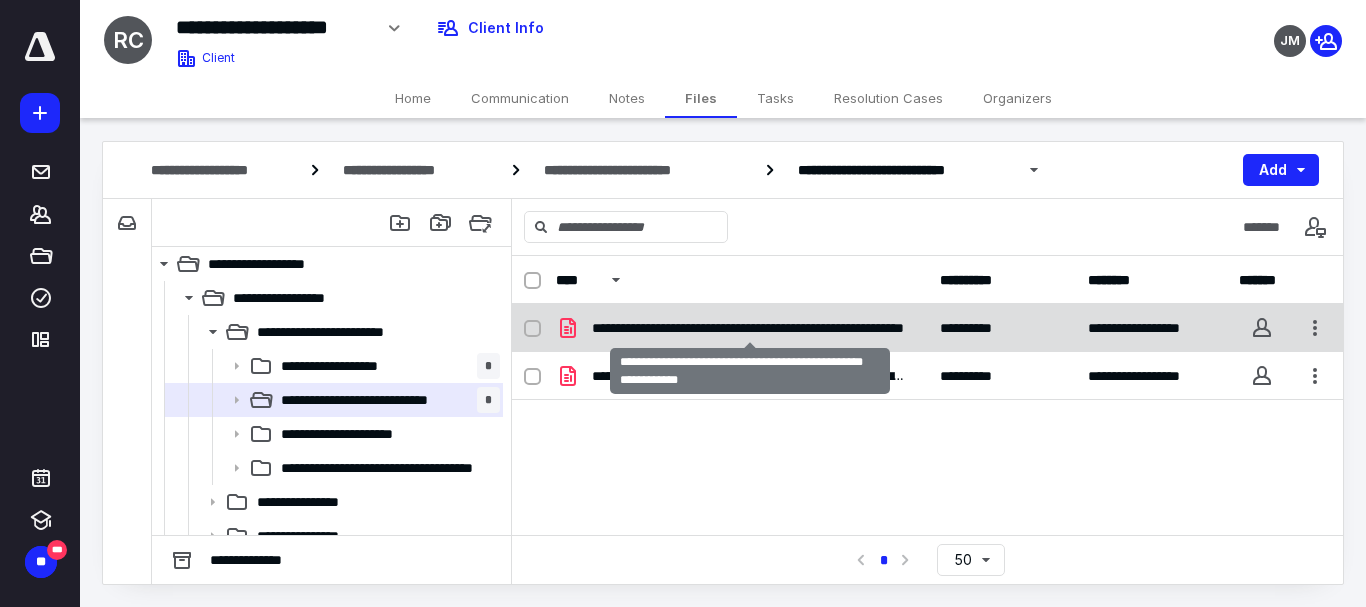 click on "**********" at bounding box center (750, 328) 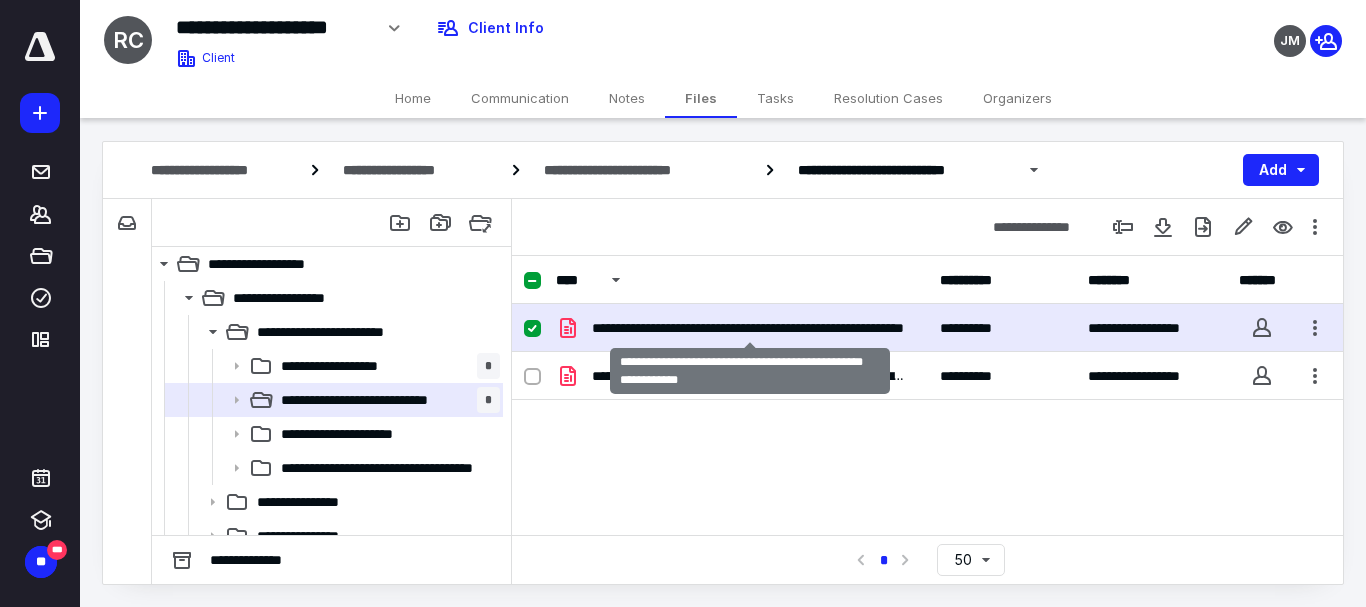 click on "**********" at bounding box center [750, 328] 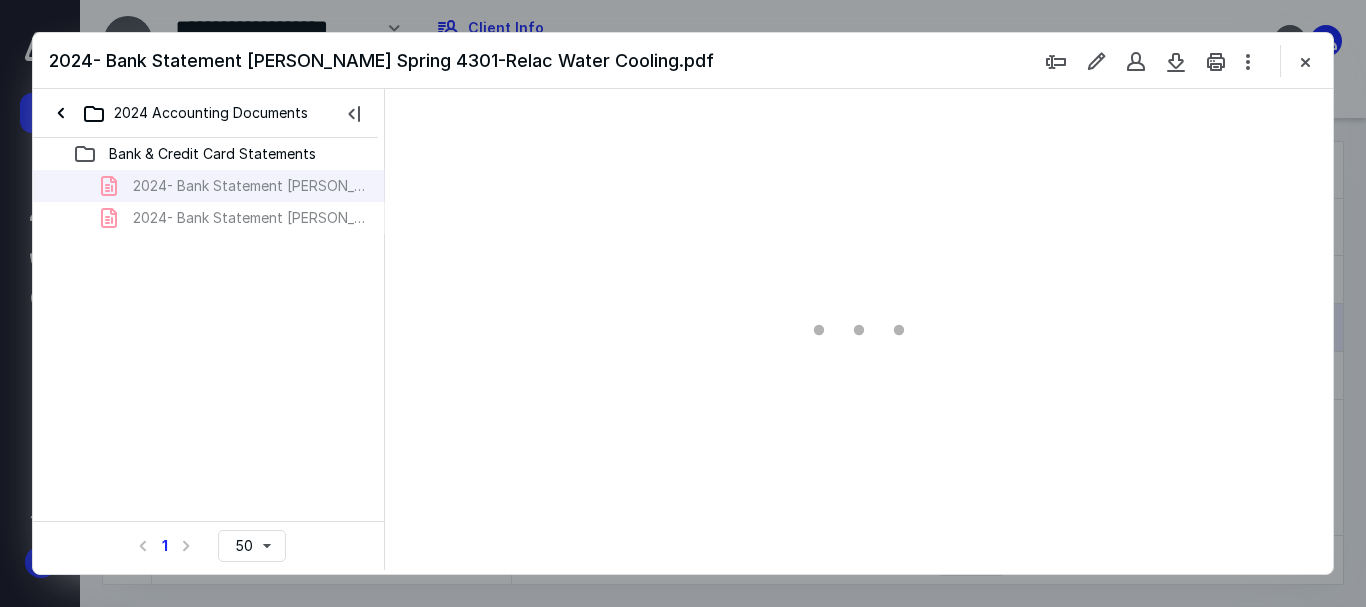 scroll, scrollTop: 0, scrollLeft: 0, axis: both 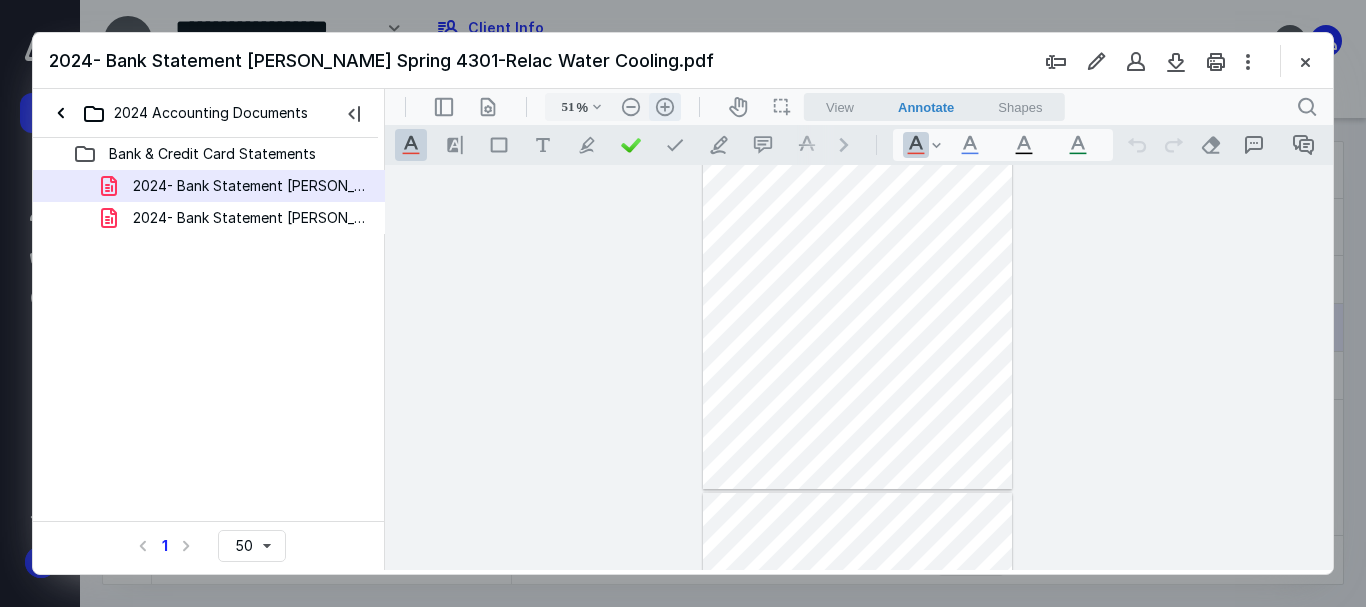 click on ".cls-1{fill:#abb0c4;} icon - header - zoom - in - line" at bounding box center [665, 107] 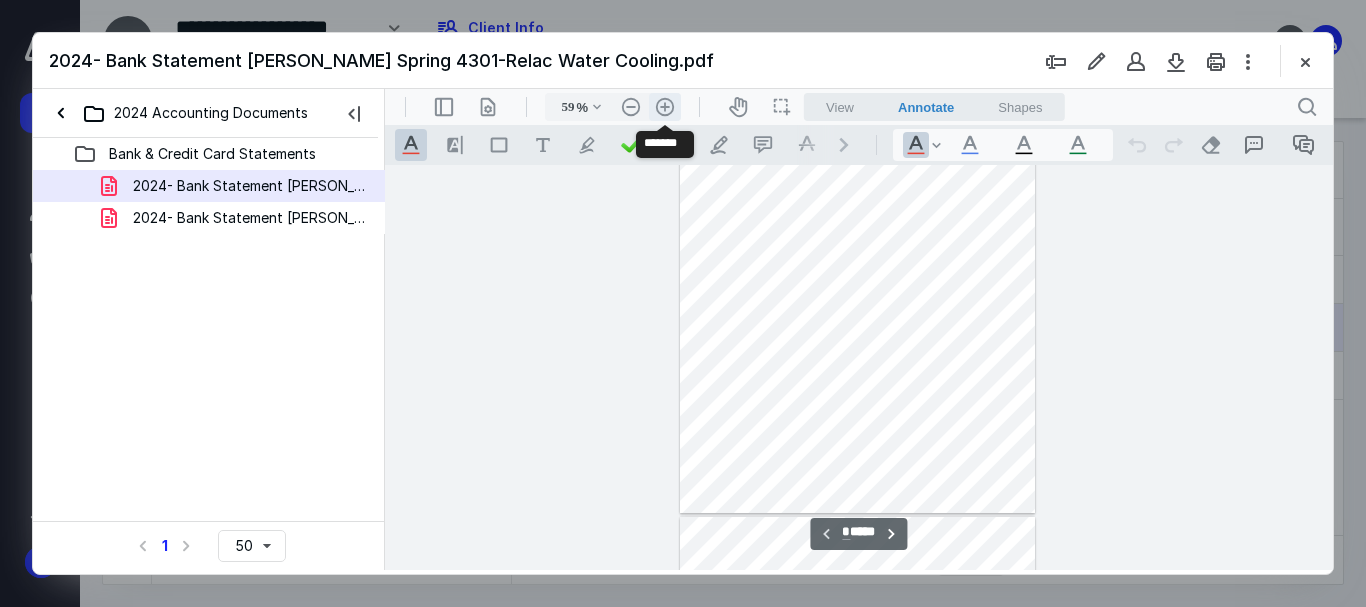 click on ".cls-1{fill:#abb0c4;} icon - header - zoom - in - line" at bounding box center [665, 107] 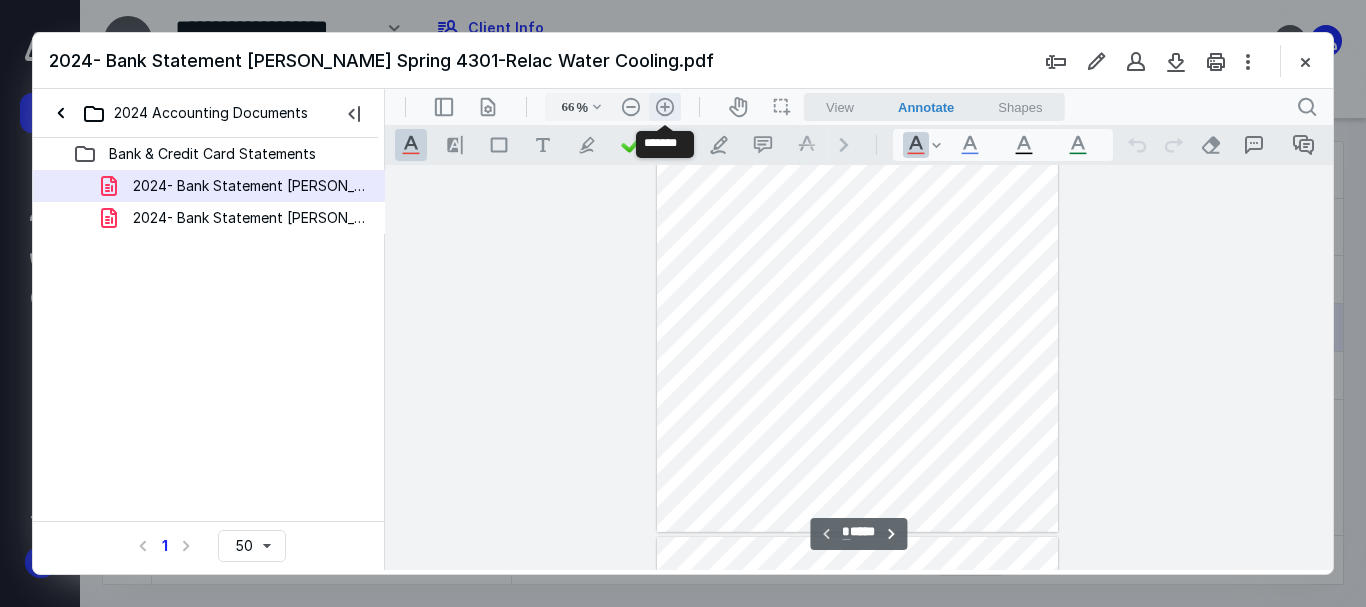 click on ".cls-1{fill:#abb0c4;} icon - header - zoom - in - line" at bounding box center [665, 107] 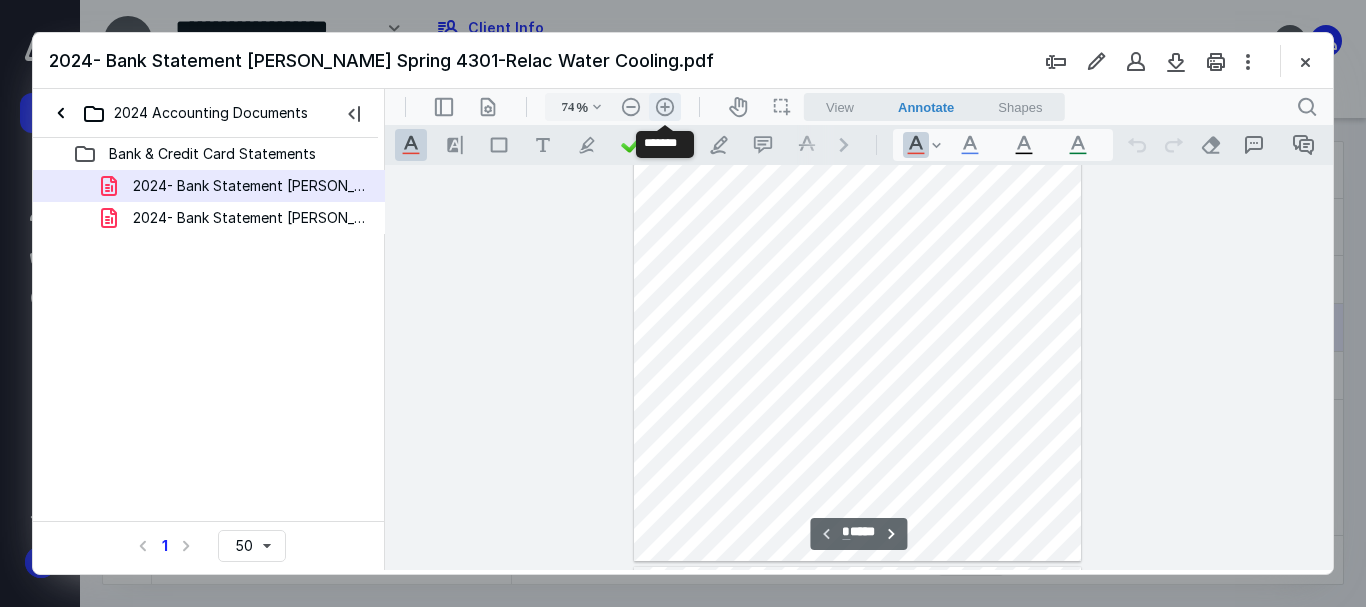 click on ".cls-1{fill:#abb0c4;} icon - header - zoom - in - line" at bounding box center (665, 107) 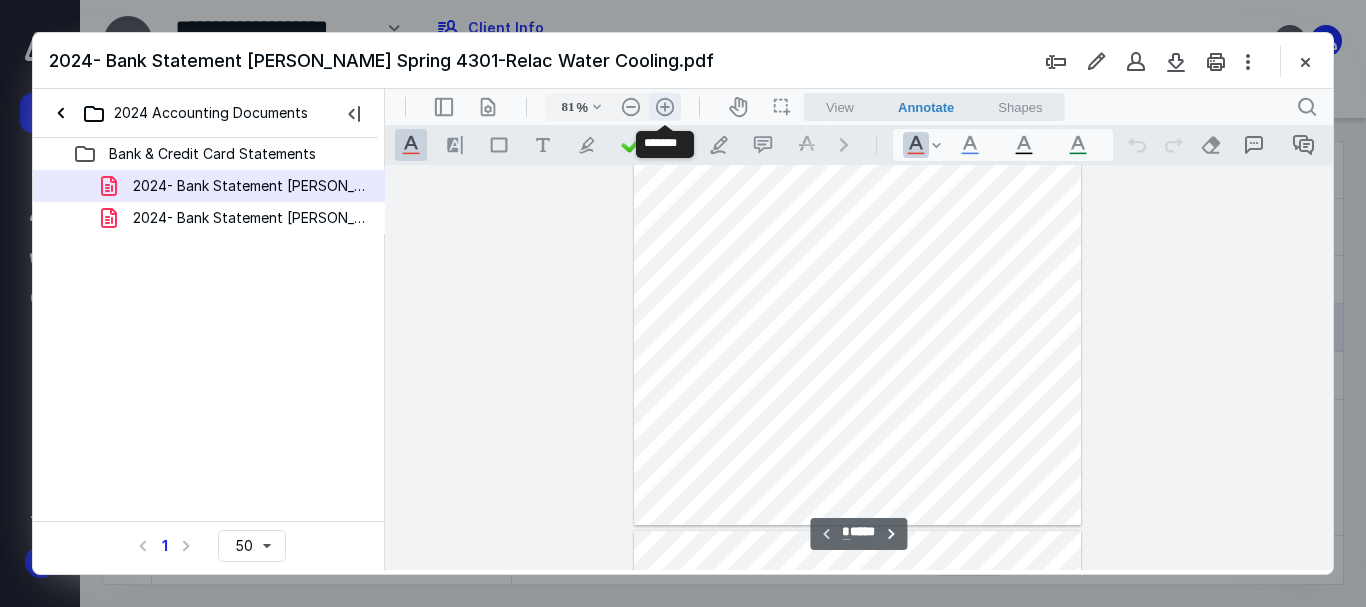click on ".cls-1{fill:#abb0c4;} icon - header - zoom - in - line" at bounding box center (665, 107) 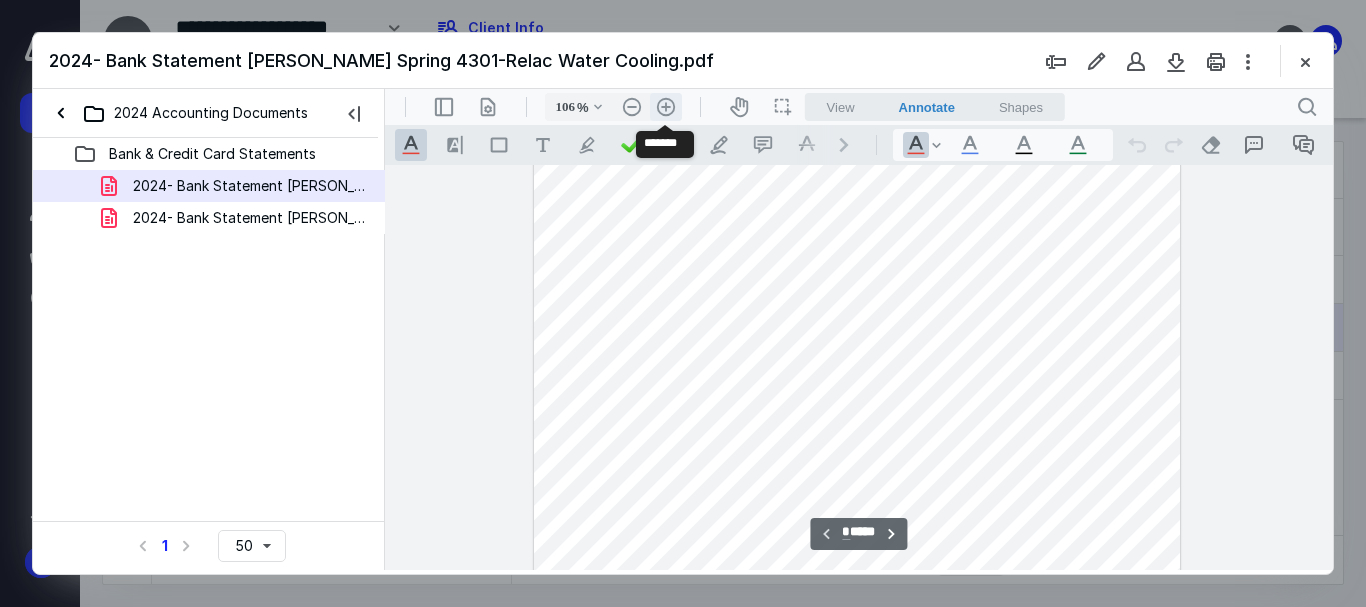 click on ".cls-1{fill:#abb0c4;} icon - header - zoom - in - line" at bounding box center (666, 107) 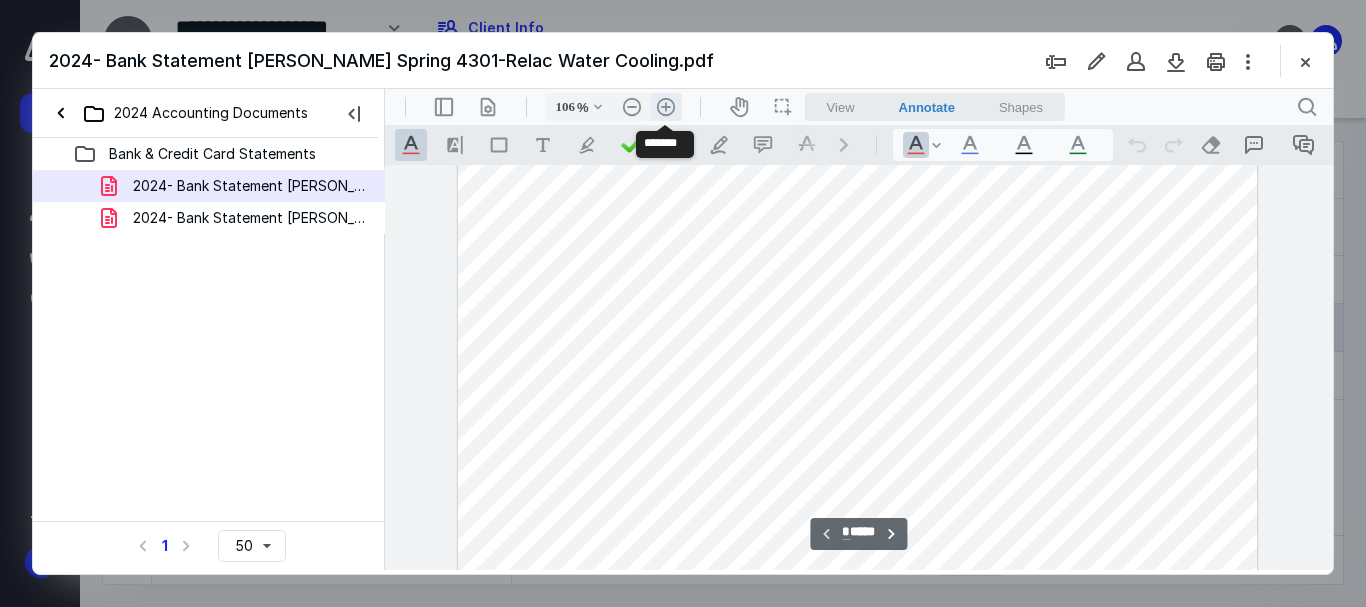 type on "131" 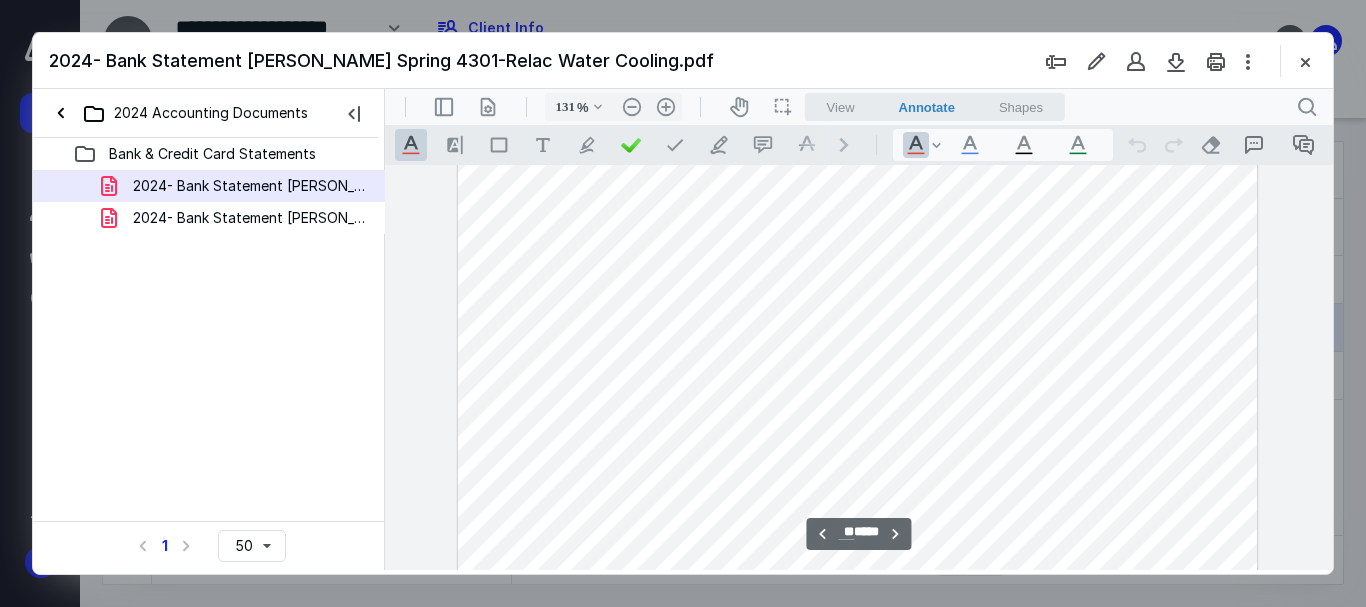 scroll, scrollTop: 11499, scrollLeft: 0, axis: vertical 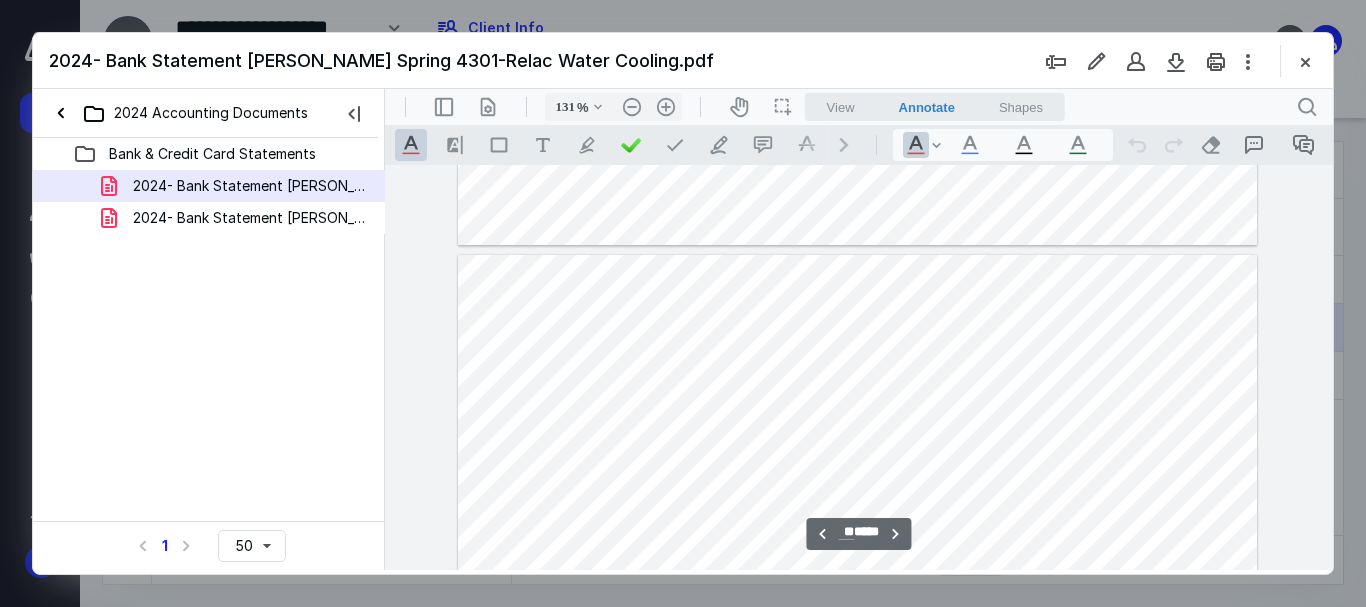 type on "**" 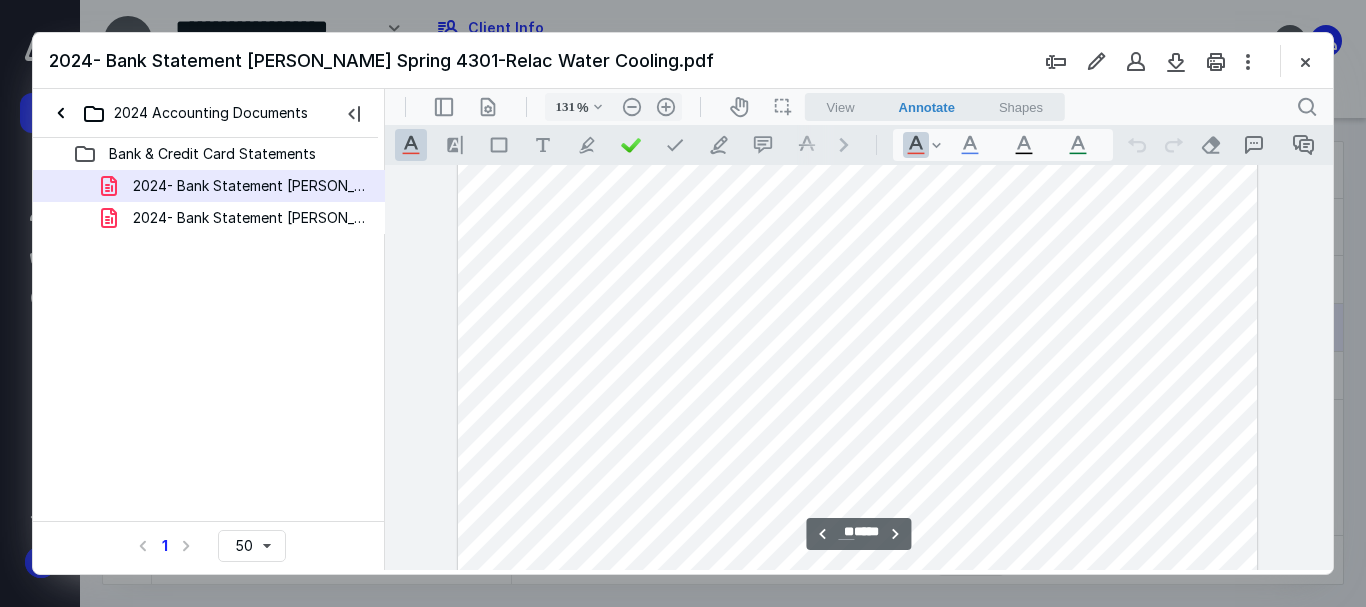 scroll, scrollTop: 10499, scrollLeft: 0, axis: vertical 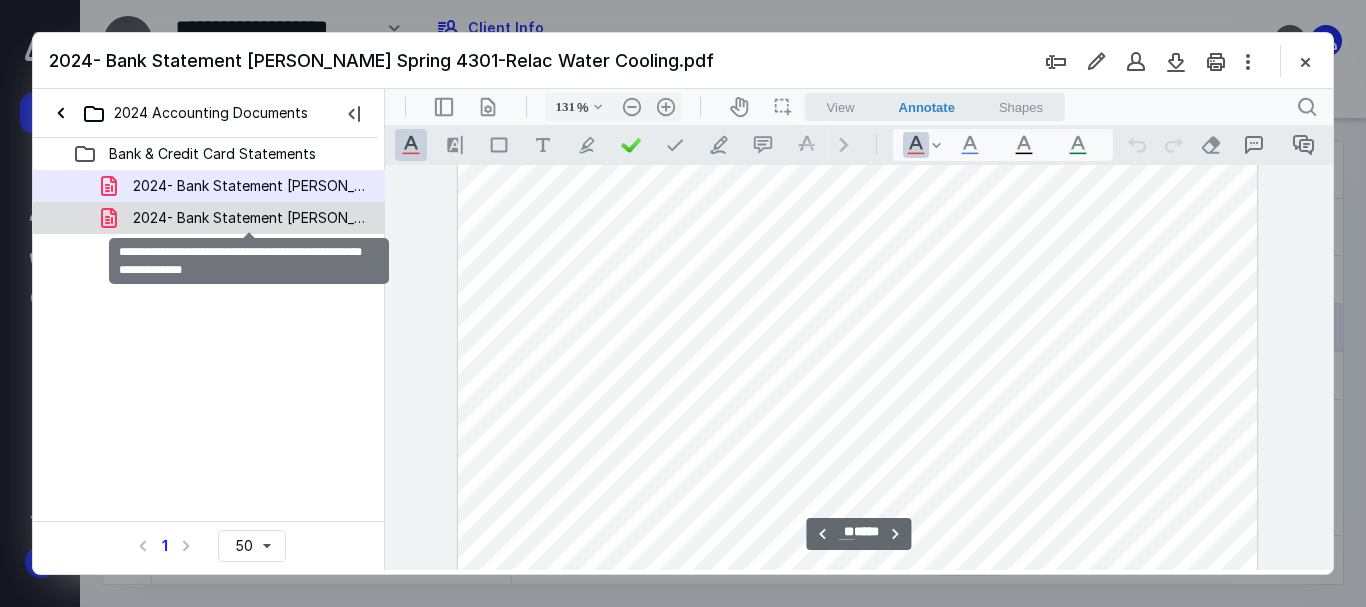 click on "2024- Bank Statement Sandy Spring 9118- Relac Water Cooling.pdf" at bounding box center (249, 218) 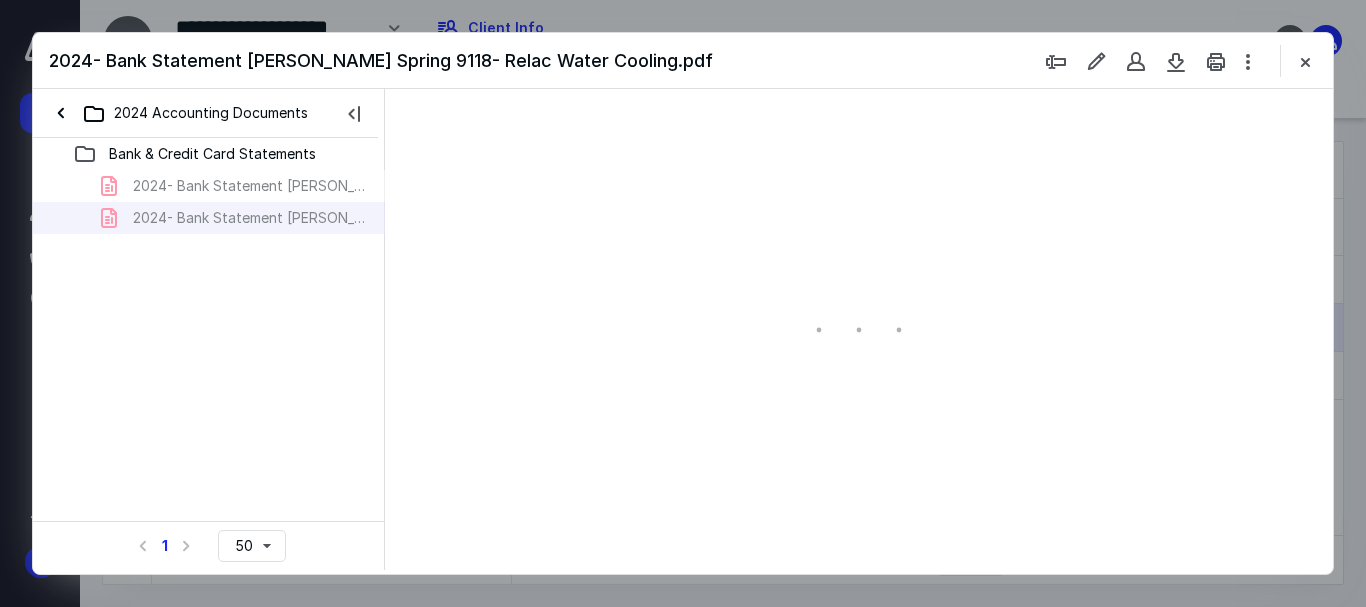 scroll, scrollTop: 78, scrollLeft: 0, axis: vertical 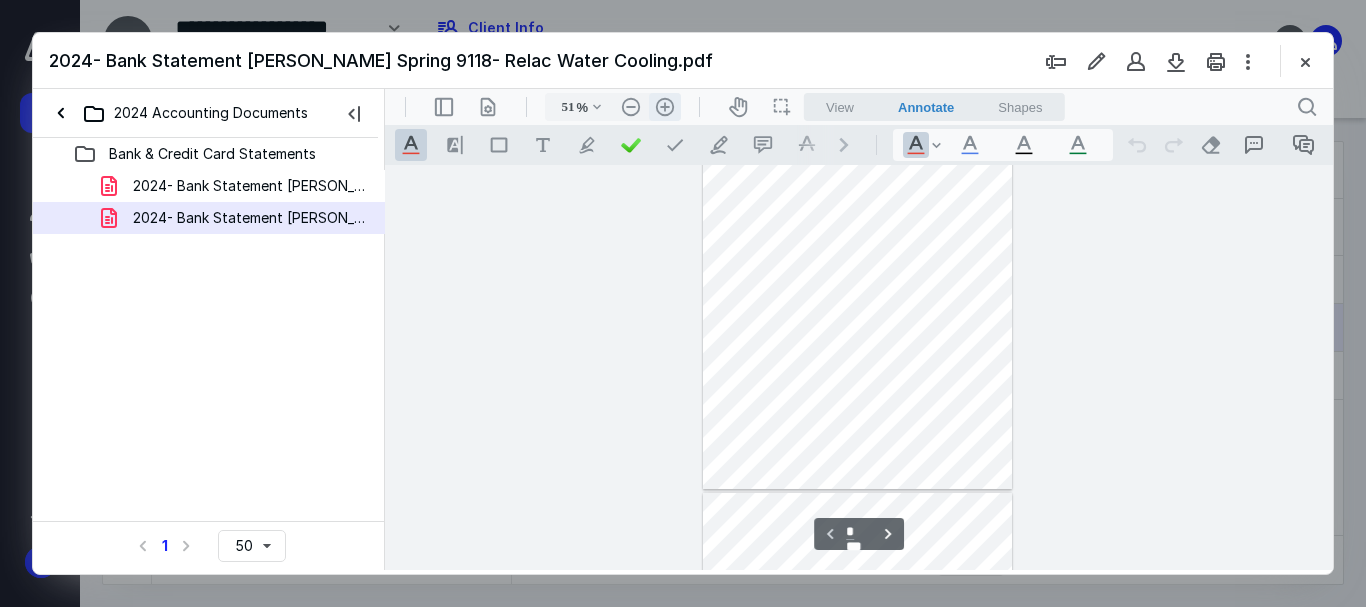 click on ".cls-1{fill:#abb0c4;} icon - header - zoom - in - line" at bounding box center (665, 107) 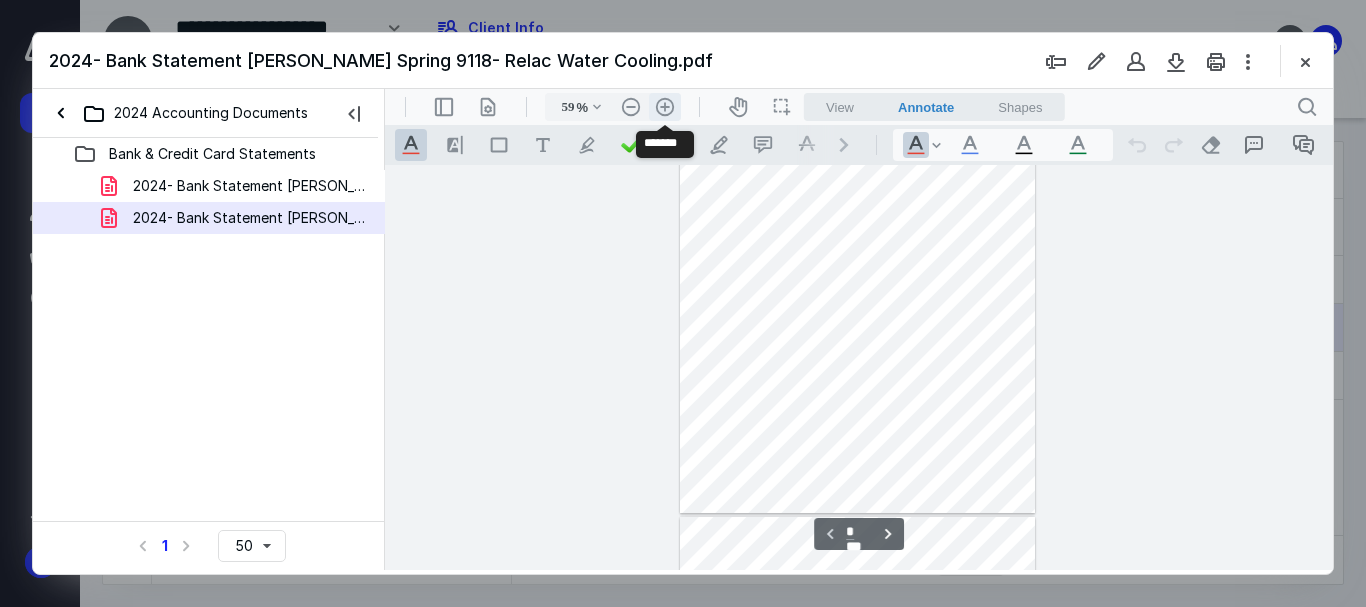 click on ".cls-1{fill:#abb0c4;} icon - header - zoom - in - line" at bounding box center (665, 107) 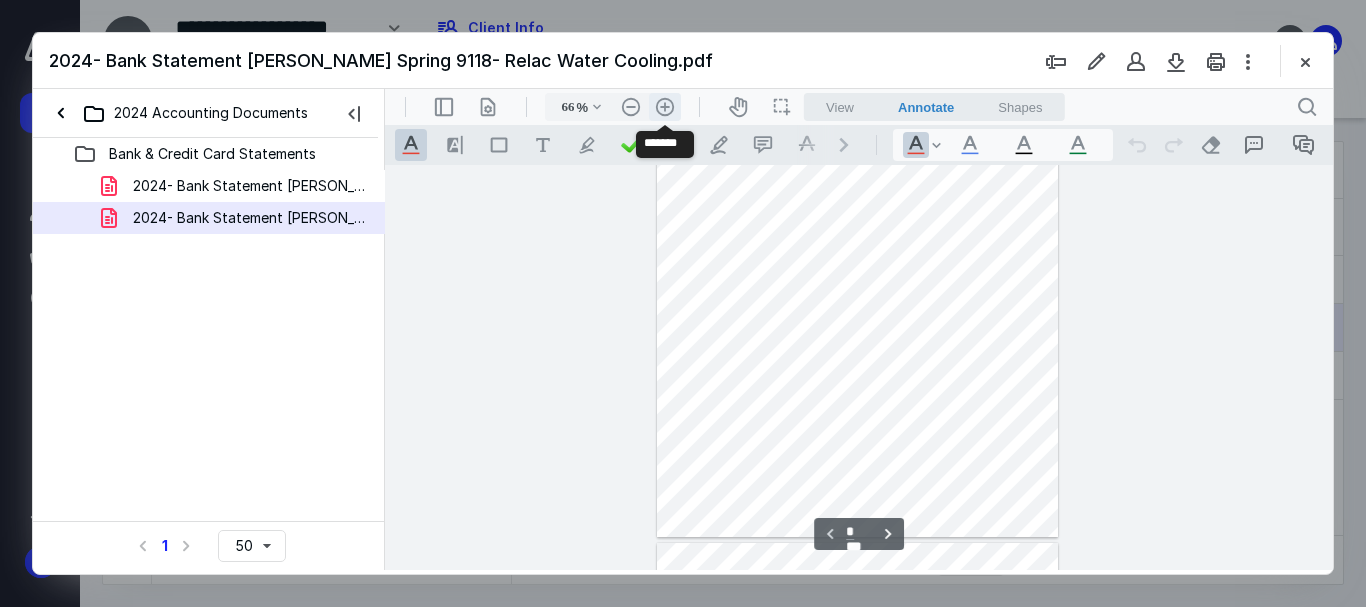 click on ".cls-1{fill:#abb0c4;} icon - header - zoom - in - line" at bounding box center [665, 107] 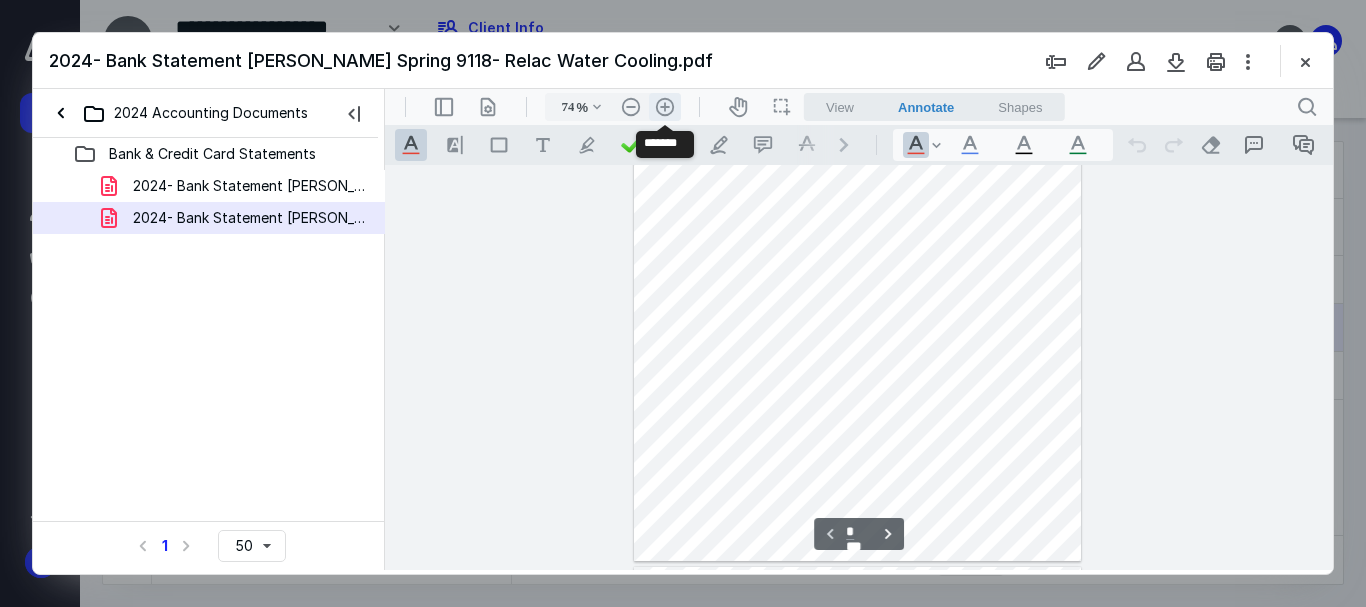 click on ".cls-1{fill:#abb0c4;} icon - header - zoom - in - line" at bounding box center [665, 107] 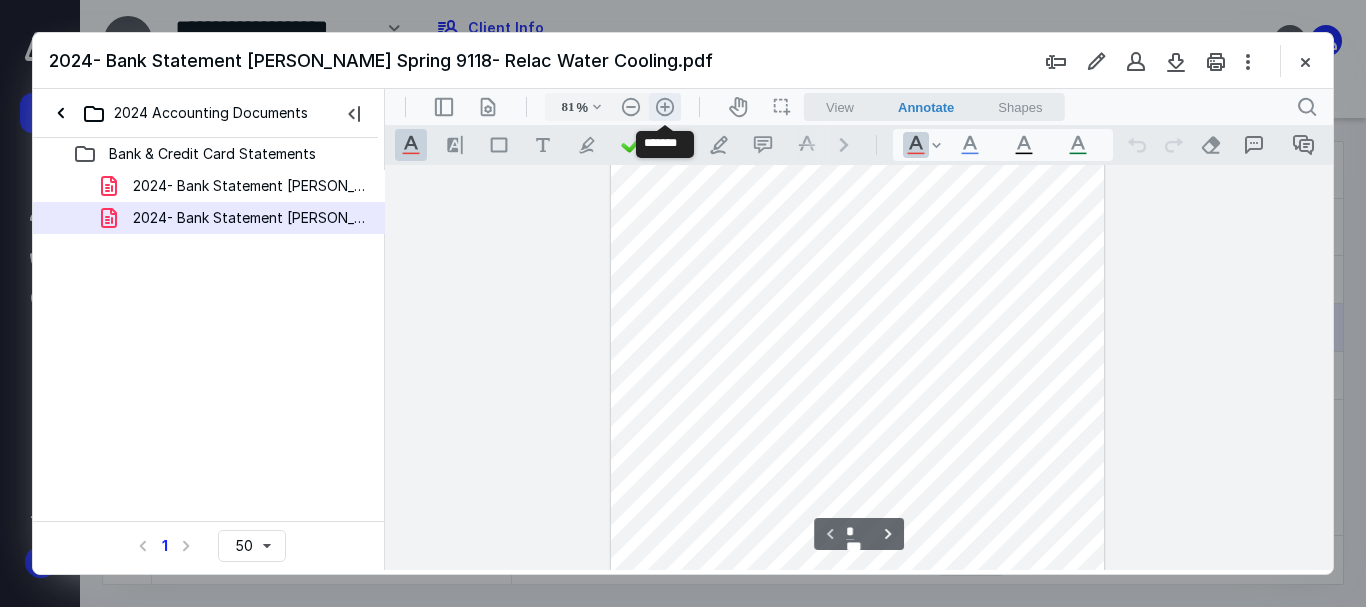 click on ".cls-1{fill:#abb0c4;} icon - header - zoom - in - line" at bounding box center (665, 107) 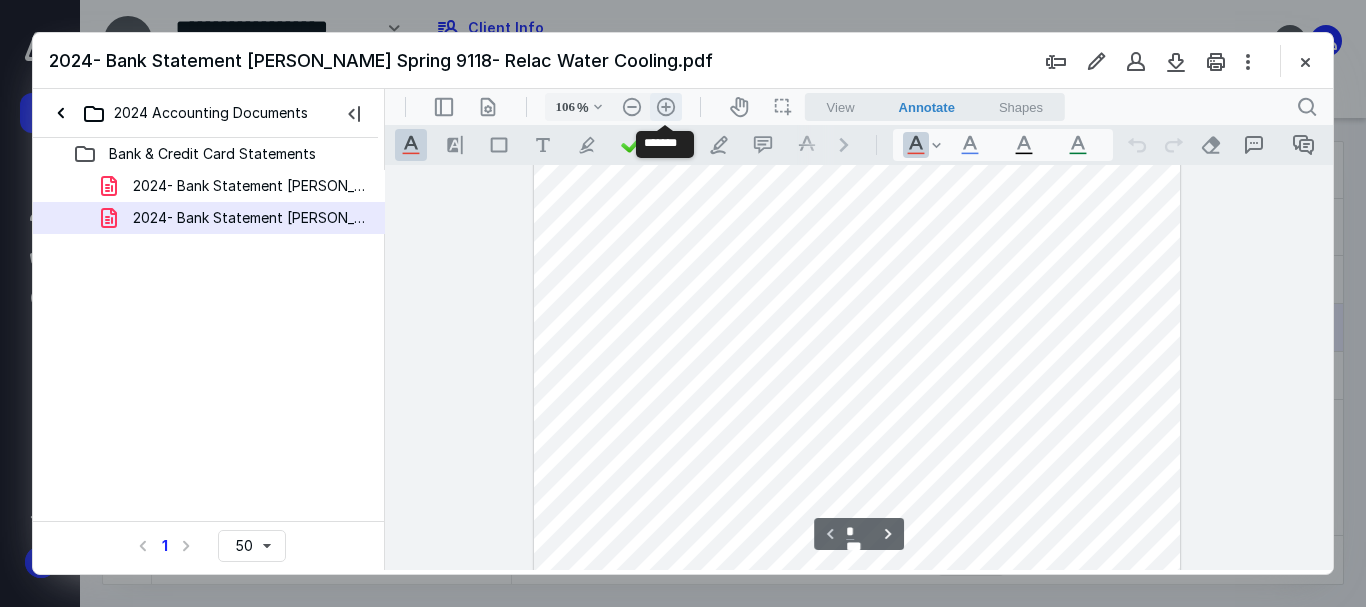 click on ".cls-1{fill:#abb0c4;} icon - header - zoom - in - line" at bounding box center (666, 107) 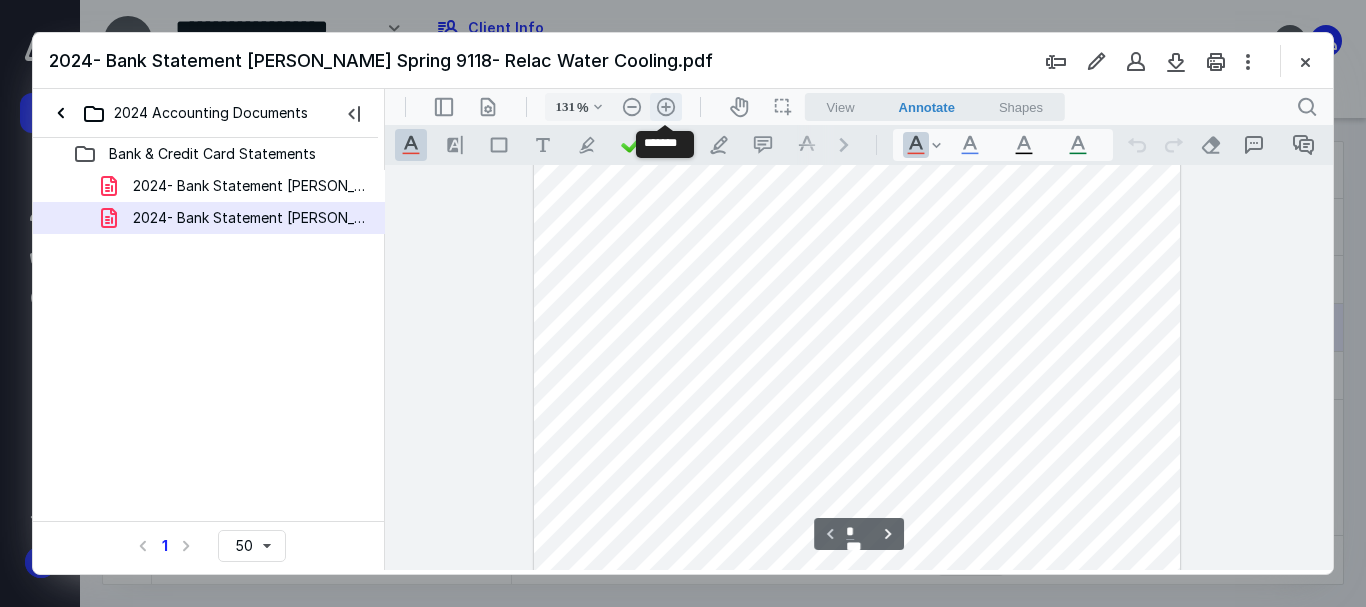 scroll, scrollTop: 462, scrollLeft: 0, axis: vertical 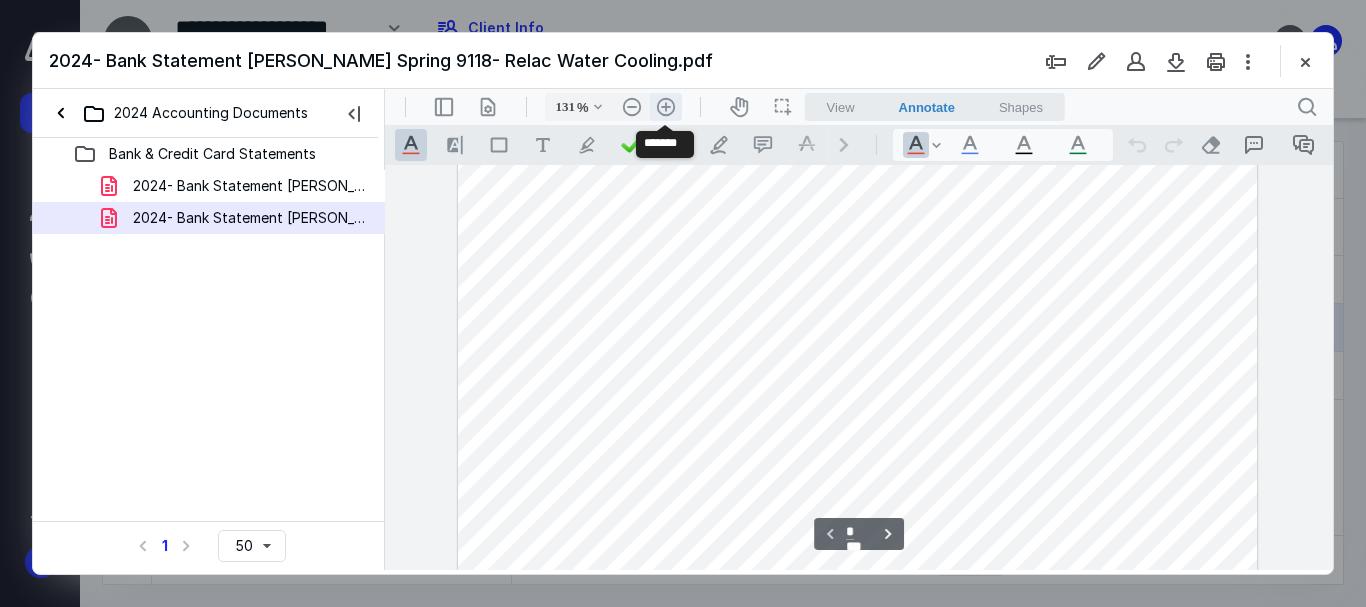 click on ".cls-1{fill:#abb0c4;} icon - header - zoom - in - line" at bounding box center (666, 107) 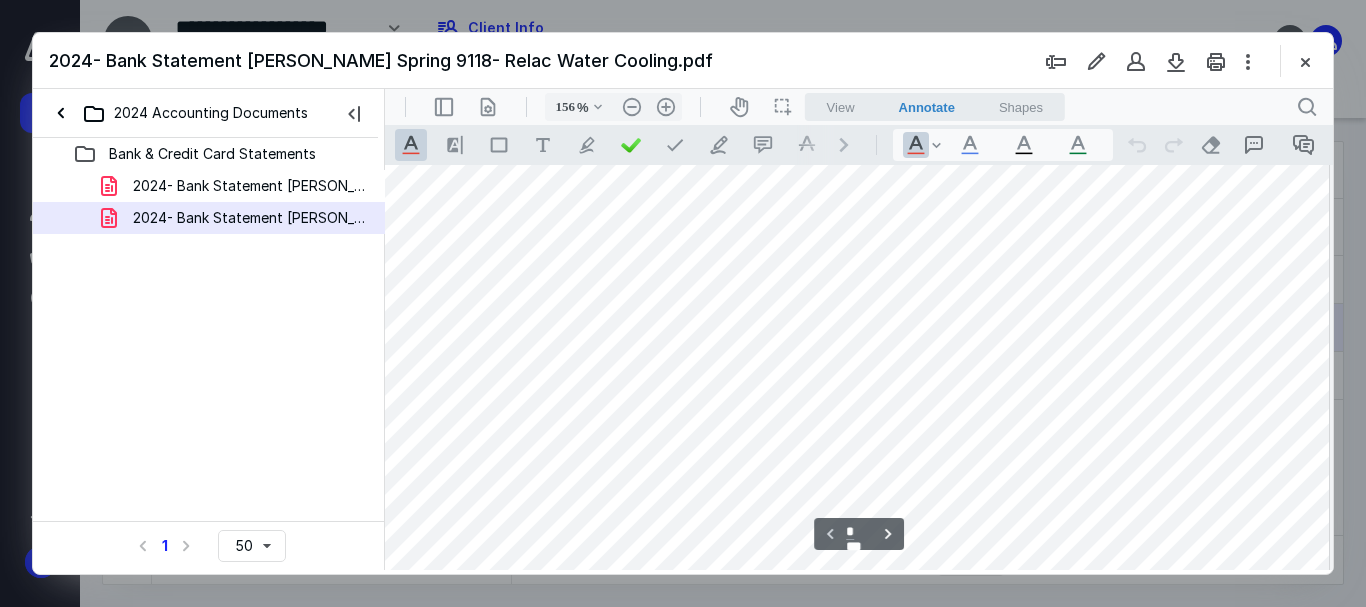 scroll, scrollTop: 0, scrollLeft: 14, axis: horizontal 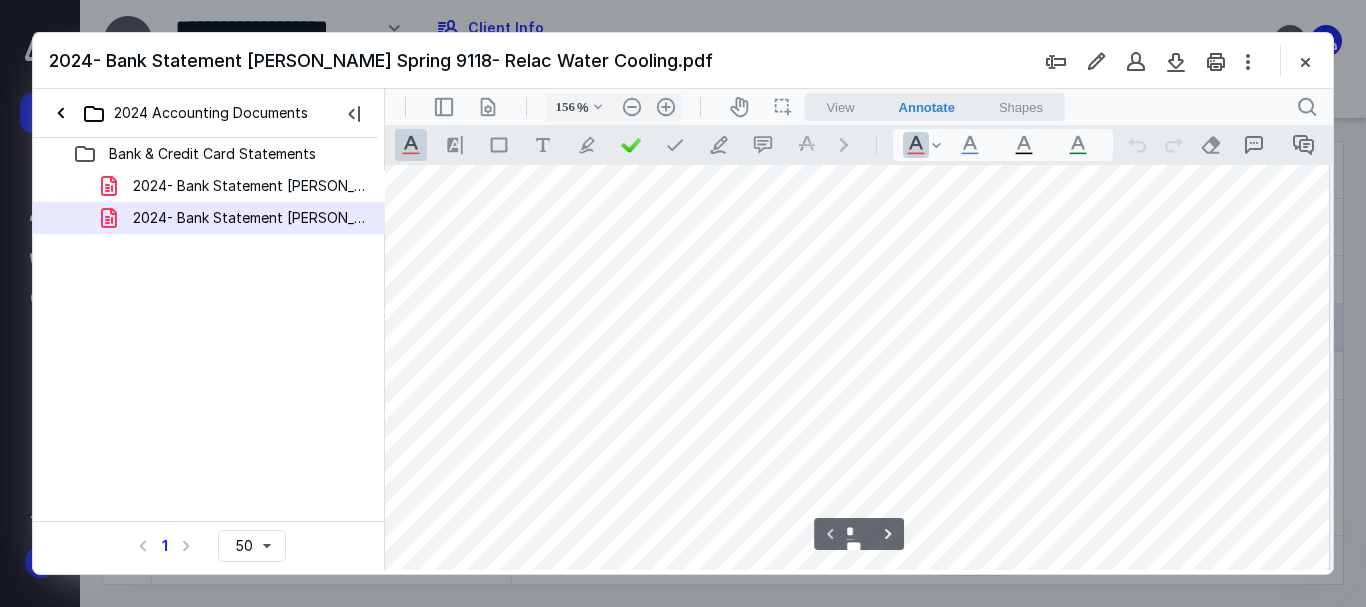 type on "*" 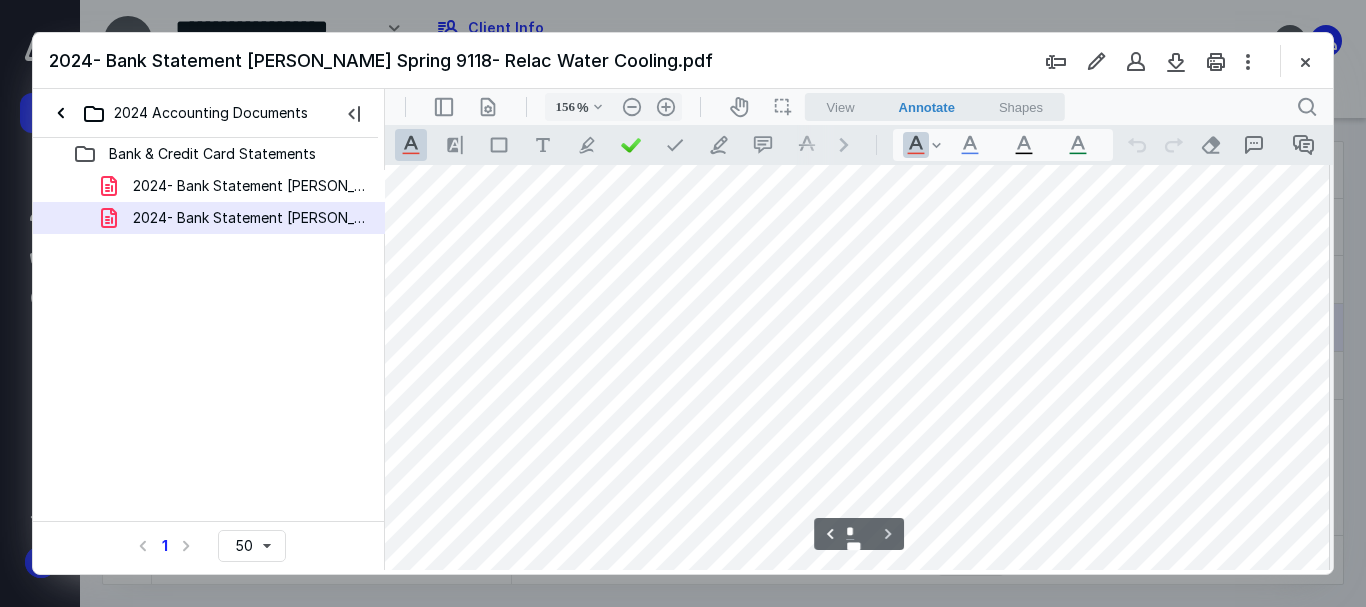 scroll, scrollTop: 2090, scrollLeft: 14, axis: both 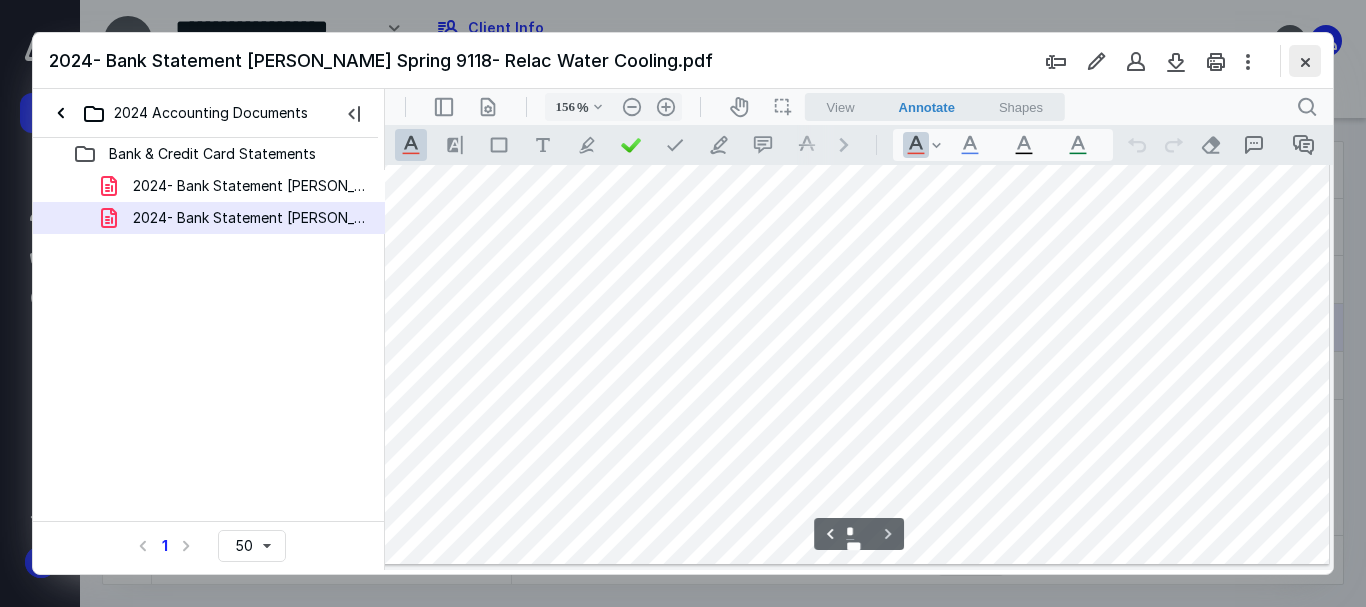 click at bounding box center (1305, 61) 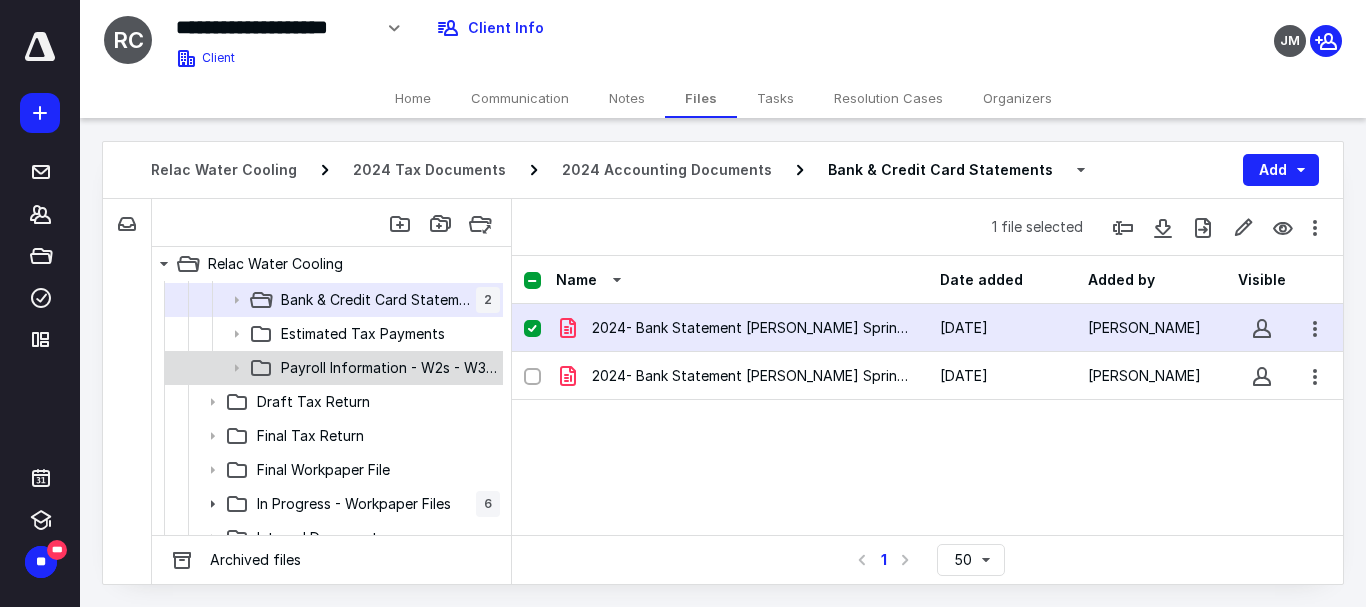 scroll, scrollTop: 154, scrollLeft: 0, axis: vertical 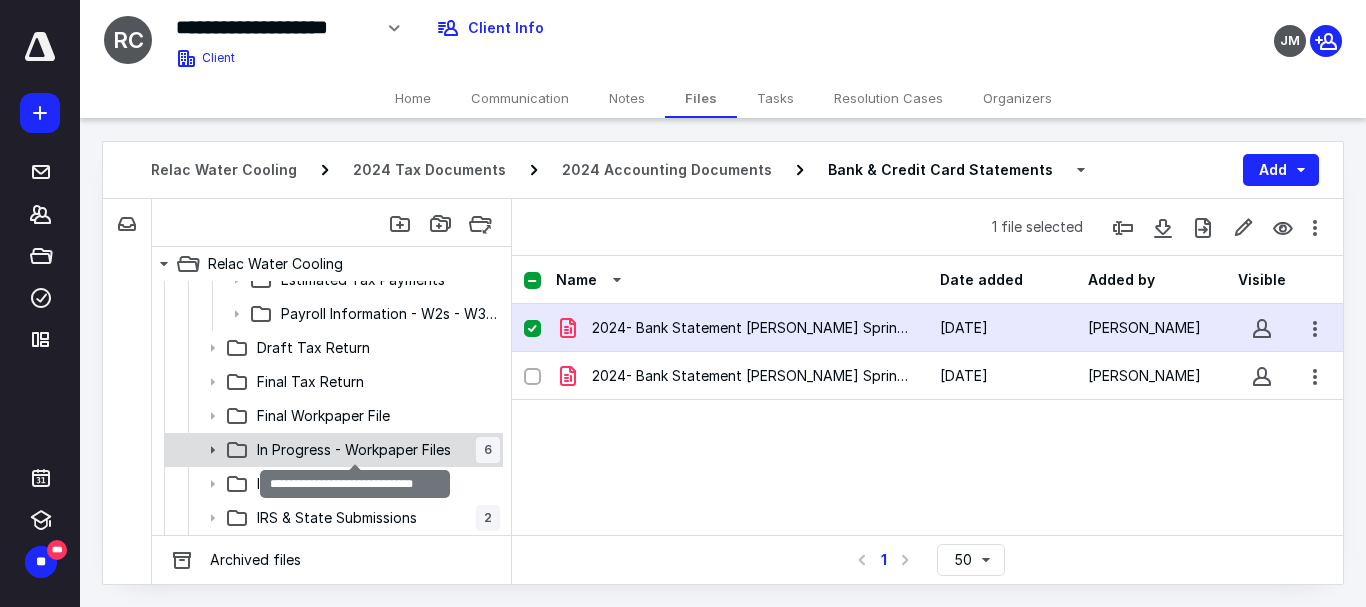 click on "In Progress - Workpaper Files" at bounding box center [354, 450] 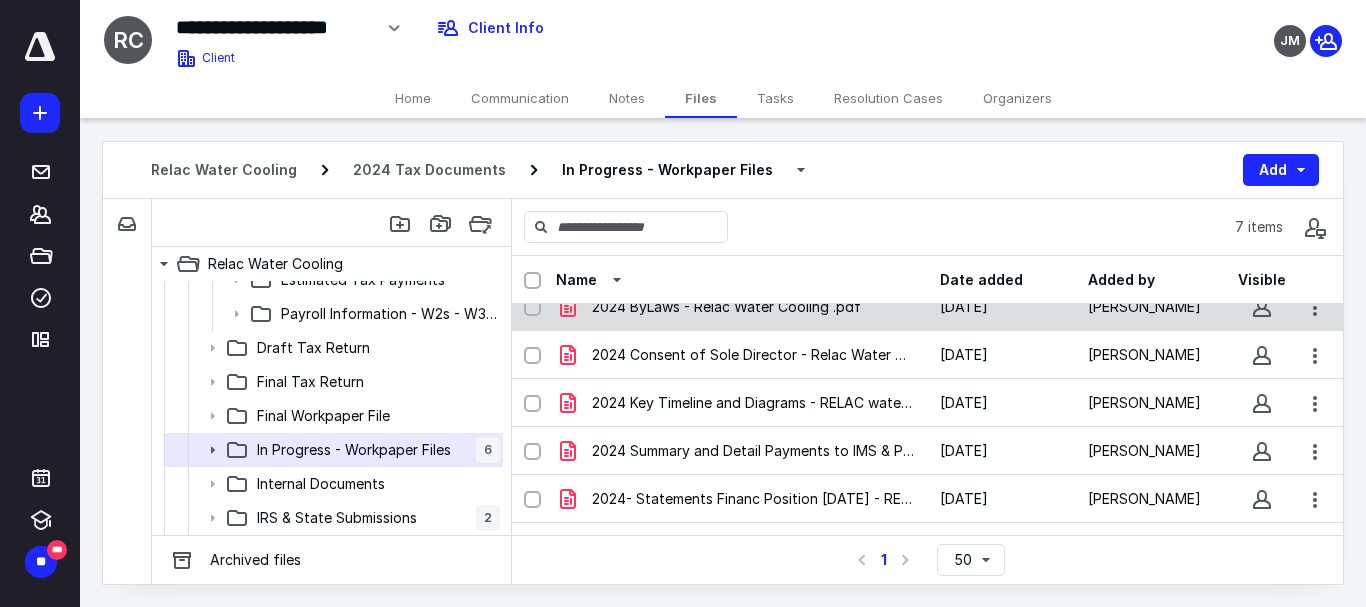 scroll, scrollTop: 0, scrollLeft: 0, axis: both 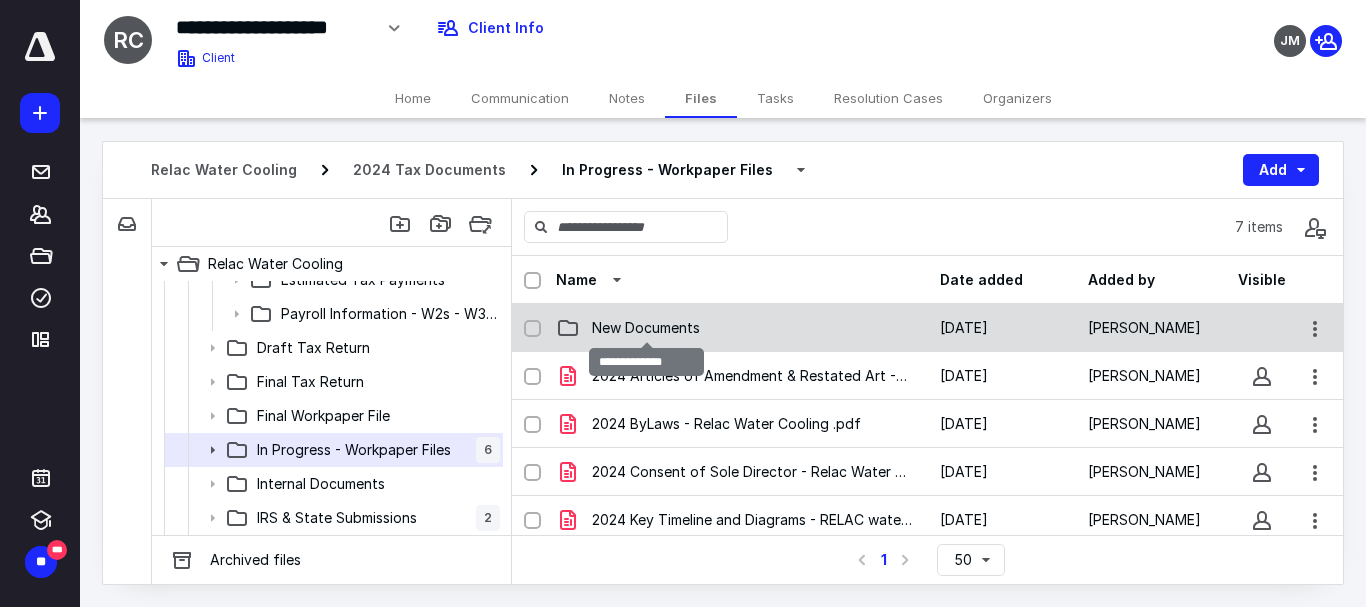 click on "New Documents" at bounding box center (646, 328) 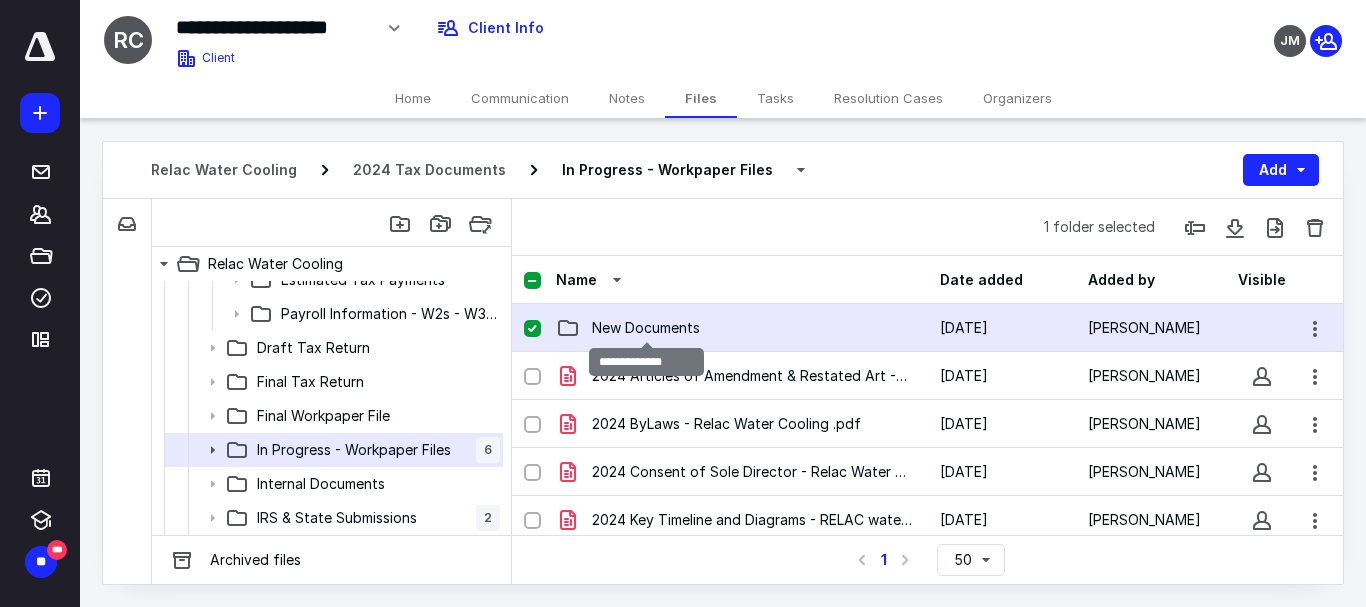 click on "New Documents" at bounding box center [646, 328] 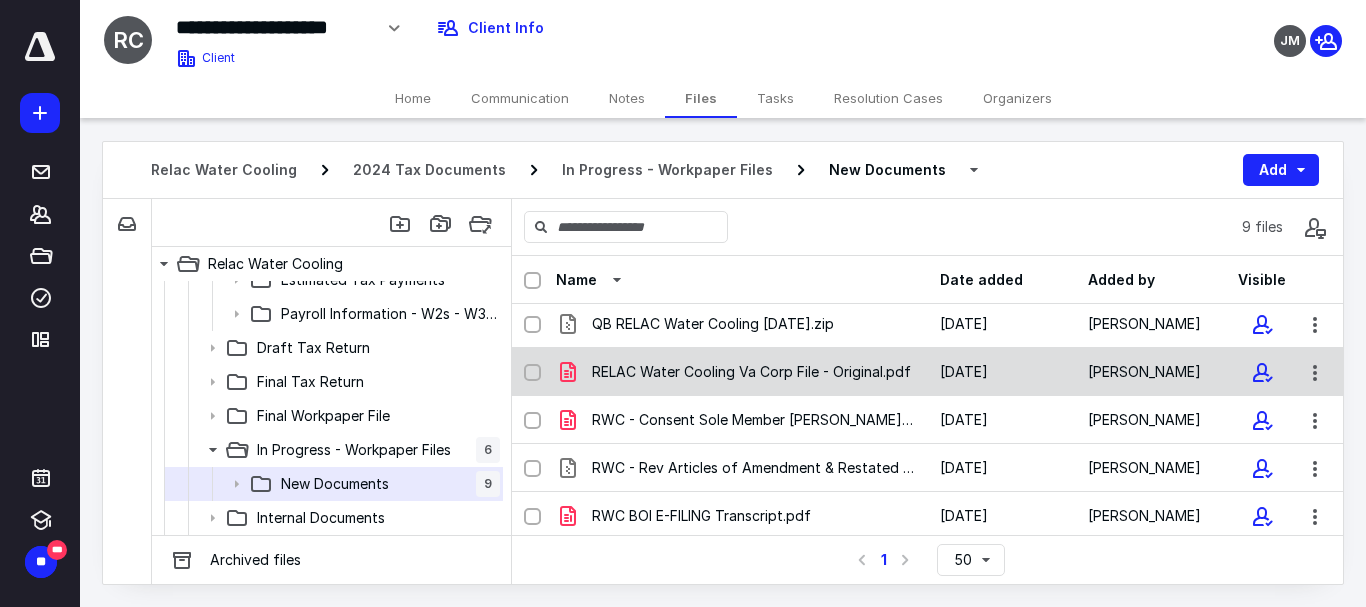 scroll, scrollTop: 0, scrollLeft: 0, axis: both 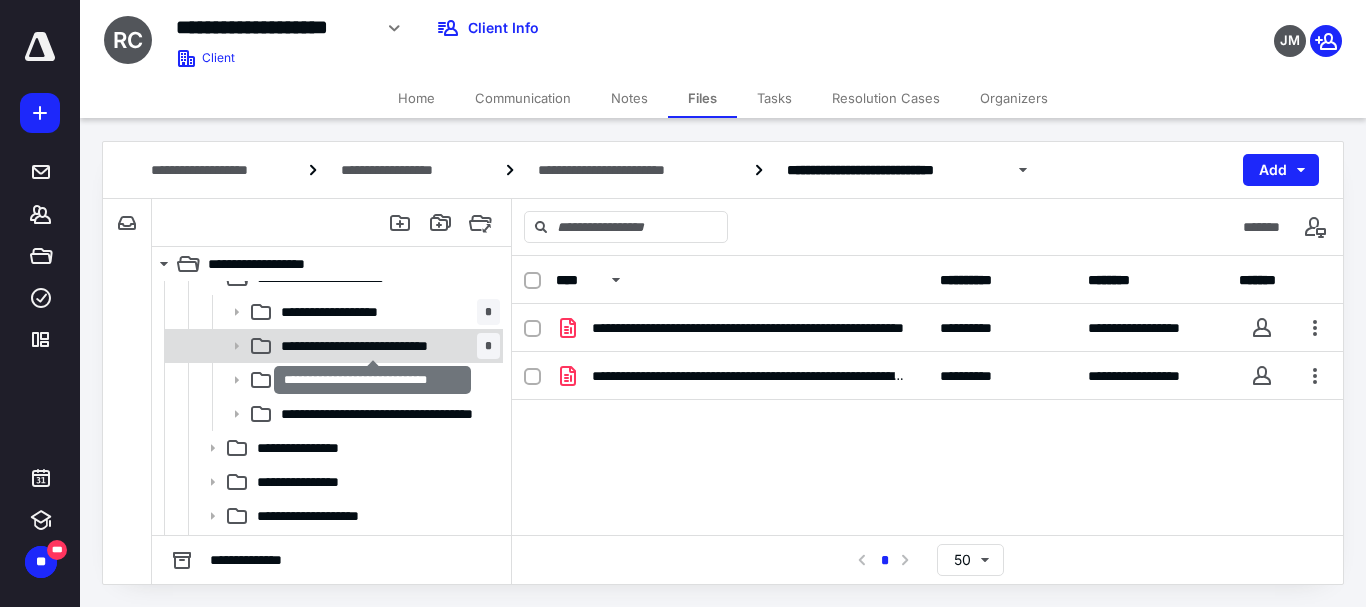click on "**********" at bounding box center (373, 346) 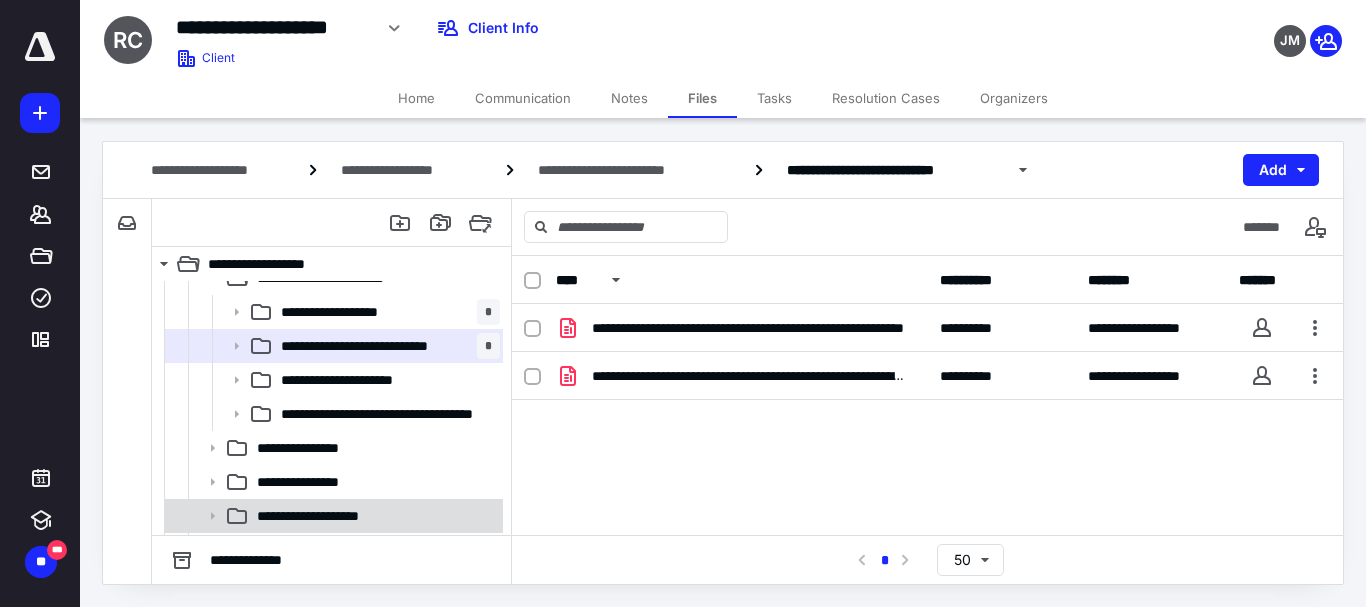 scroll, scrollTop: 154, scrollLeft: 0, axis: vertical 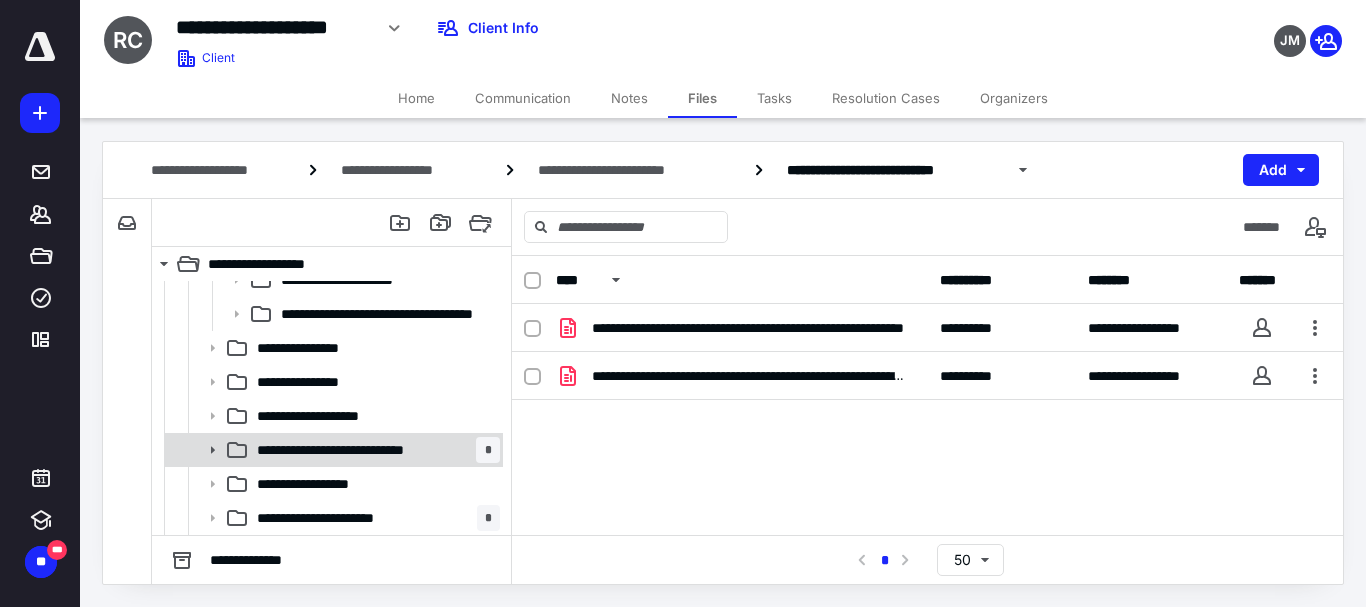 click on "**********" at bounding box center [355, 450] 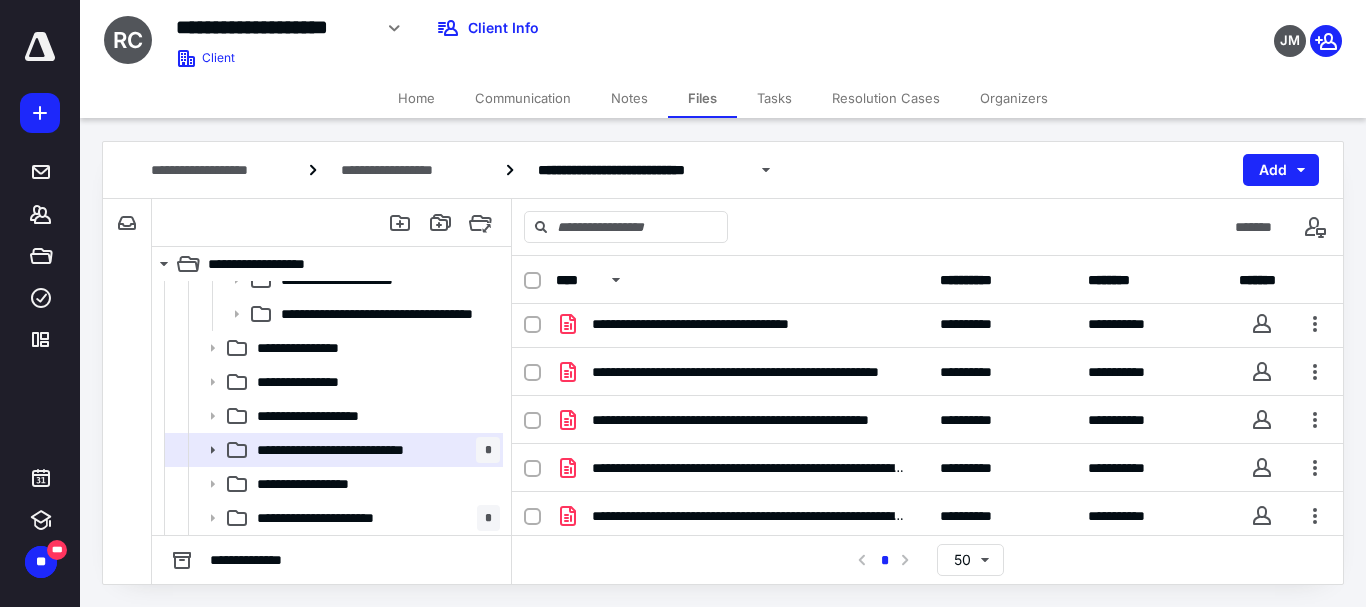 scroll, scrollTop: 0, scrollLeft: 0, axis: both 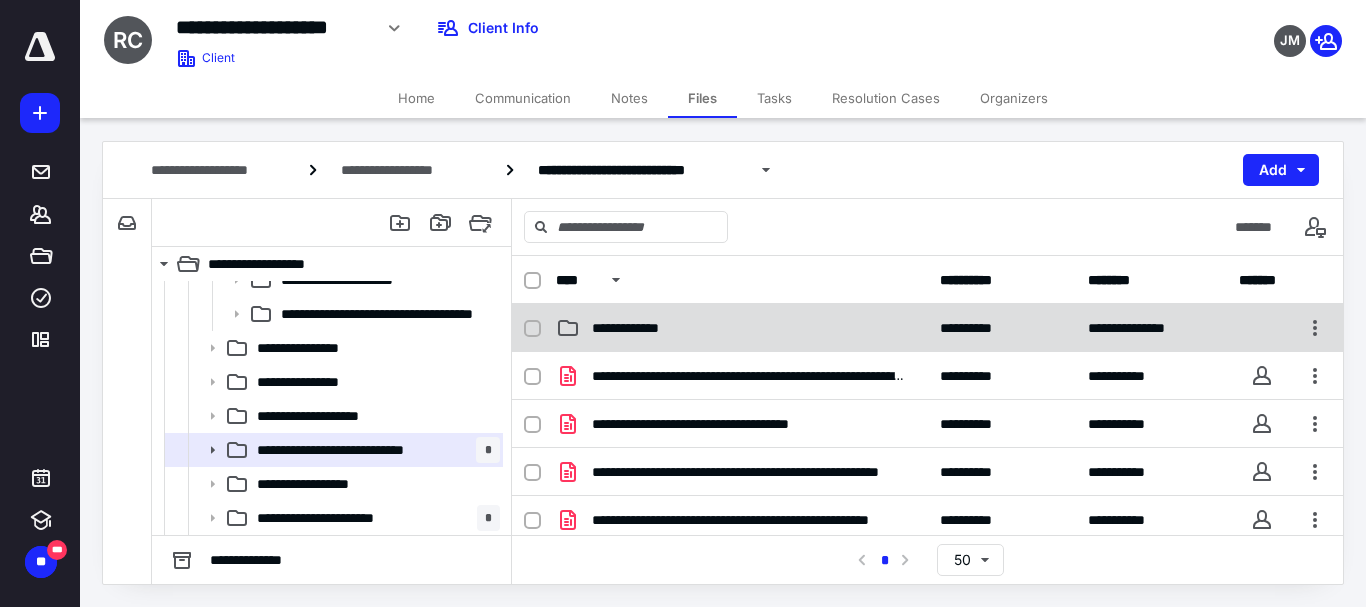 click on "**********" at bounding box center (646, 328) 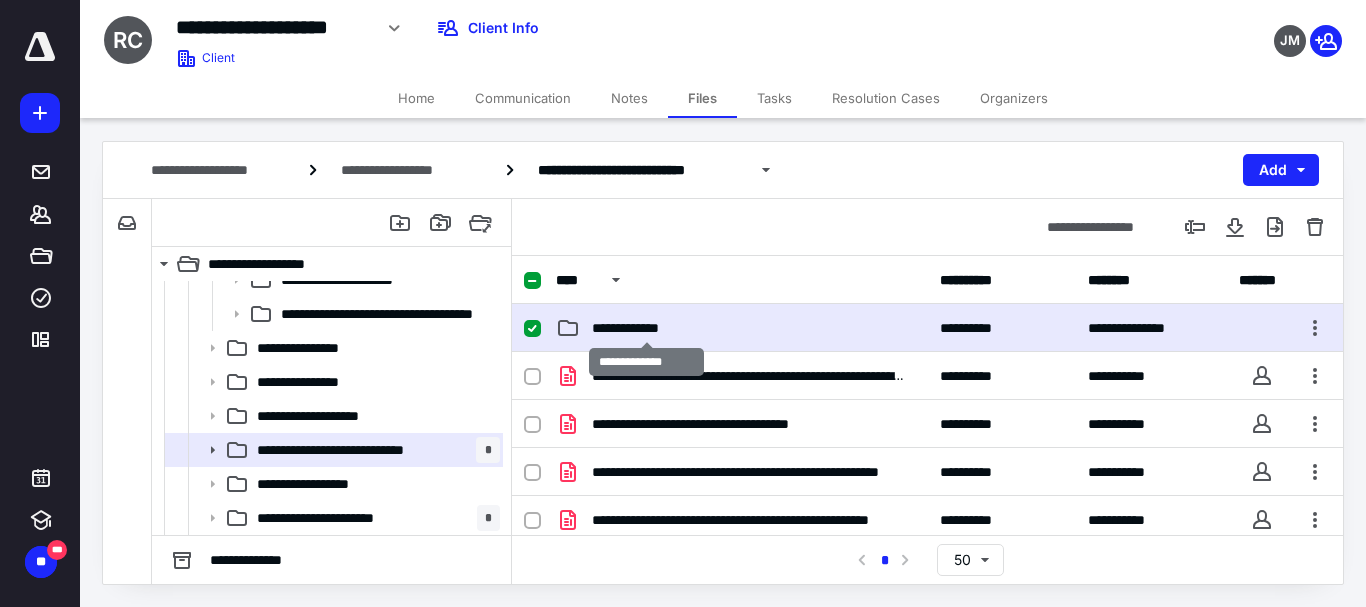 click on "**********" at bounding box center (646, 328) 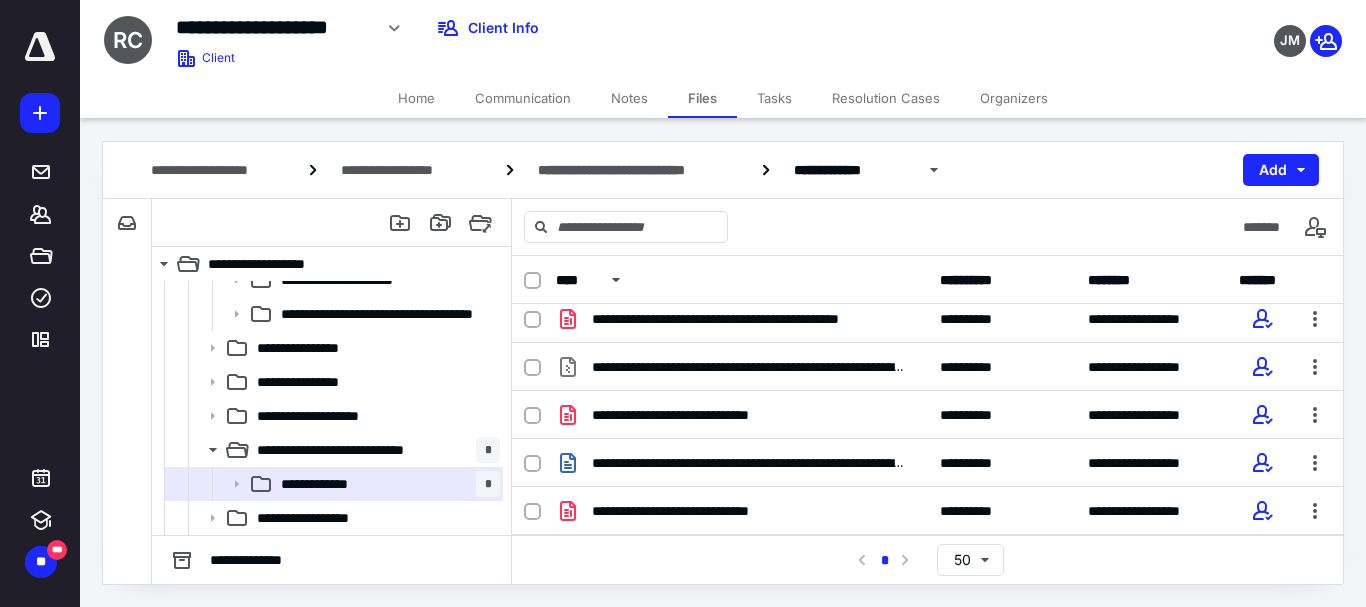 scroll, scrollTop: 0, scrollLeft: 0, axis: both 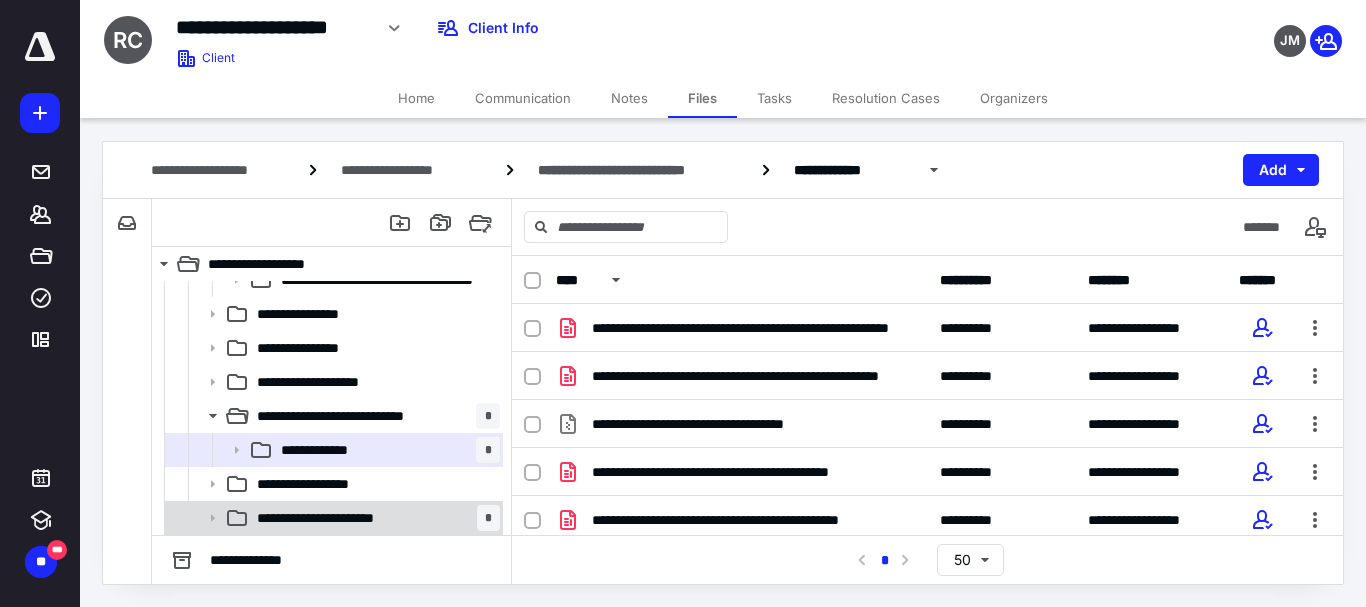 click on "**********" at bounding box center [374, 518] 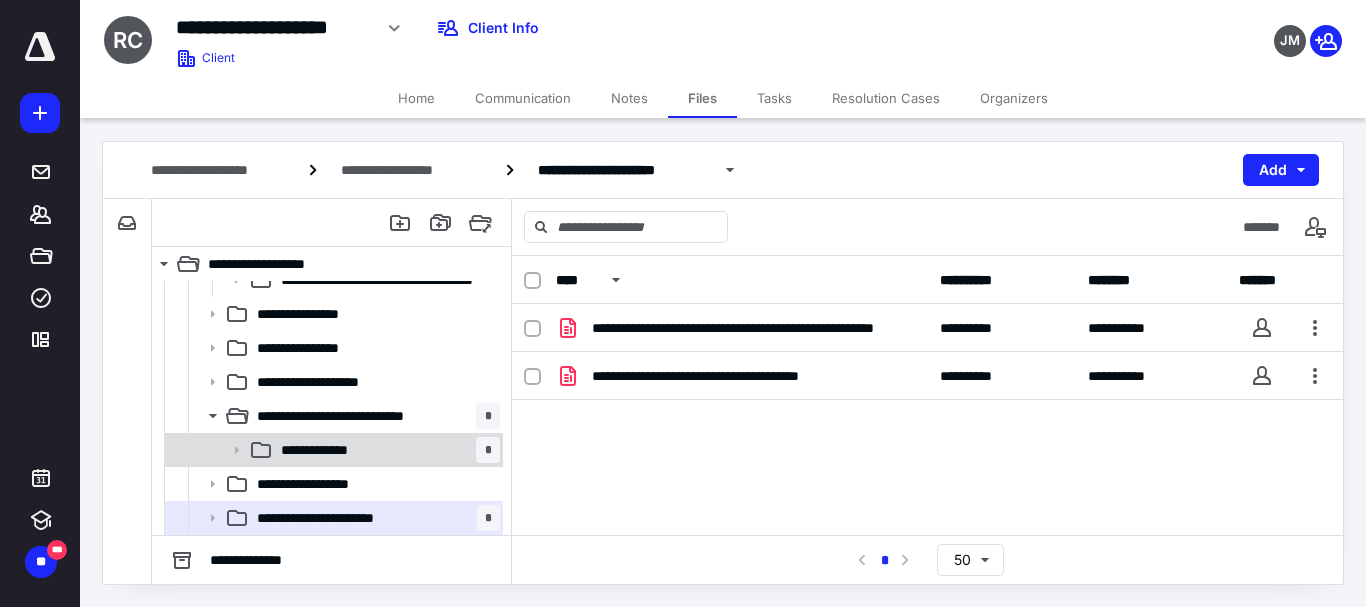 click on "**********" at bounding box center (335, 450) 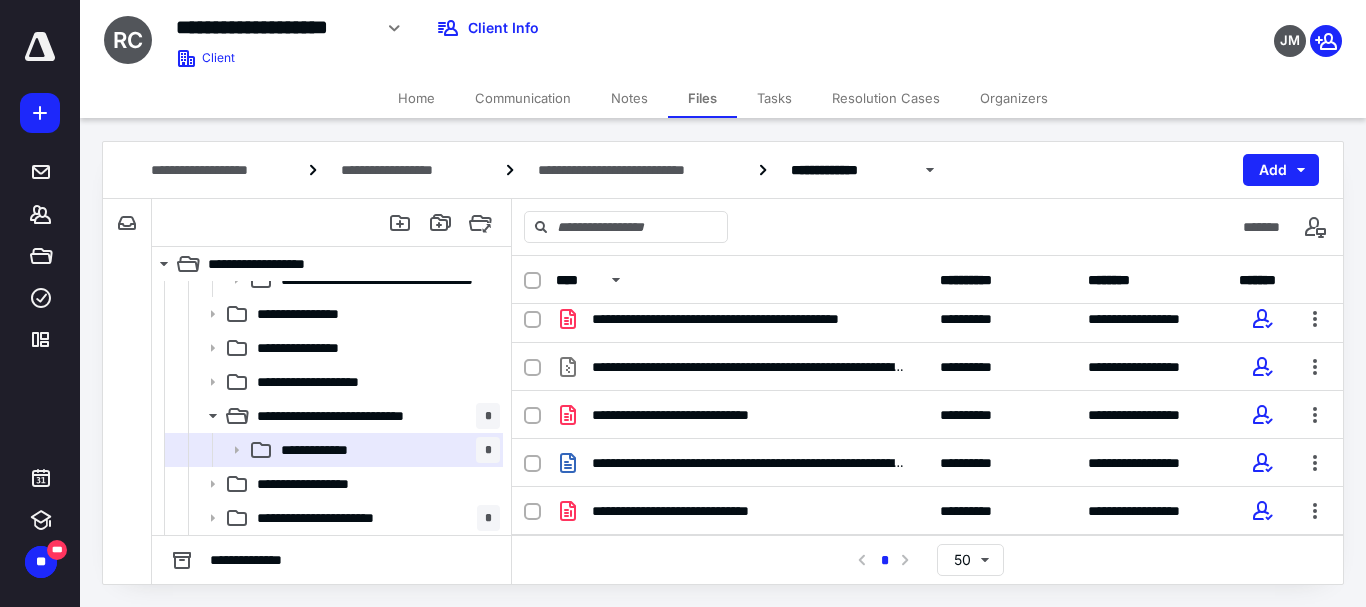 scroll, scrollTop: 0, scrollLeft: 0, axis: both 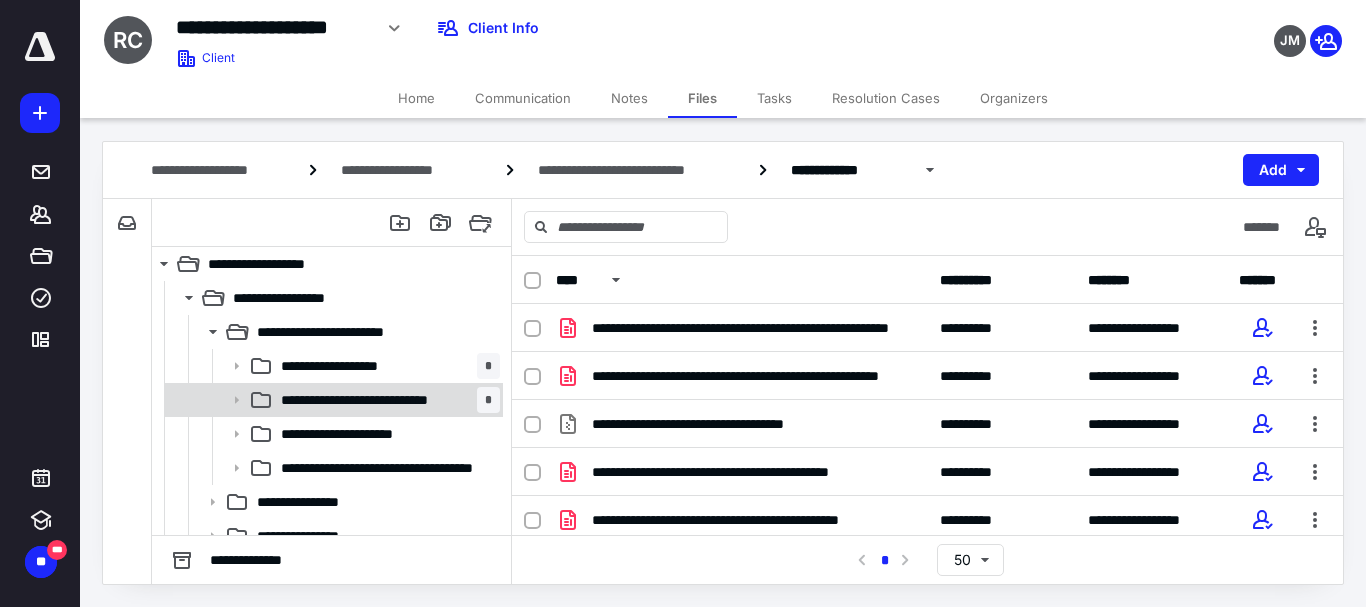 click on "**********" at bounding box center [373, 400] 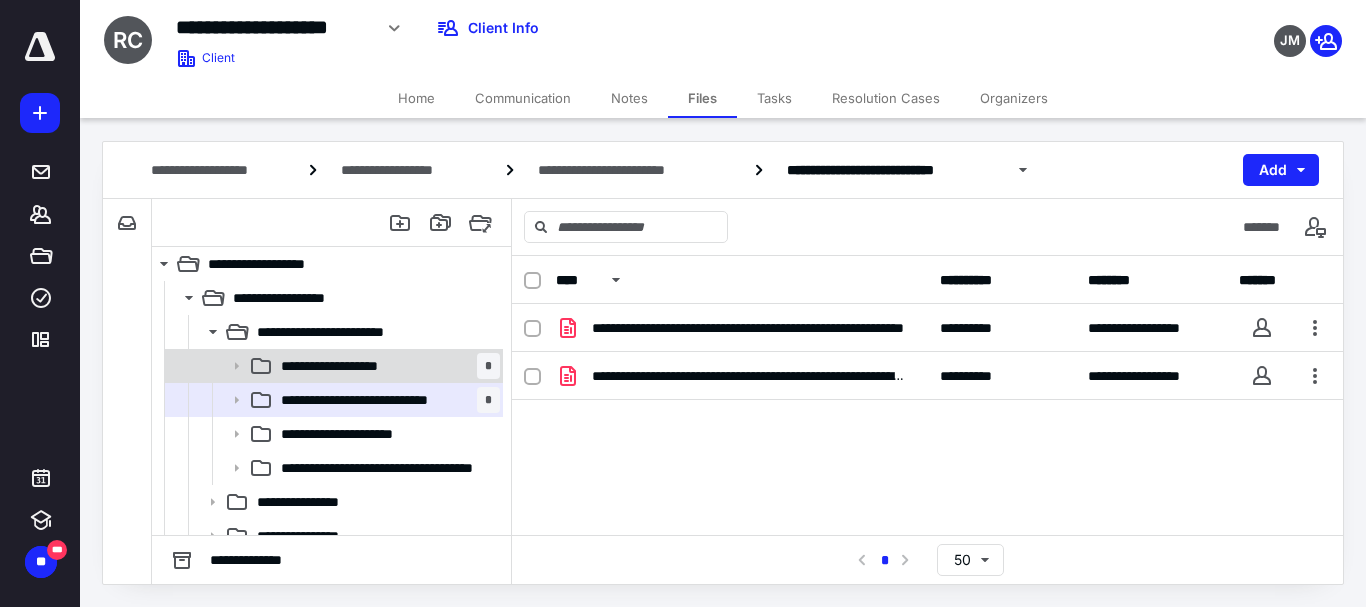 click on "**********" at bounding box center [386, 366] 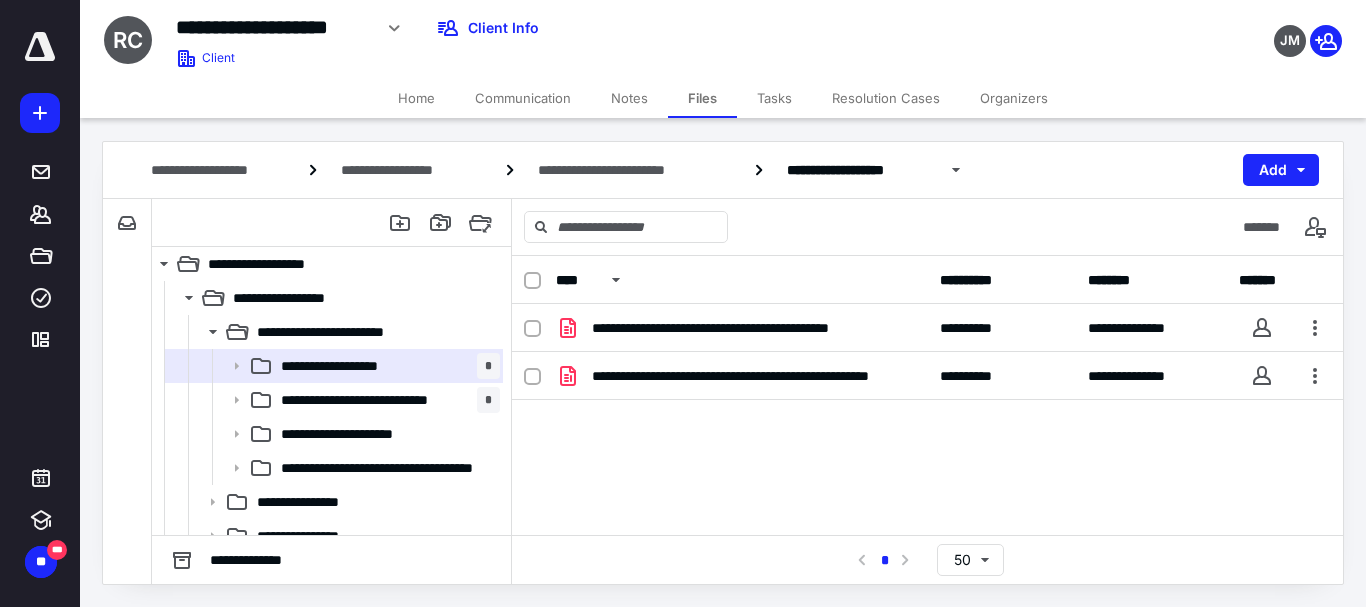 click 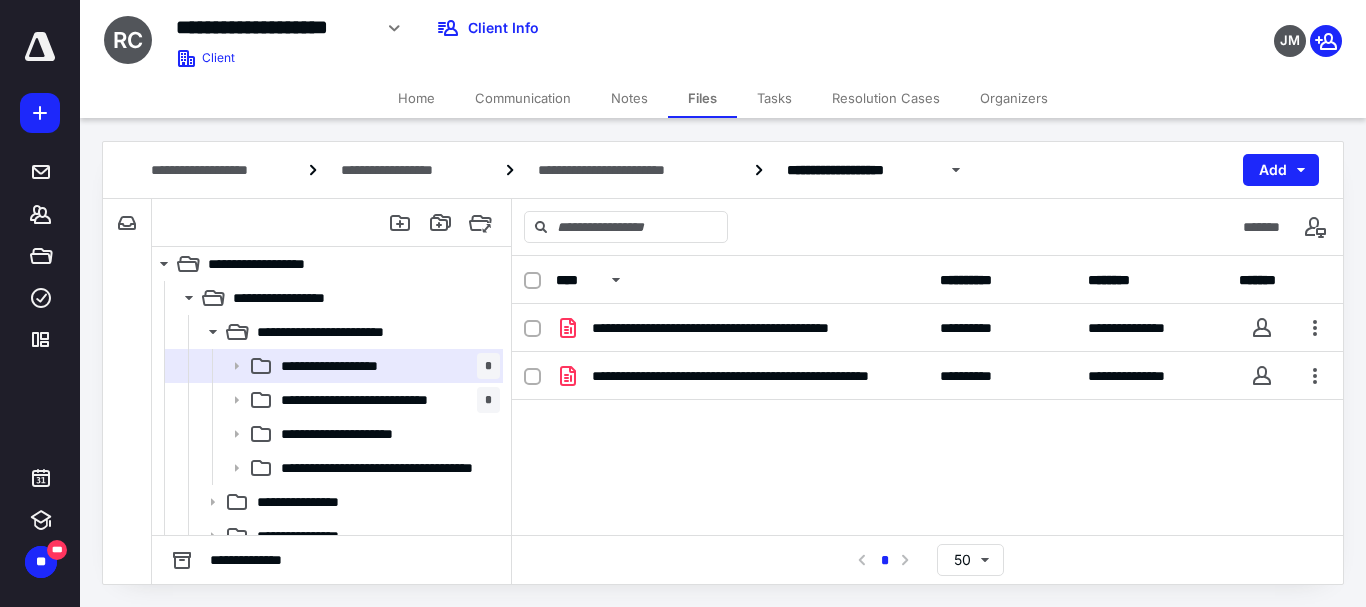 click at bounding box center [532, 281] 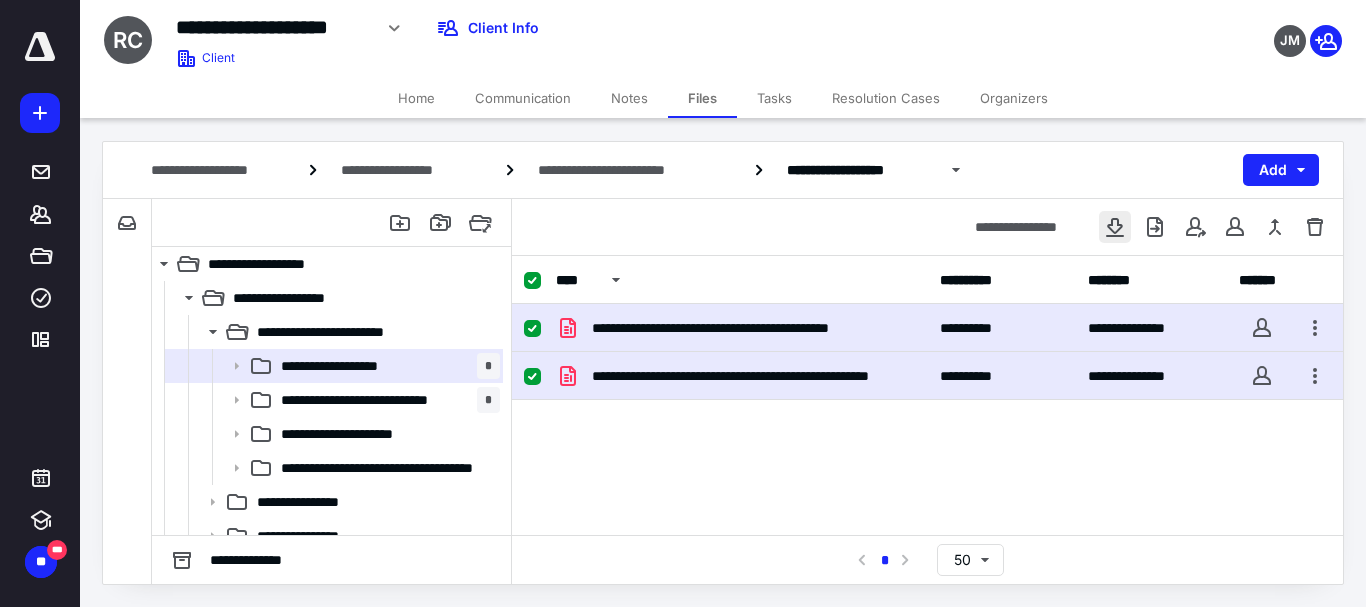 click at bounding box center (1115, 227) 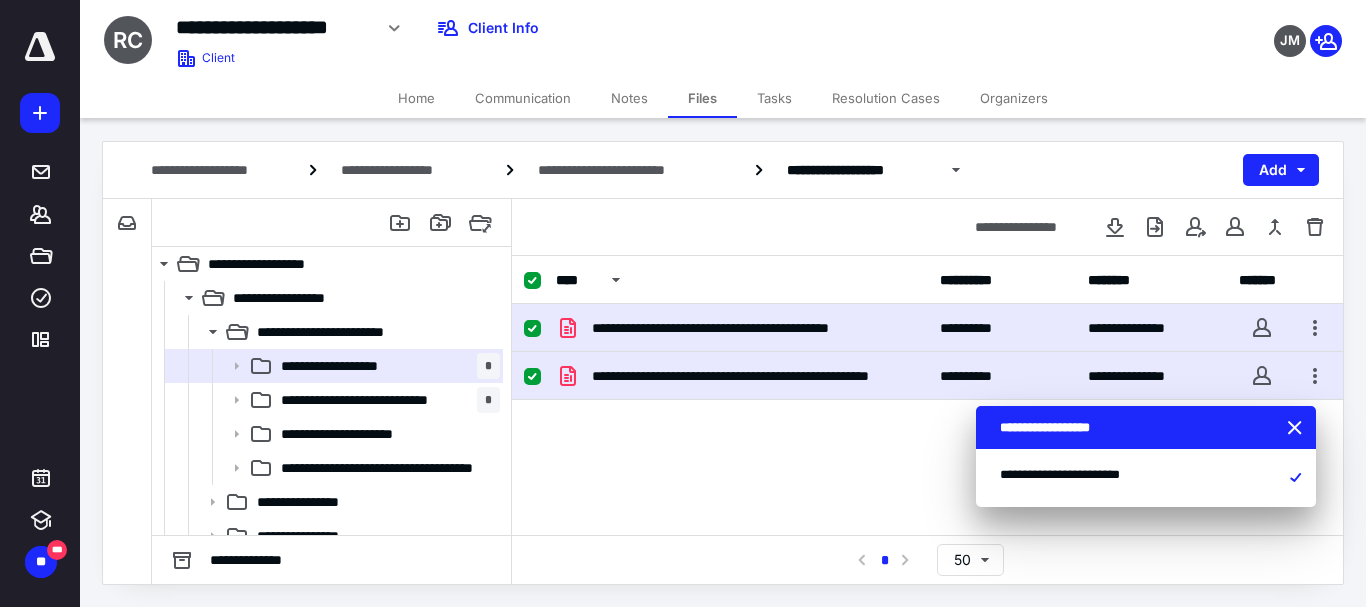 click at bounding box center [532, 281] 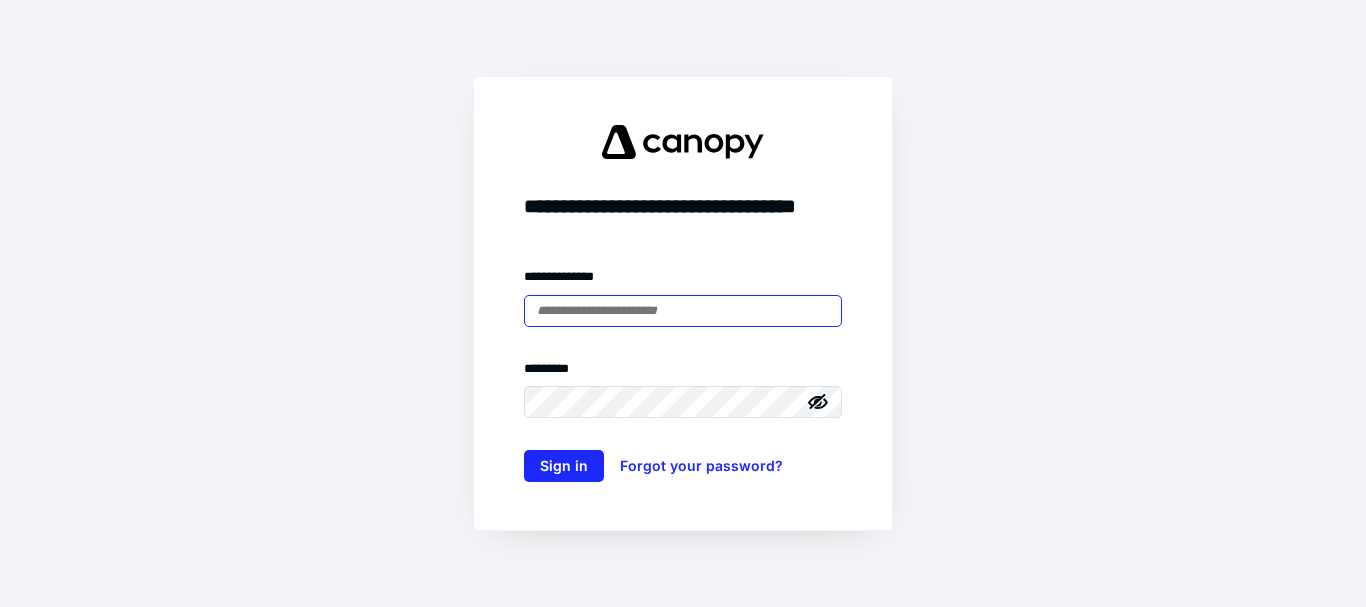 scroll, scrollTop: 0, scrollLeft: 0, axis: both 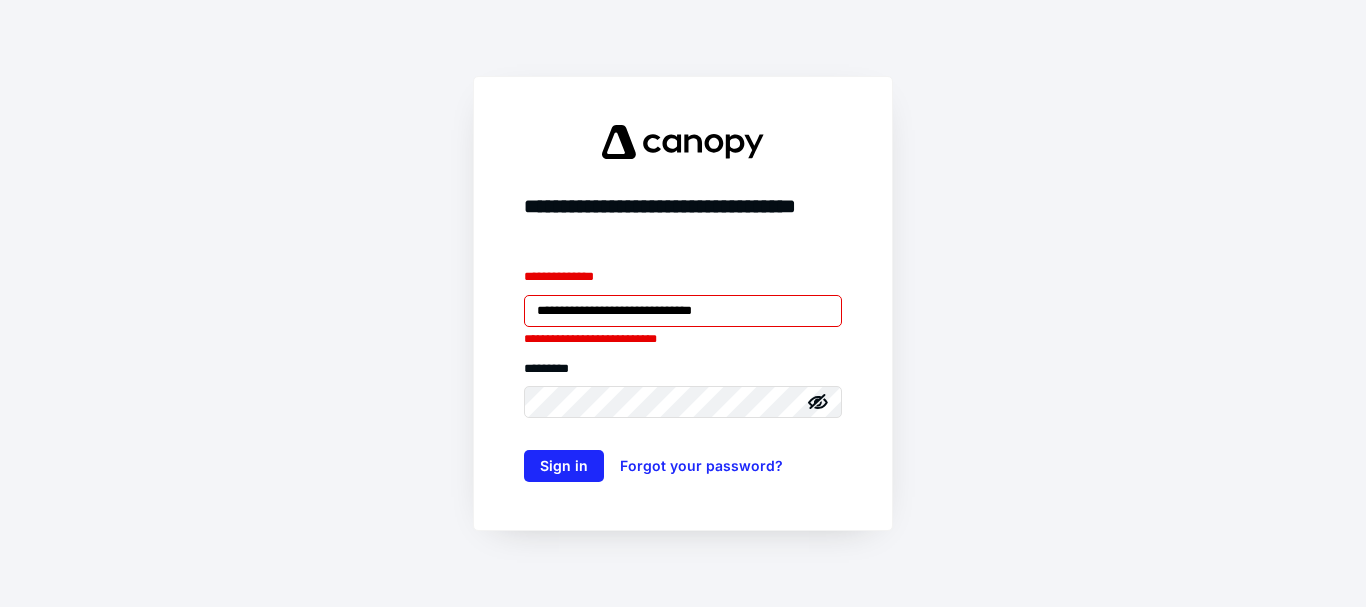 click on "**********" at bounding box center (683, 311) 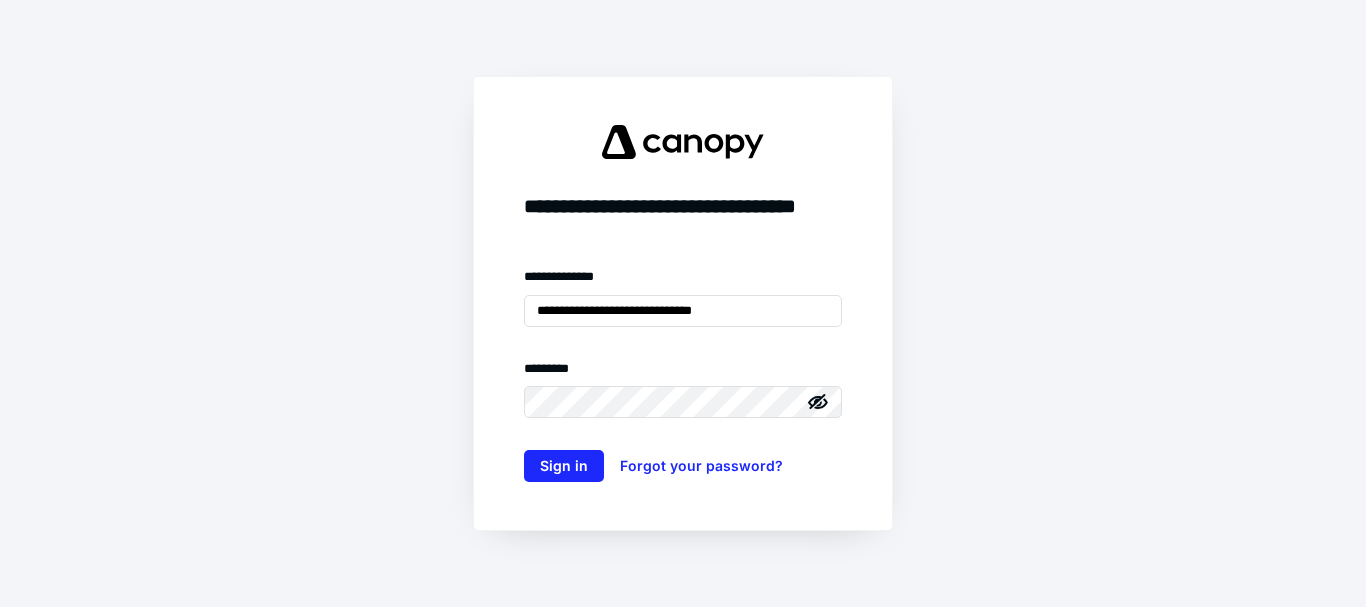 type on "**********" 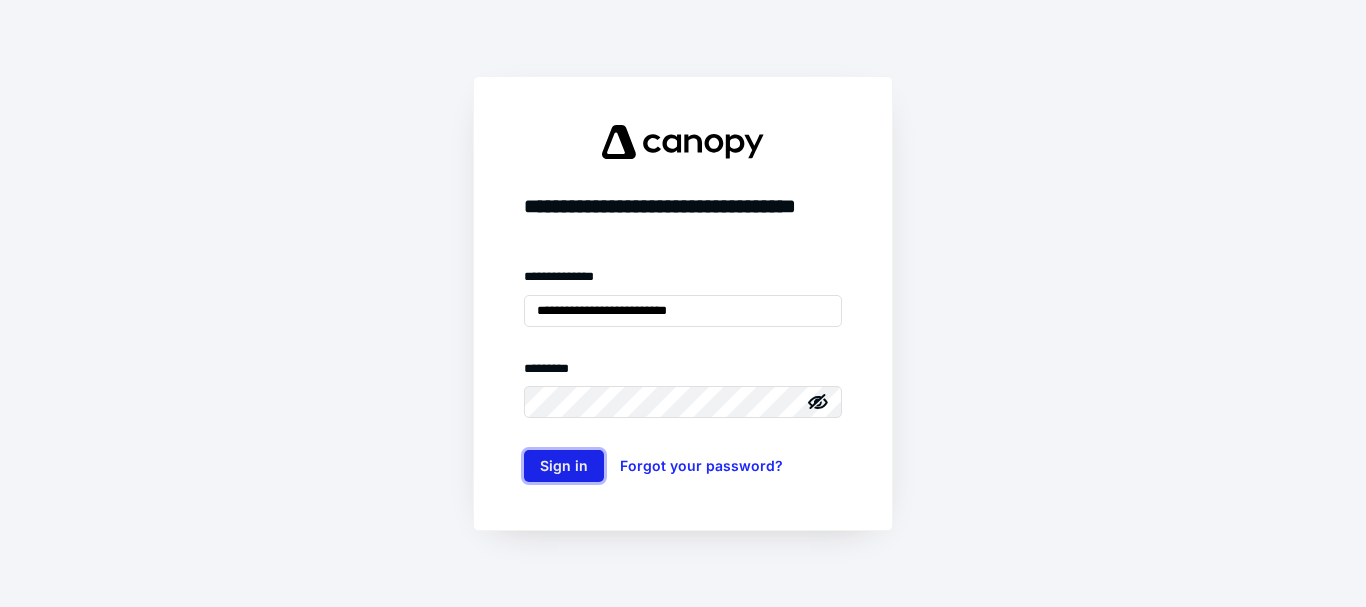 click on "Sign in" at bounding box center (564, 466) 